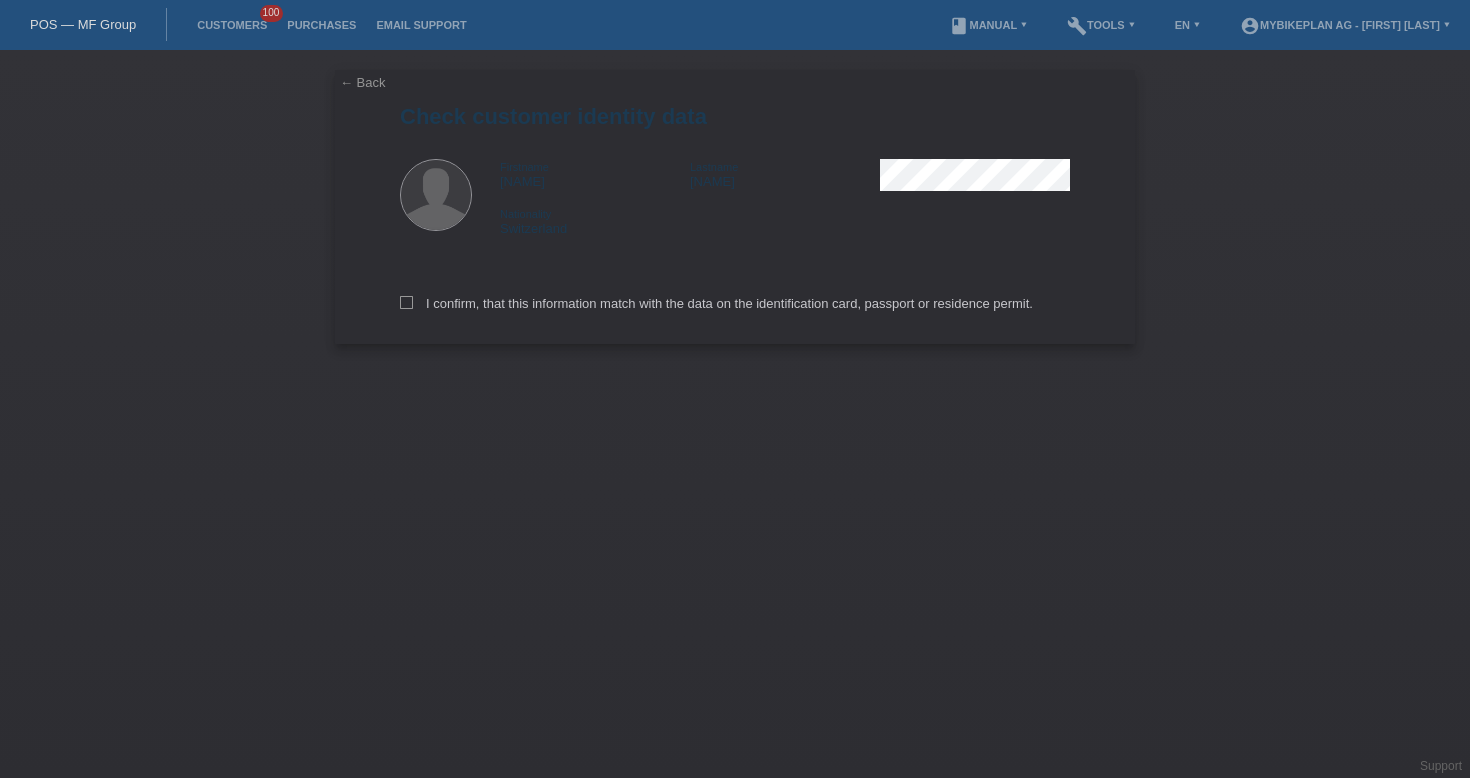 scroll, scrollTop: 0, scrollLeft: 0, axis: both 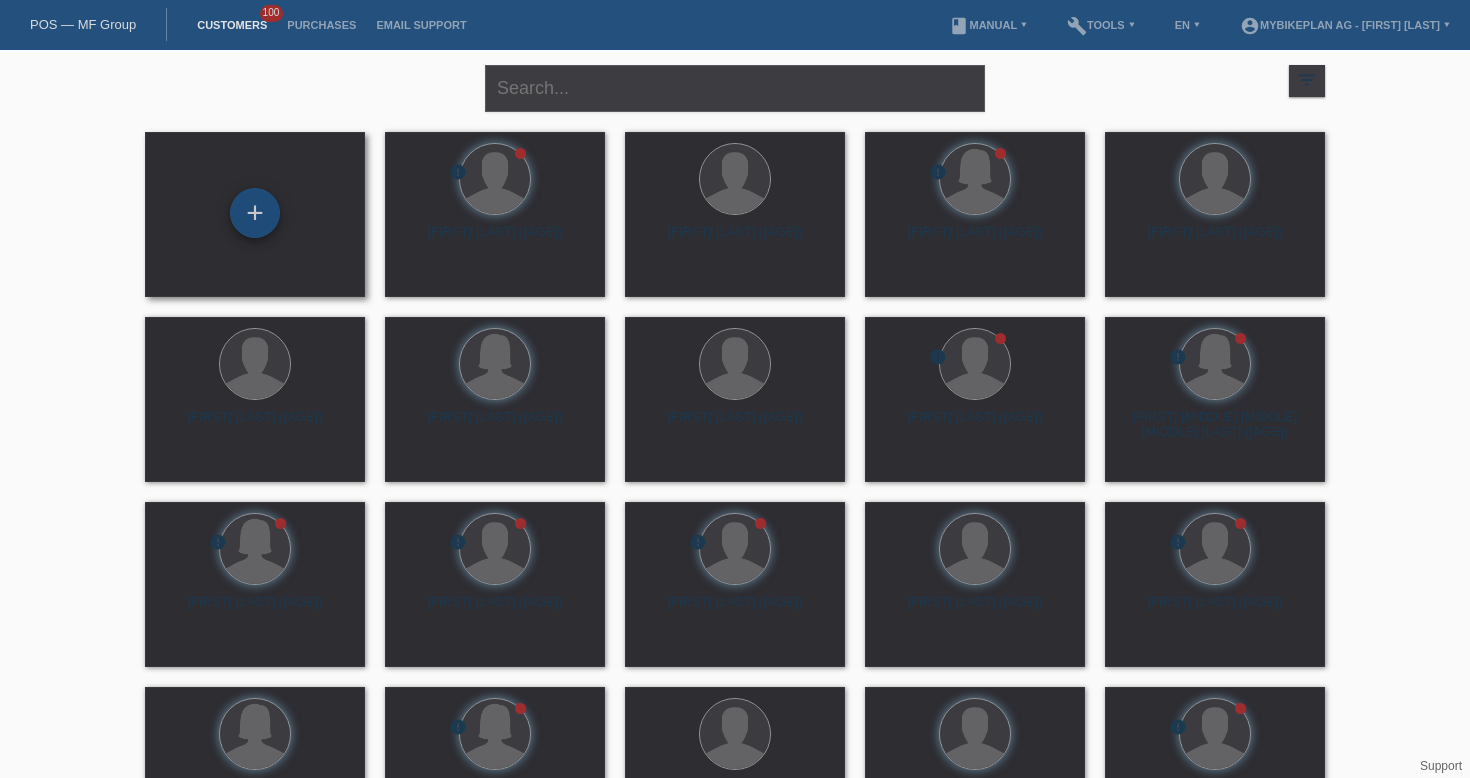 click on "+" at bounding box center [255, 213] 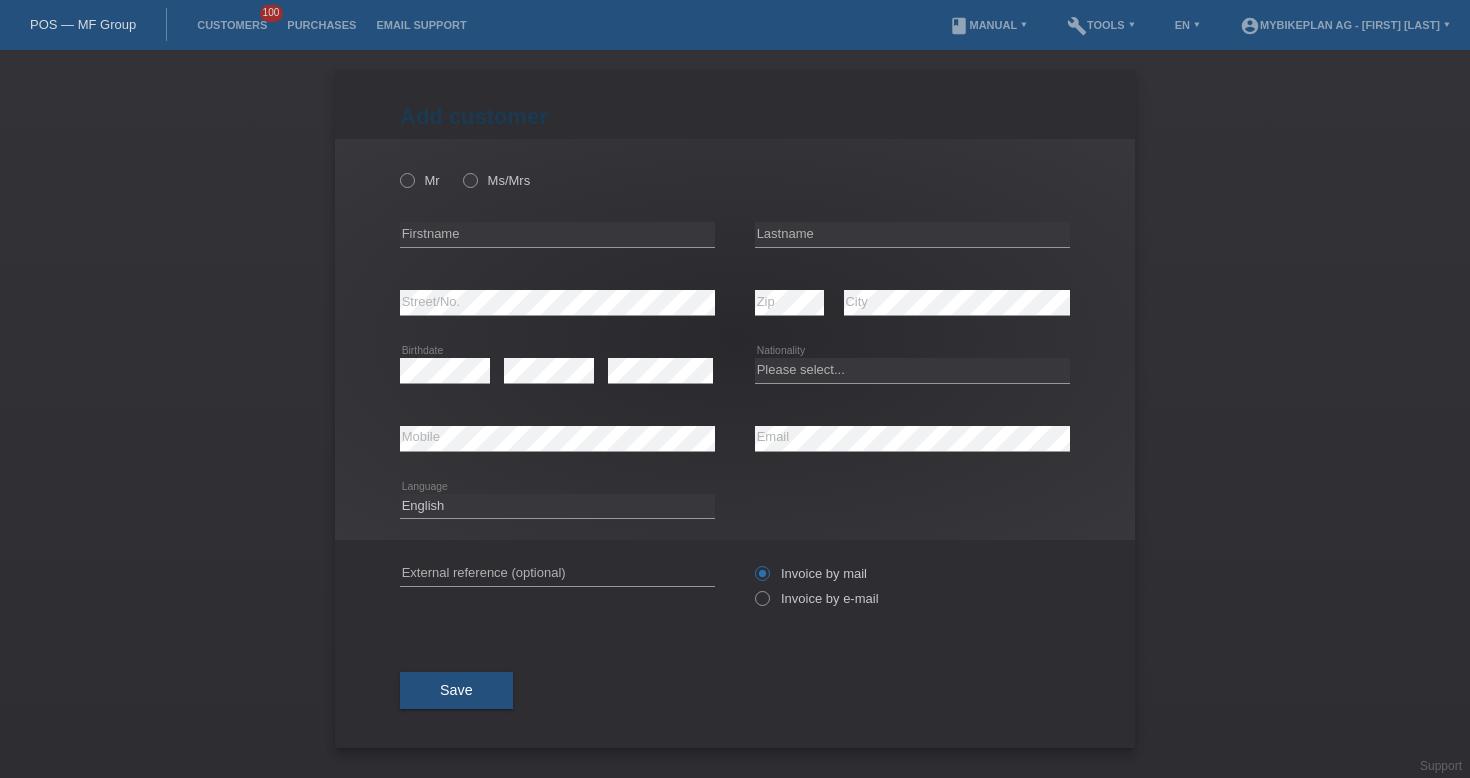 scroll, scrollTop: 0, scrollLeft: 0, axis: both 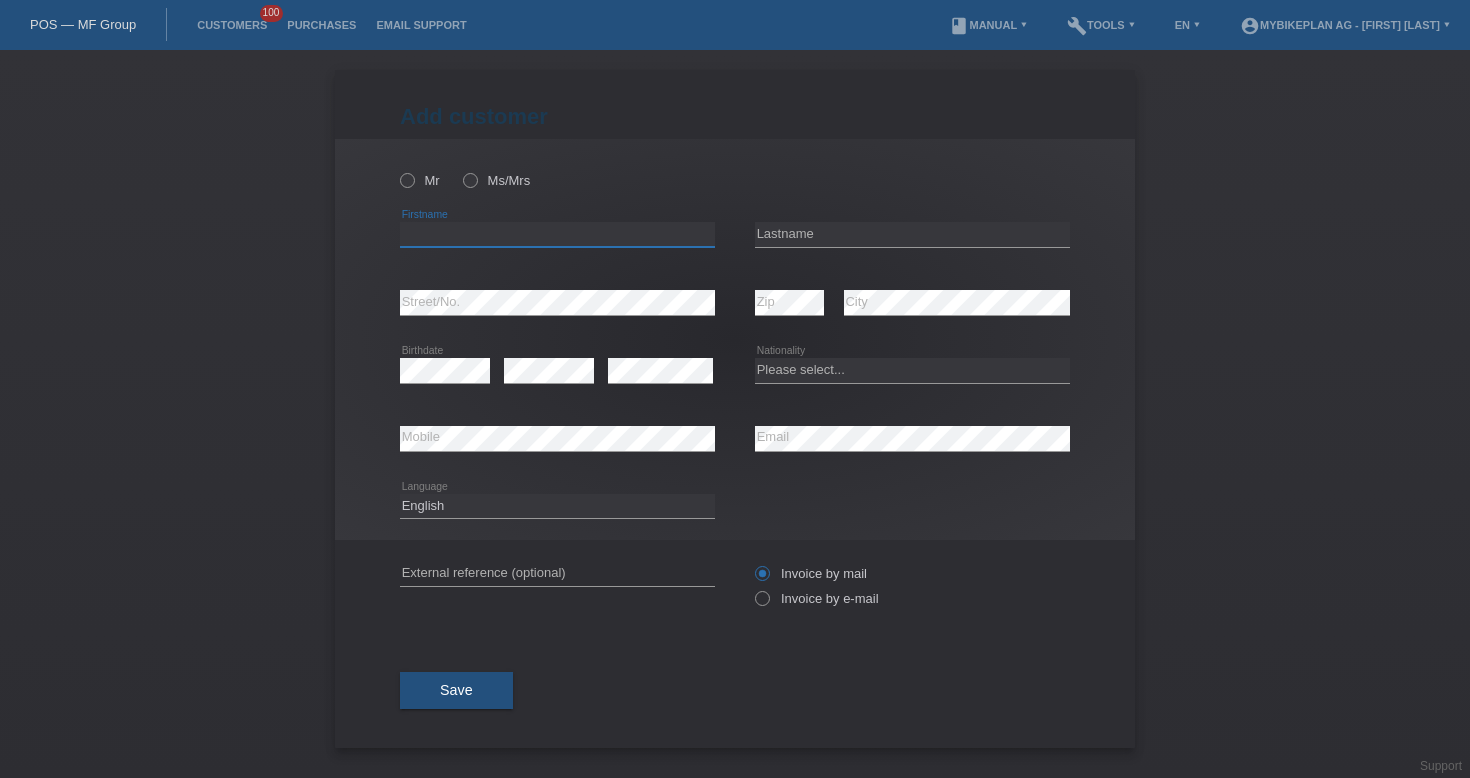 click at bounding box center [557, 234] 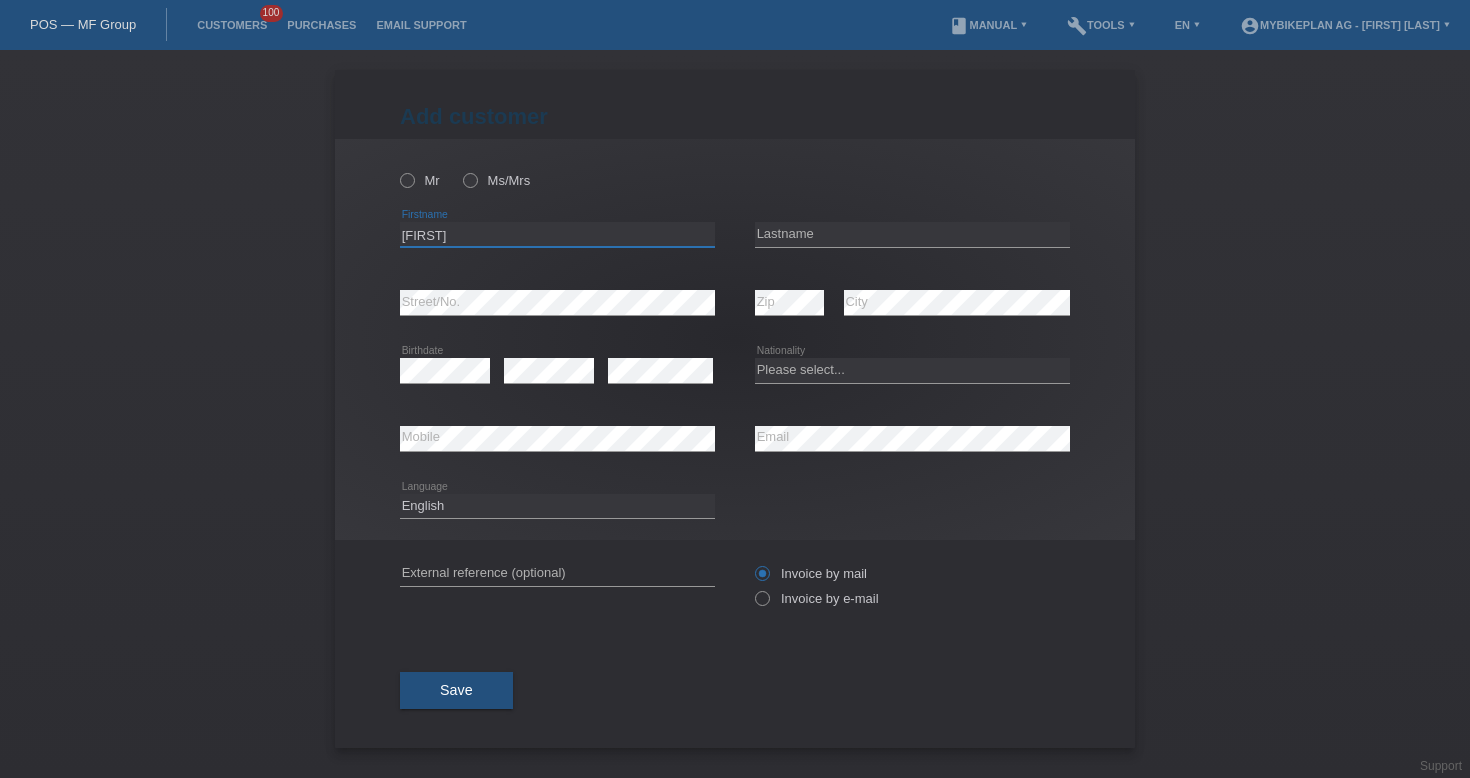type on "Mouhamadou" 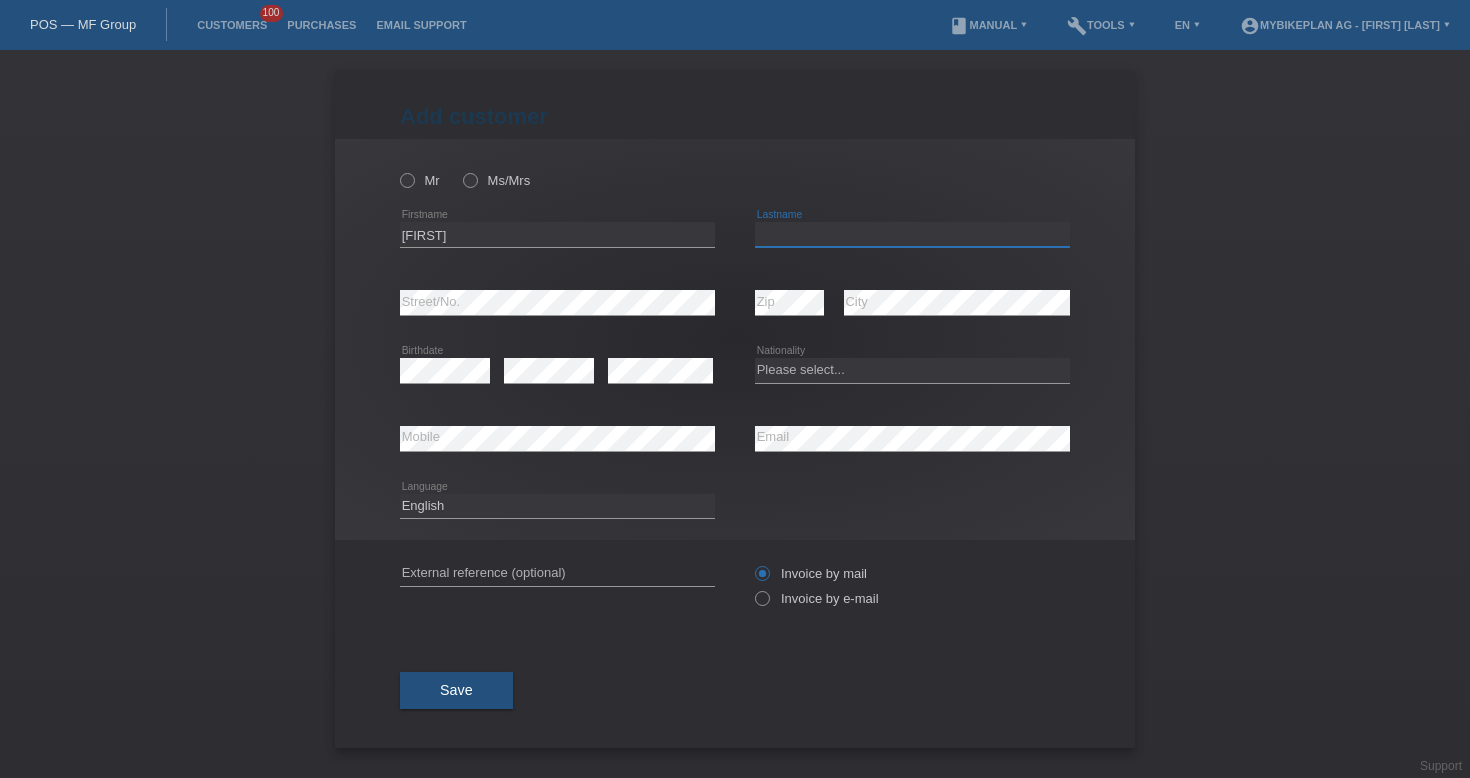 click at bounding box center [912, 234] 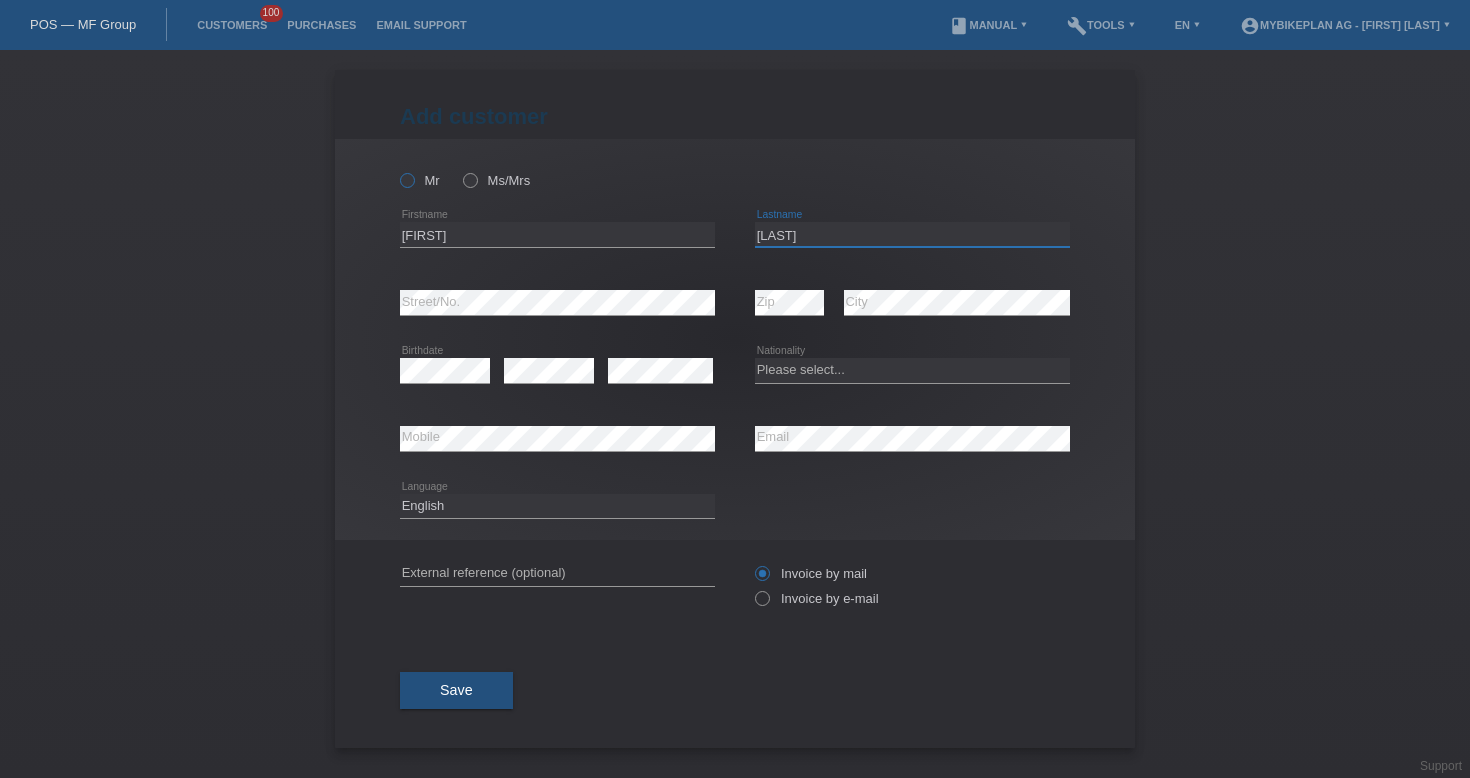 type on "Ndiaye" 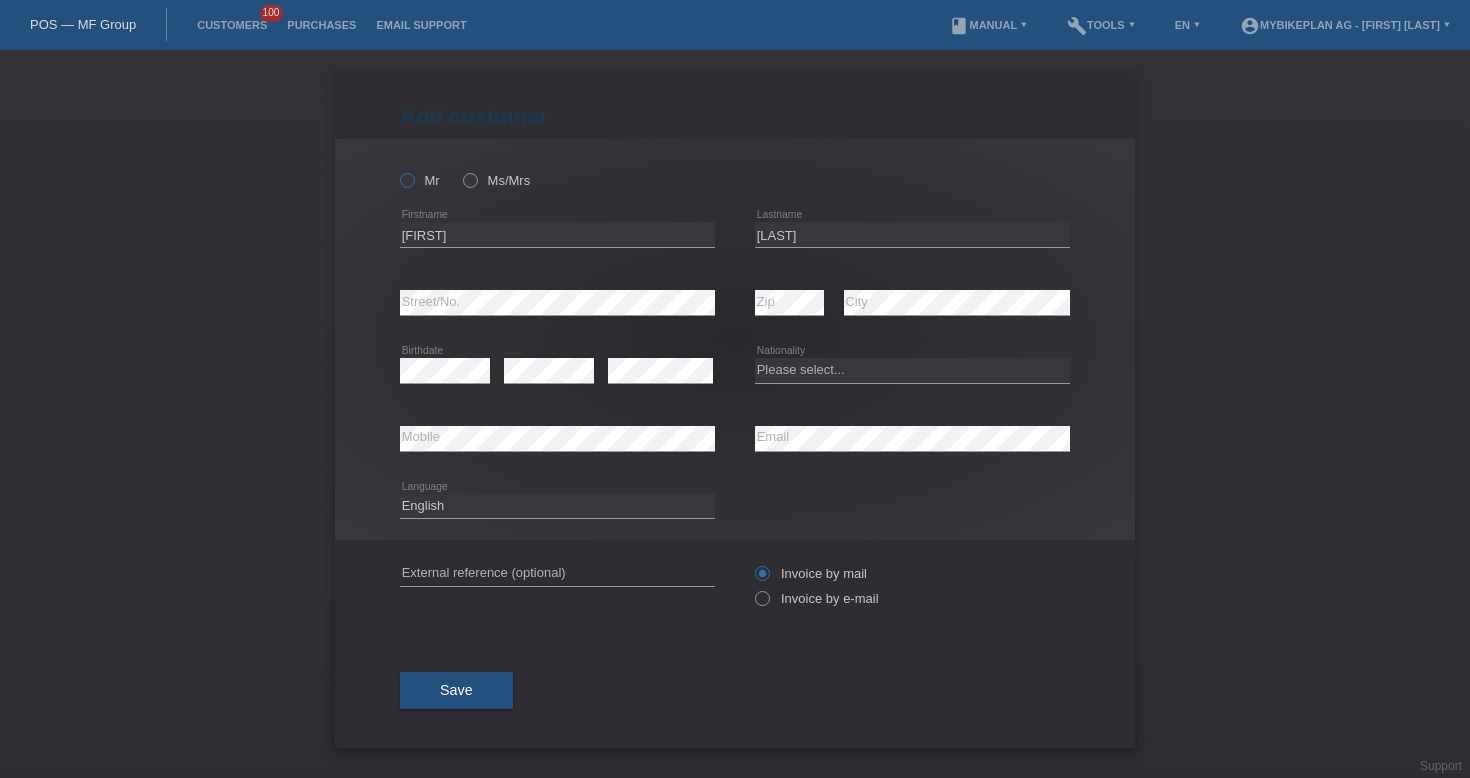 click at bounding box center [397, 170] 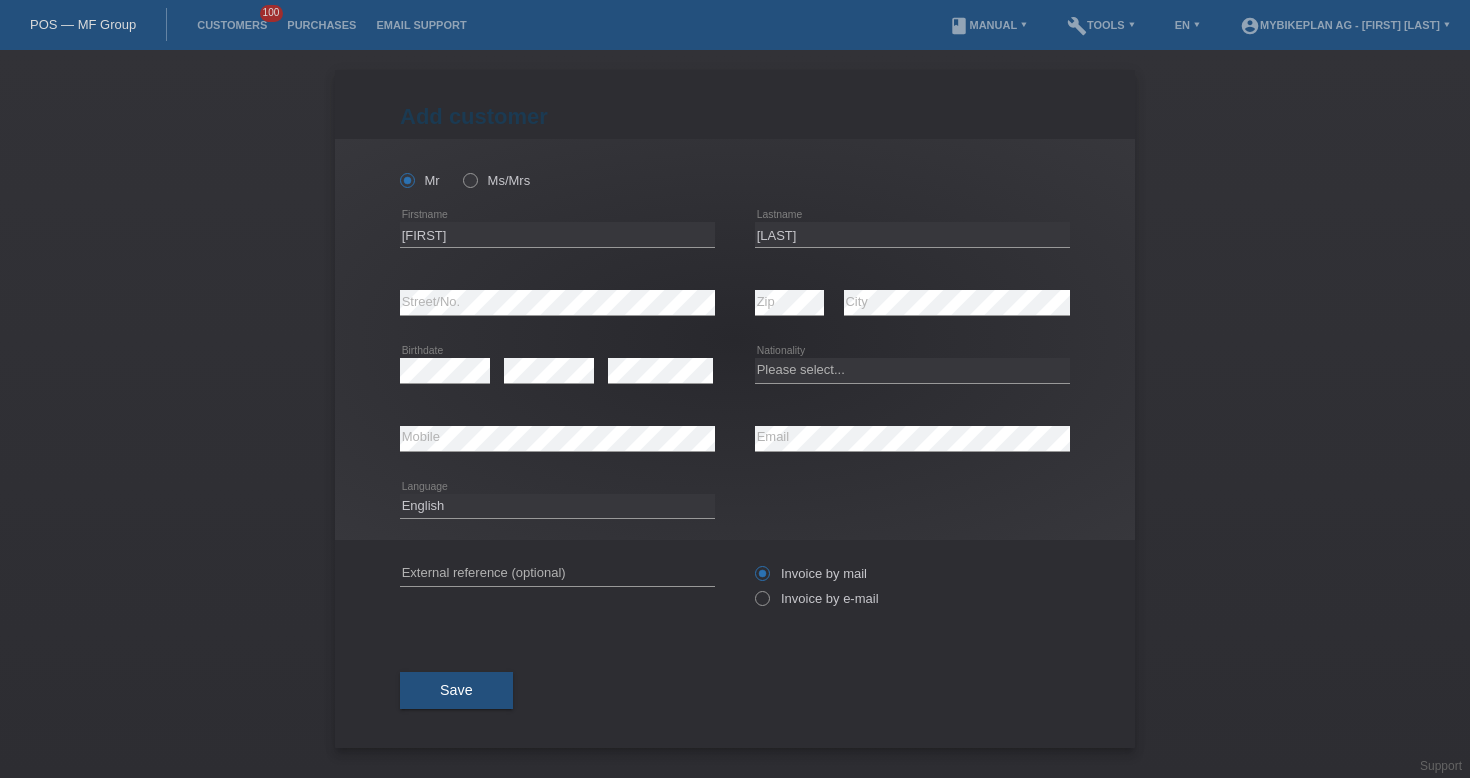 click on "error" at bounding box center (549, 371) 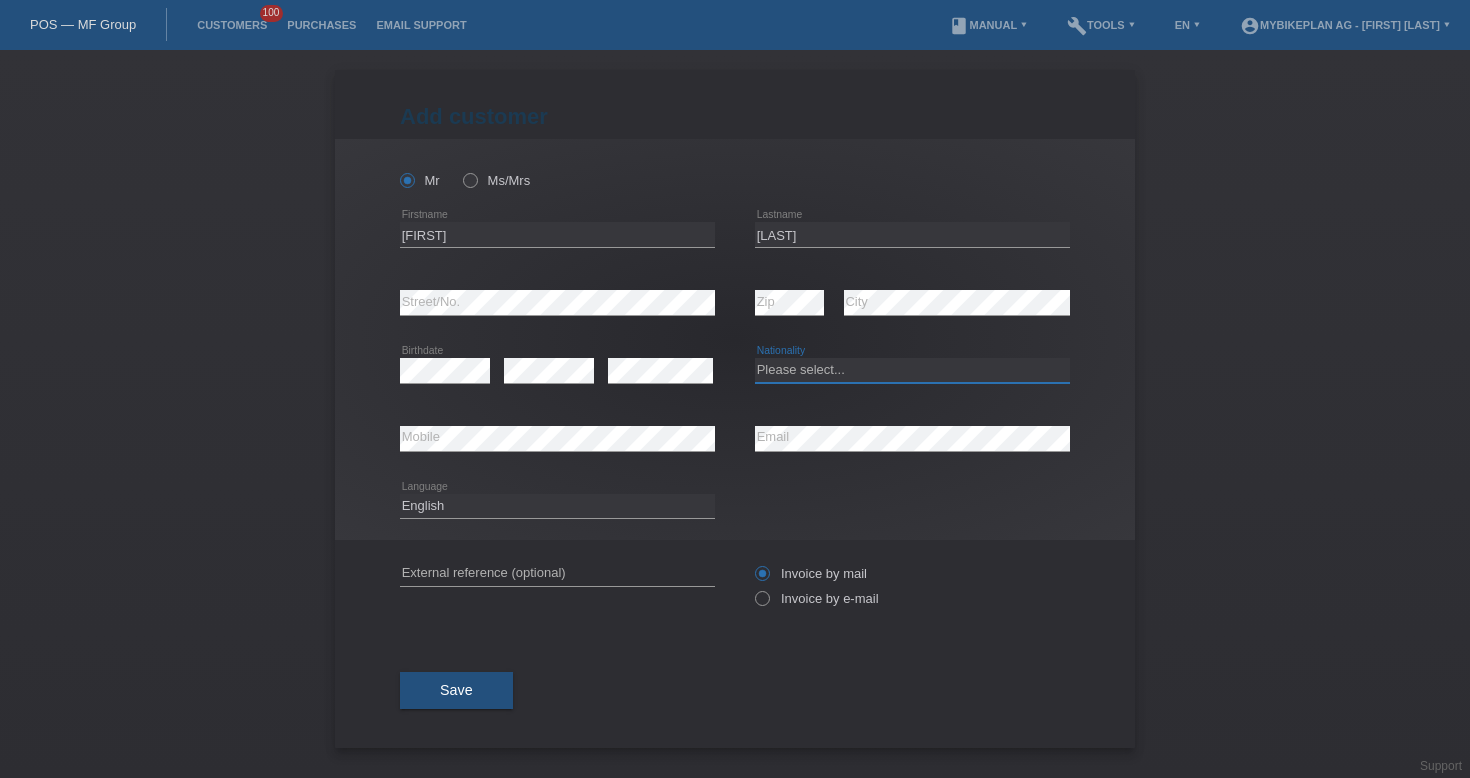 click on "Please select...
Switzerland
Austria
Germany
Liechtenstein
------------
Afghanistan
Åland Islands
Albania
Algeria
American Samoa Andorra Angola Anguilla Antarctica Antigua and Barbuda Argentina Armenia" at bounding box center [912, 370] 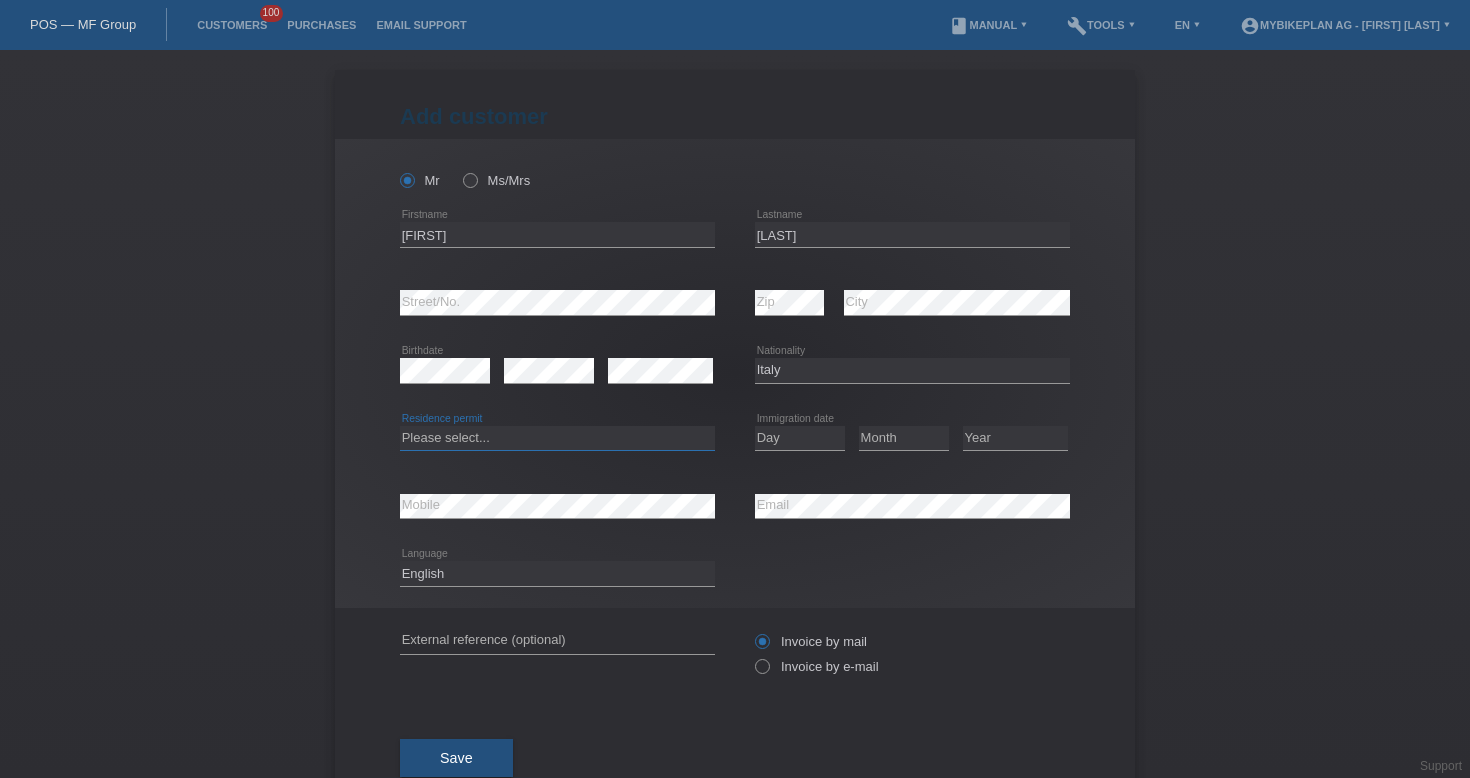 click on "Please select...
C
B
B - Refugee status
Other" at bounding box center (557, 438) 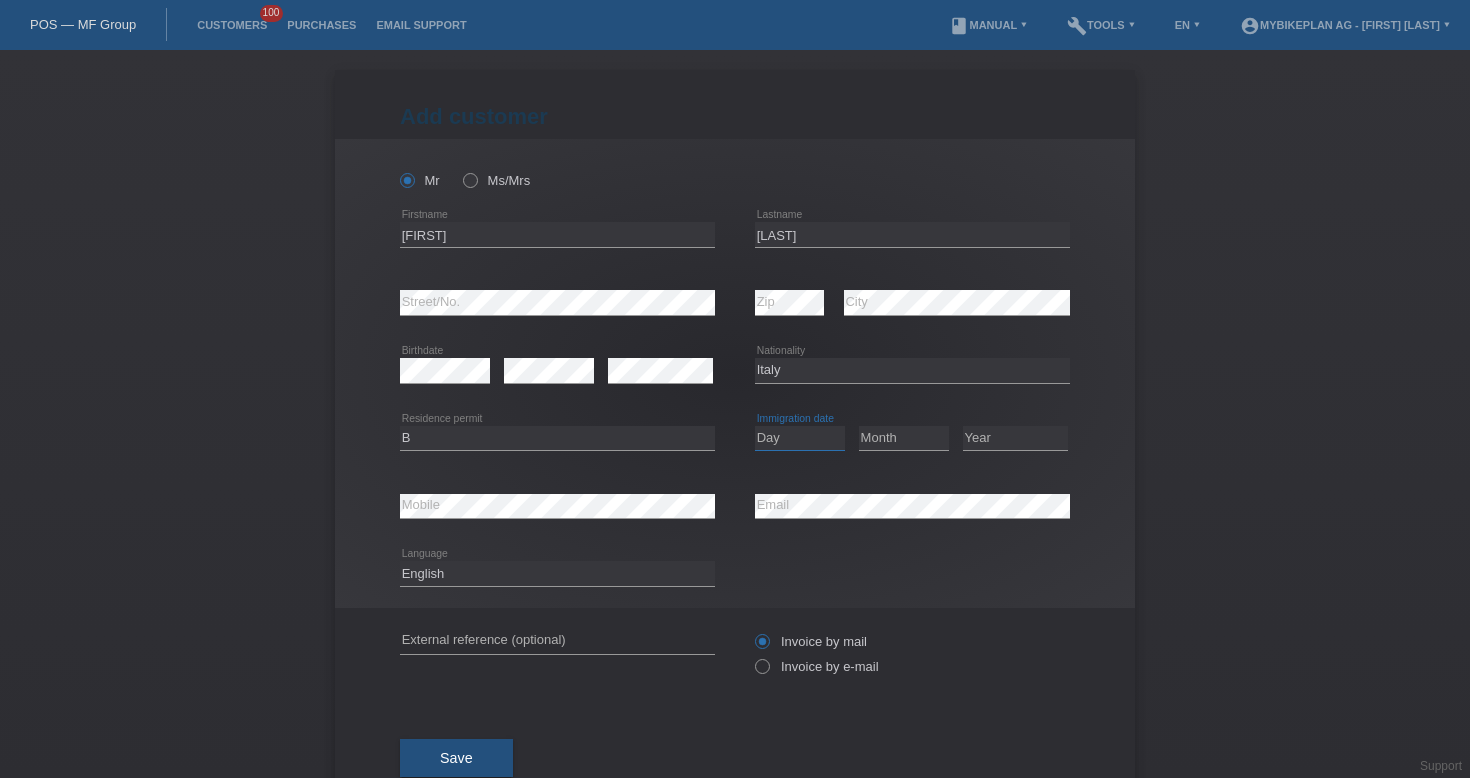 click on "Day
01
02
03
04
05
06
07
08
09
10 11" at bounding box center [800, 438] 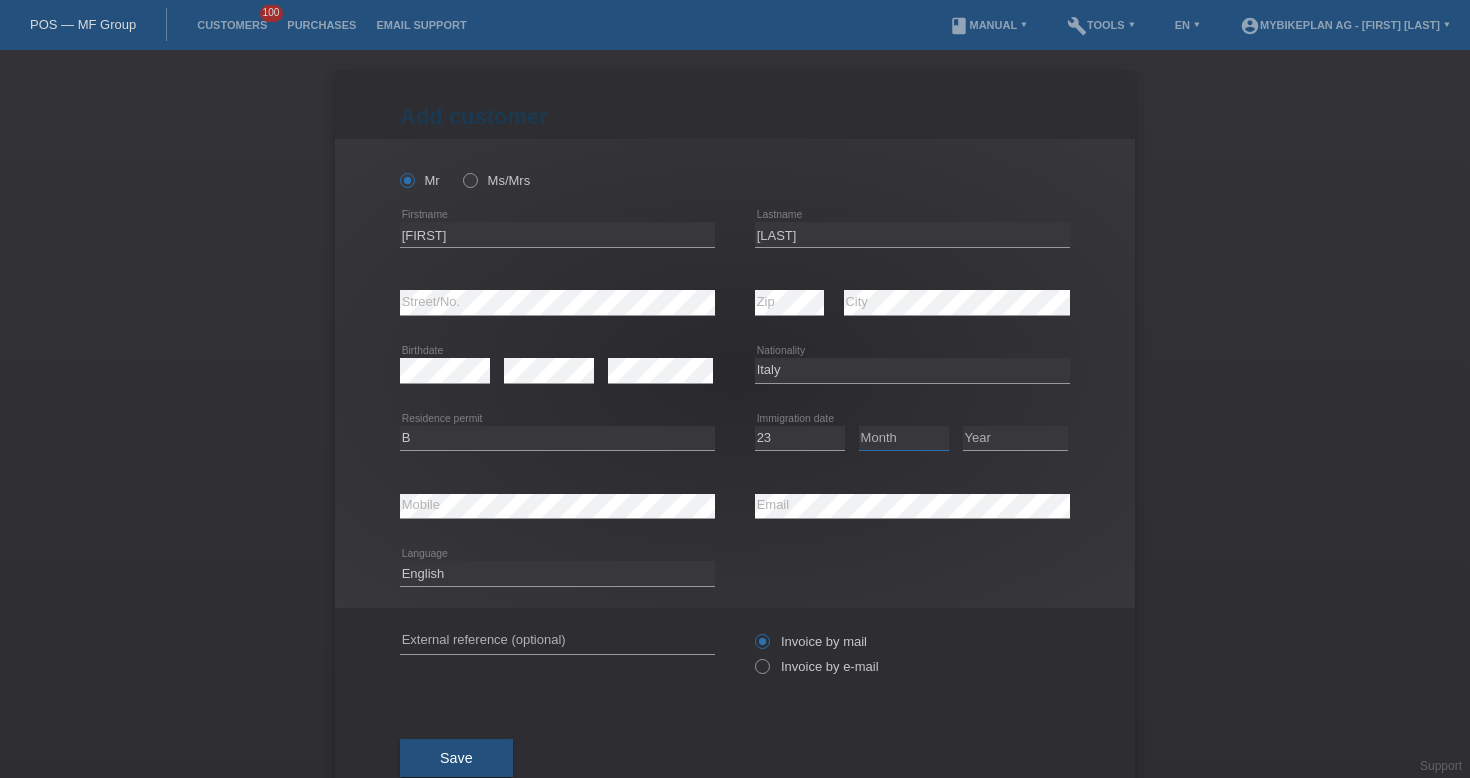 click on "Month
01
02
03
04
05
06
07
08
09
10 11" at bounding box center (904, 438) 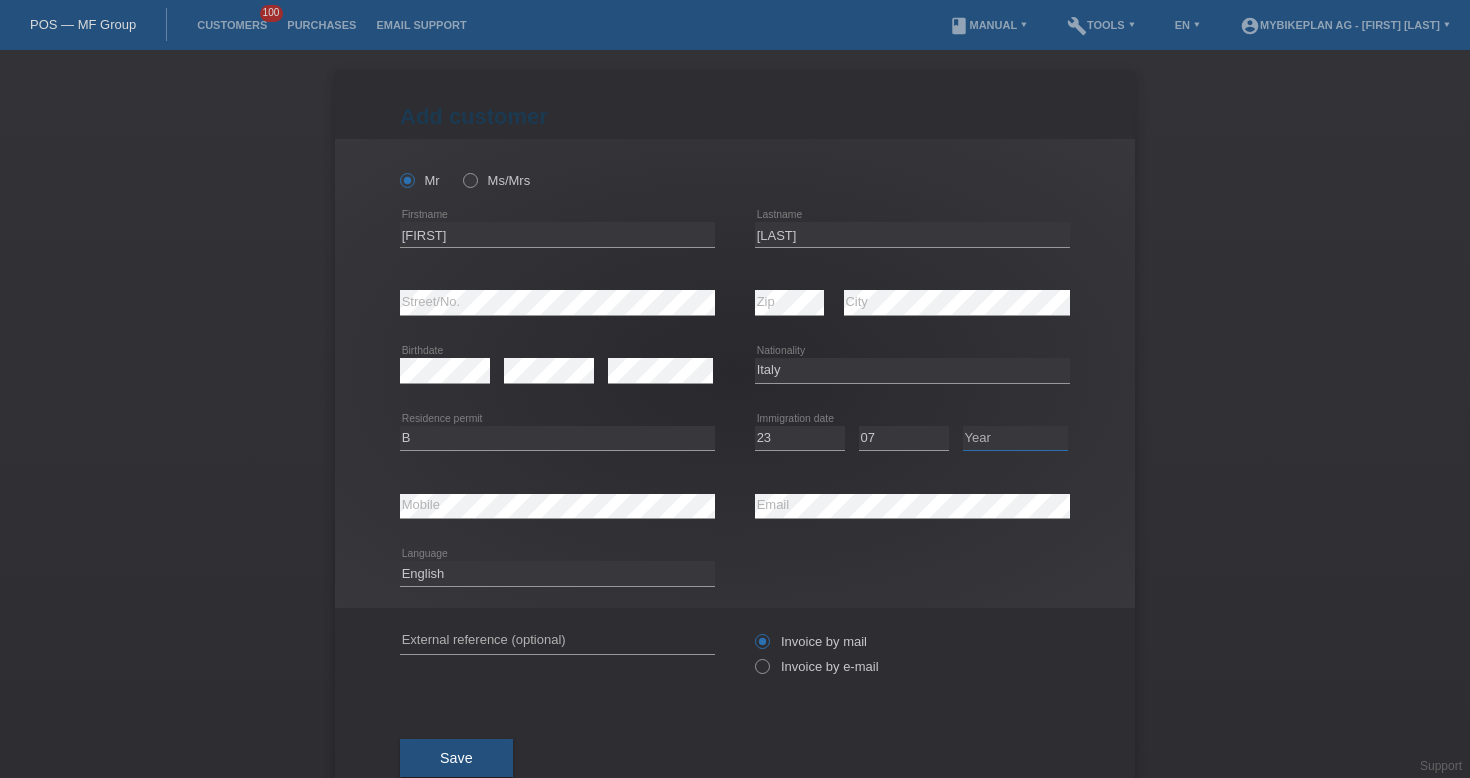 click on "Year
2025
2024
2023
2022
2021
2020
2019
2018
2017 2016 2015 2014 2013 2012 2011 2010 2009 2008 2007 2006 2005 2004 2003 2002 2001" at bounding box center (1015, 438) 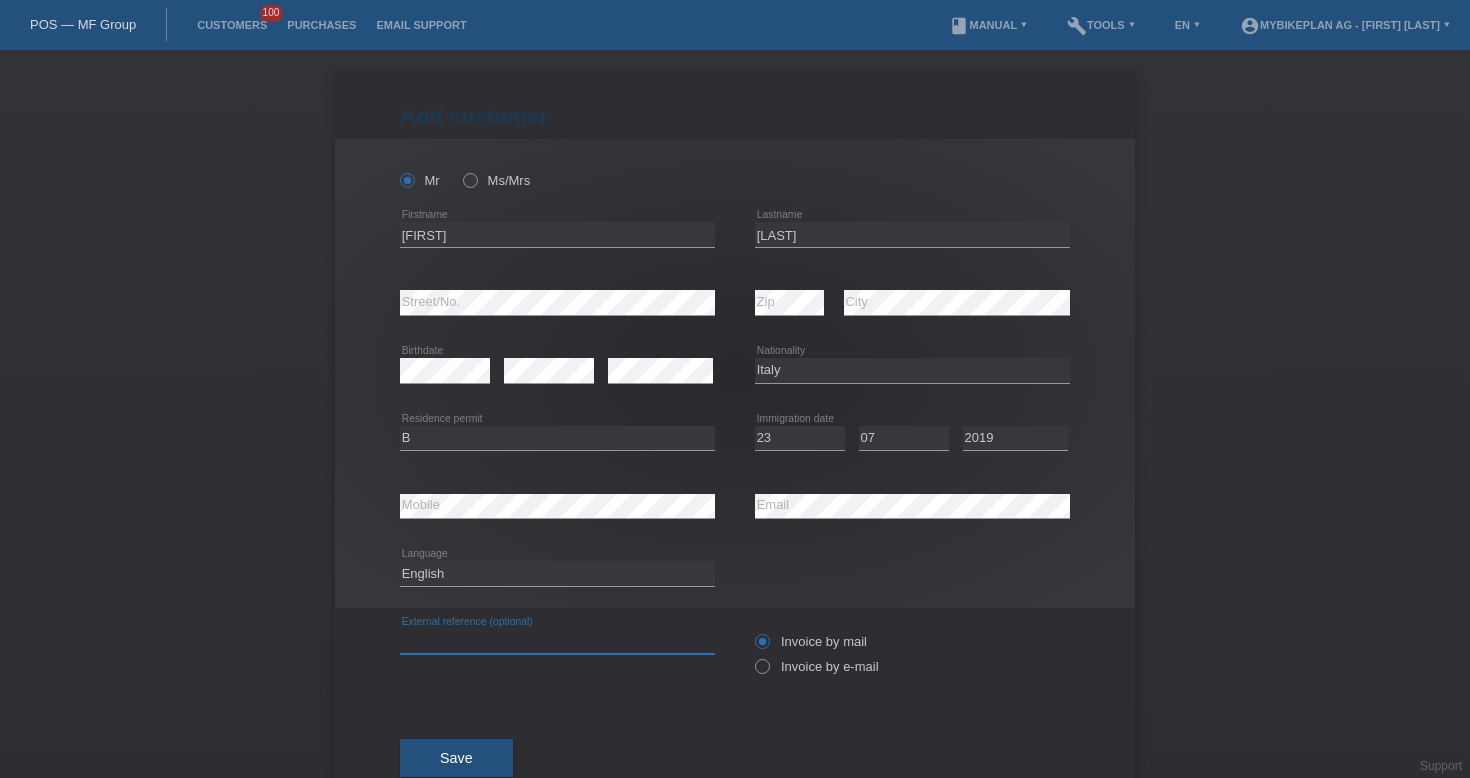 click at bounding box center (557, 641) 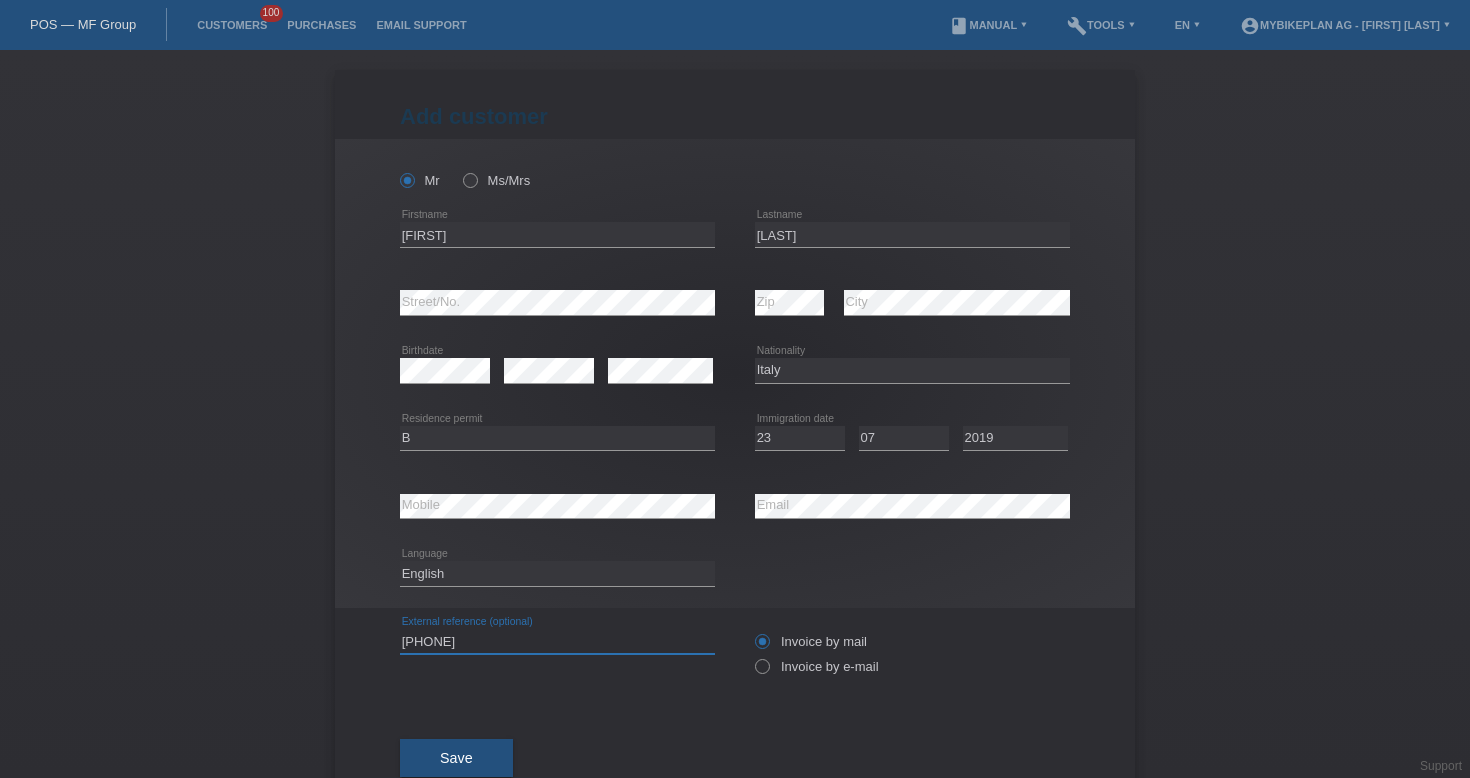 type on "41495692442" 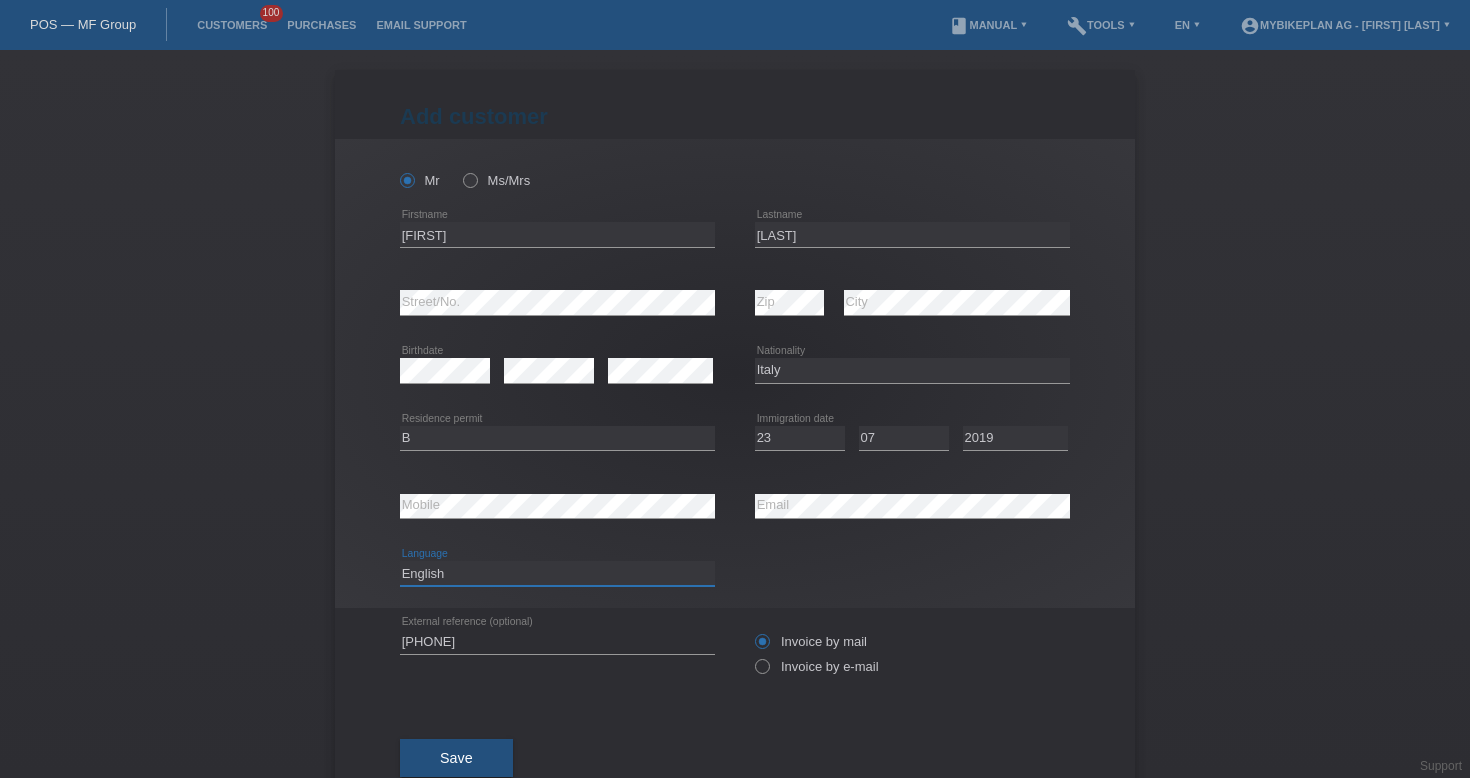 click on "Deutsch
Français
Italiano
English" at bounding box center [557, 573] 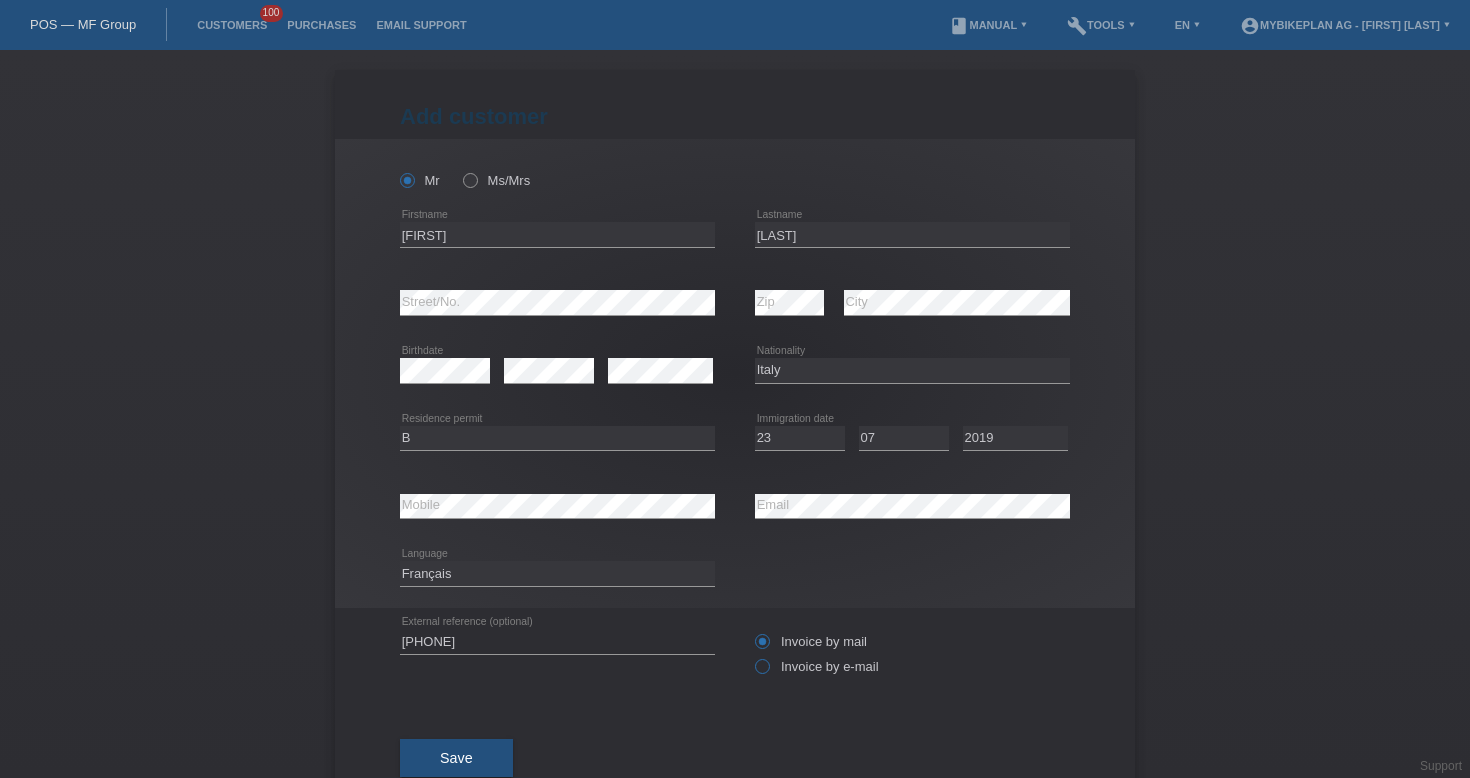 click on "Invoice by e-mail" at bounding box center (817, 666) 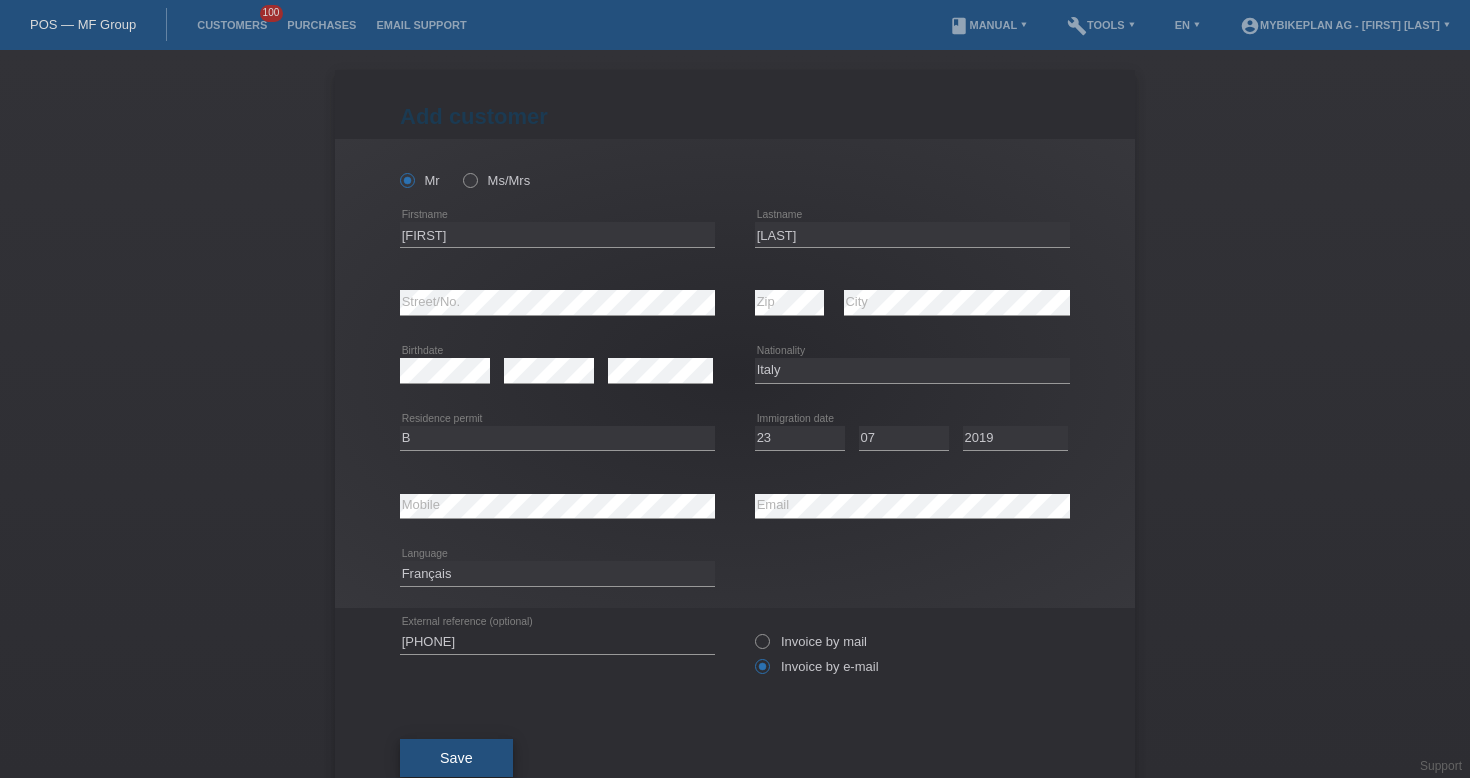 click on "Save" at bounding box center (456, 758) 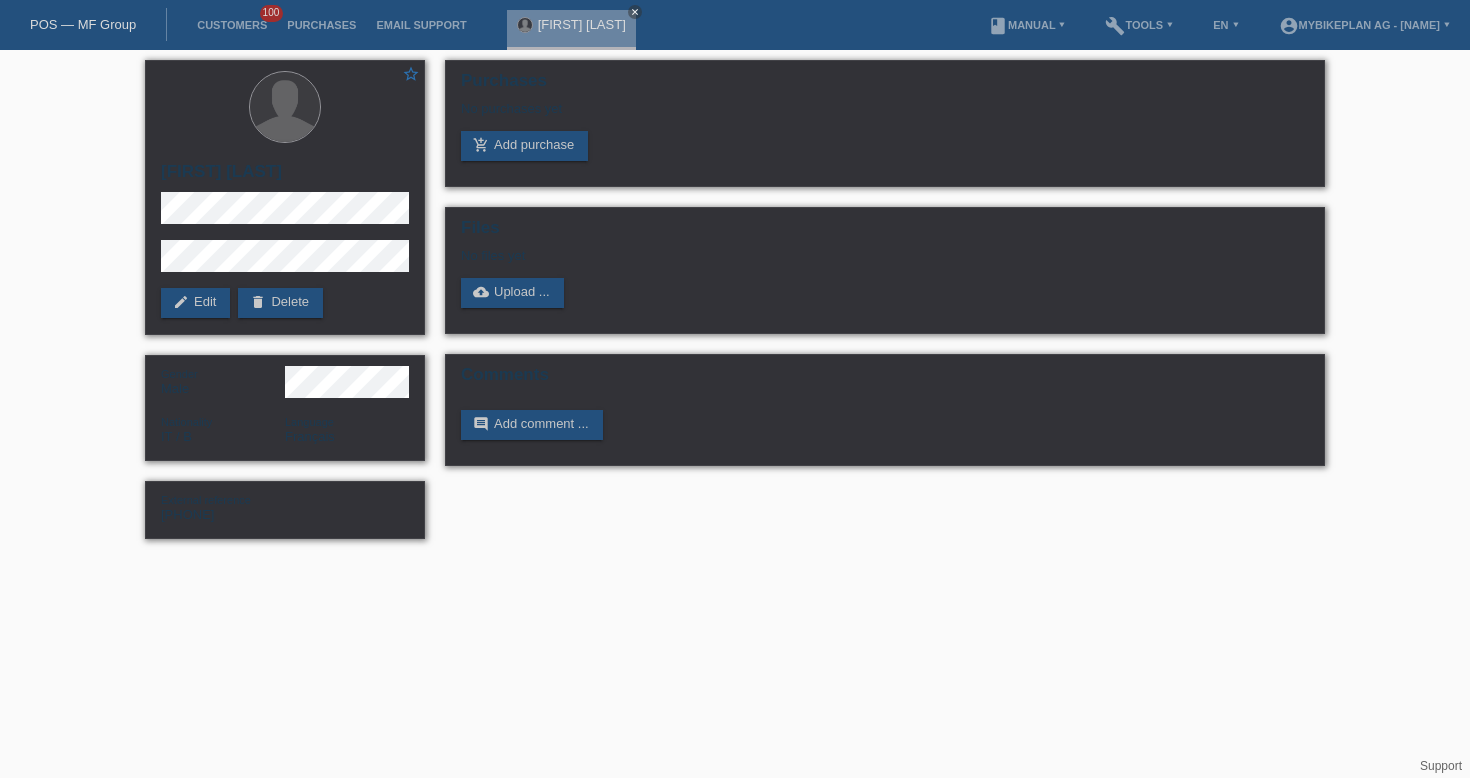 scroll, scrollTop: 0, scrollLeft: 0, axis: both 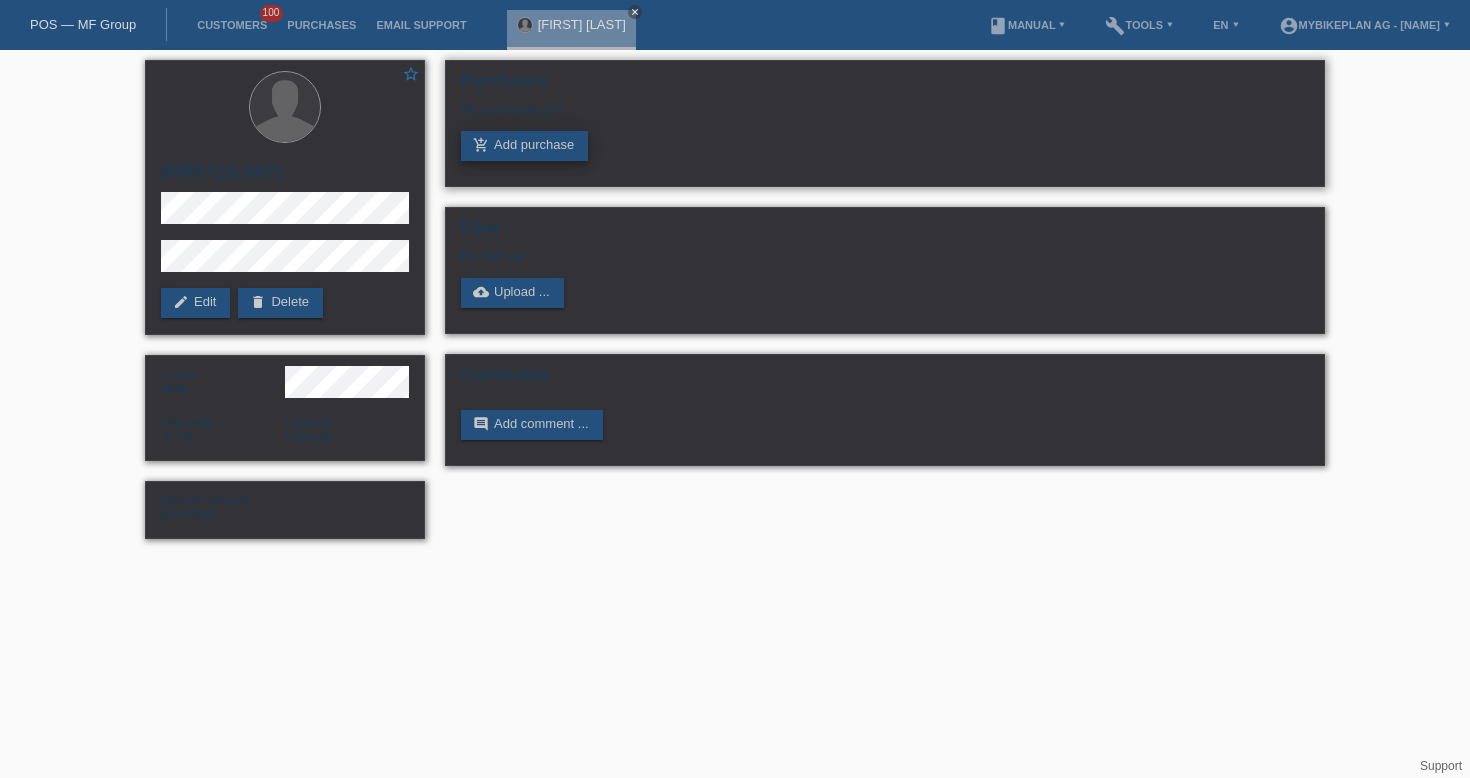 click on "add_shopping_cart  Add purchase" at bounding box center (524, 146) 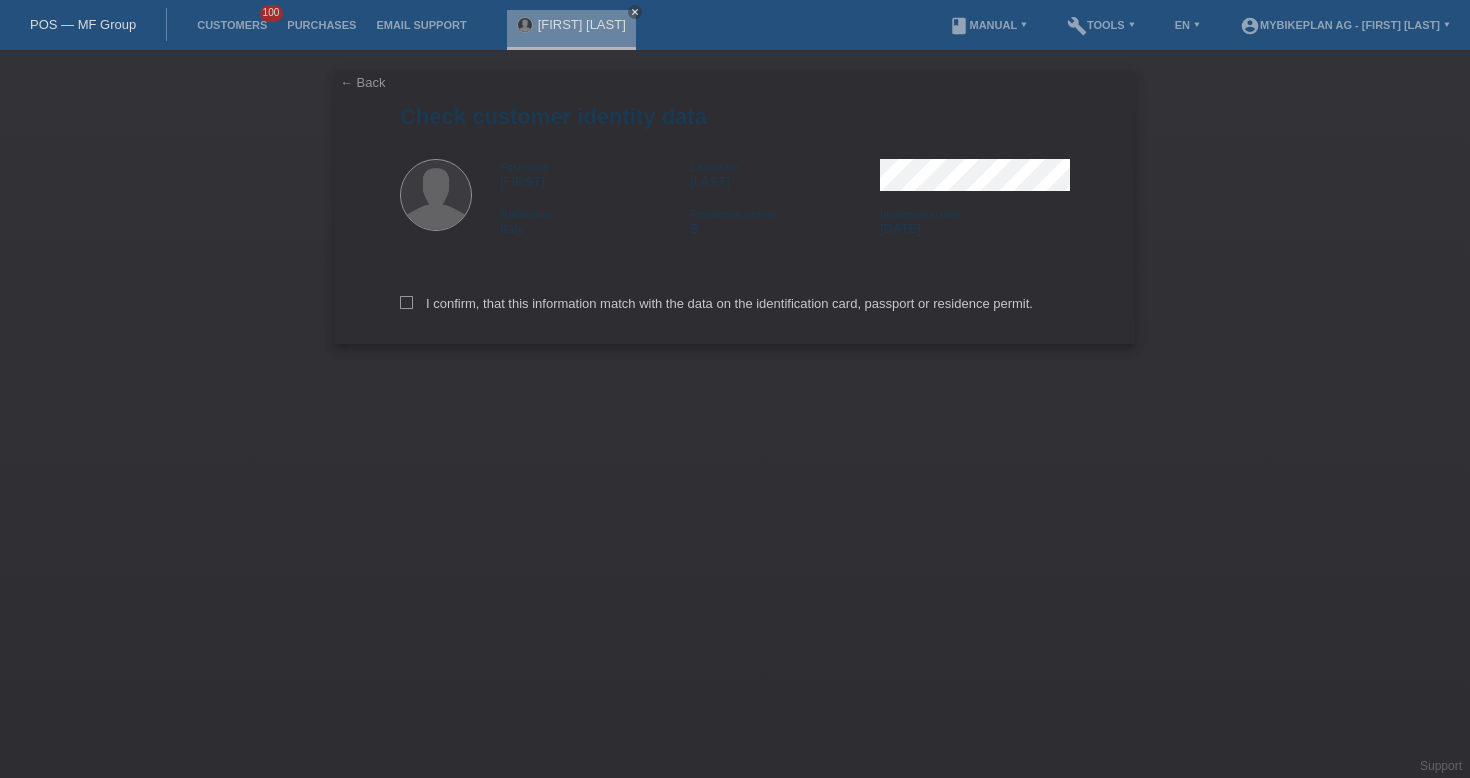 scroll, scrollTop: 0, scrollLeft: 0, axis: both 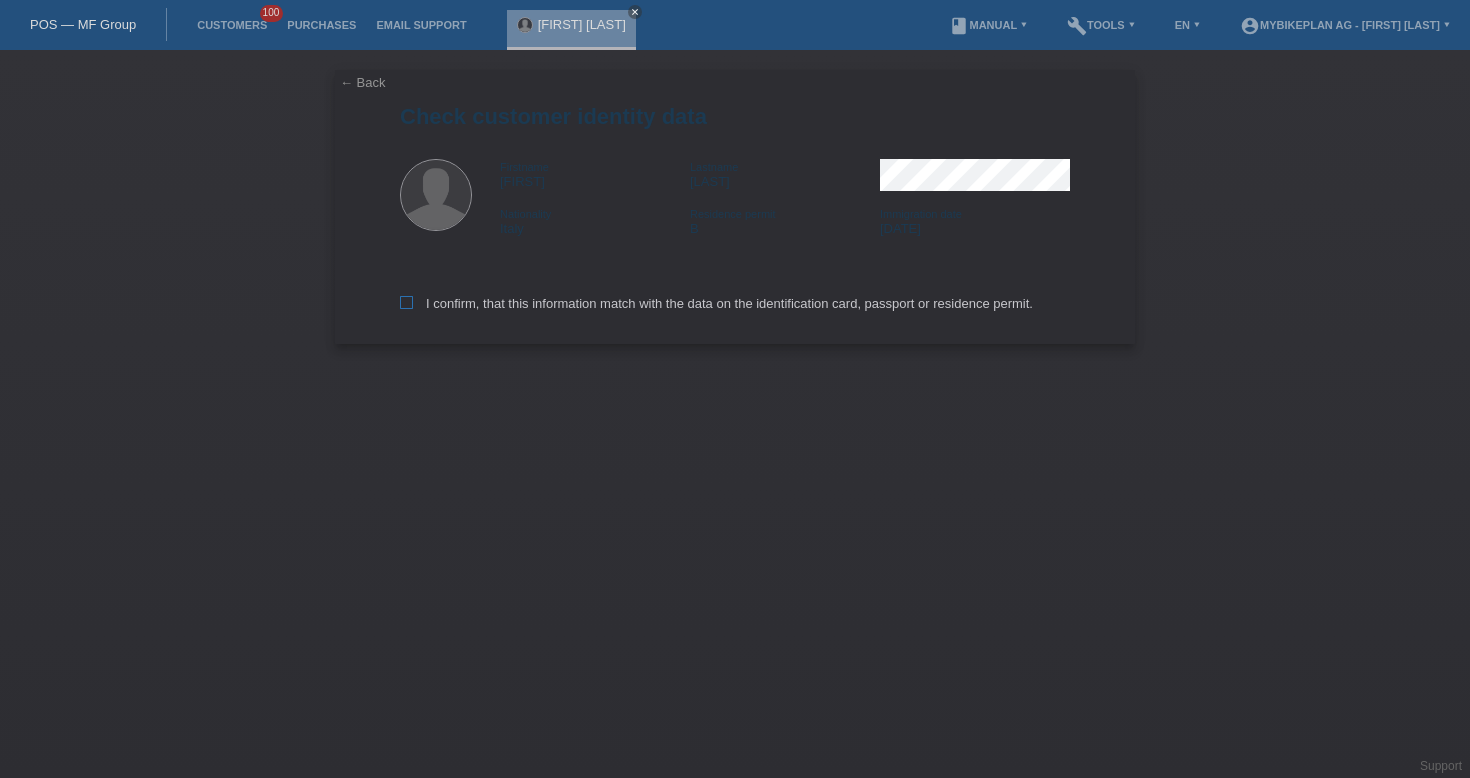 click on "I confirm, that this information match with the data on the identification card, passport or residence permit." at bounding box center [716, 303] 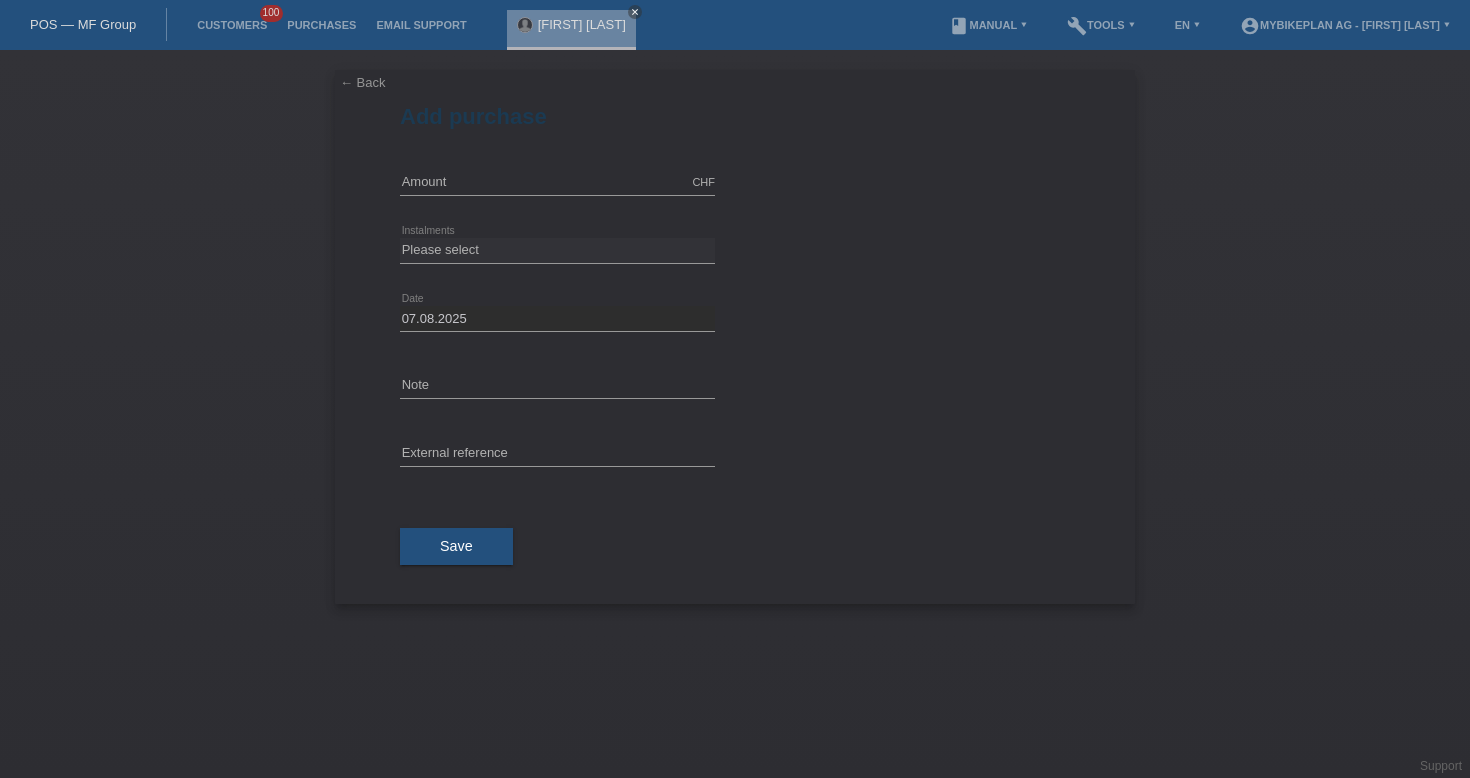 scroll, scrollTop: 0, scrollLeft: 0, axis: both 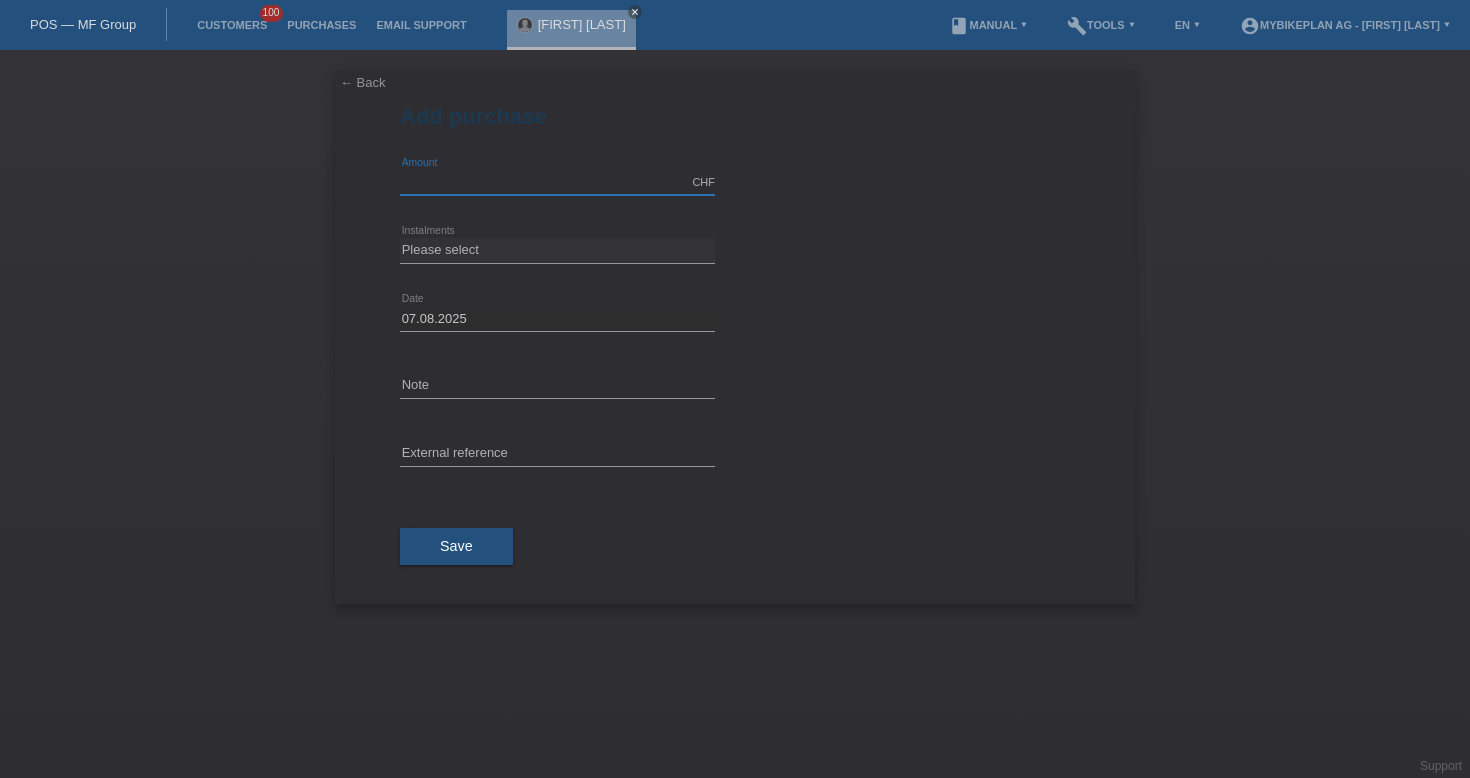 click at bounding box center (557, 182) 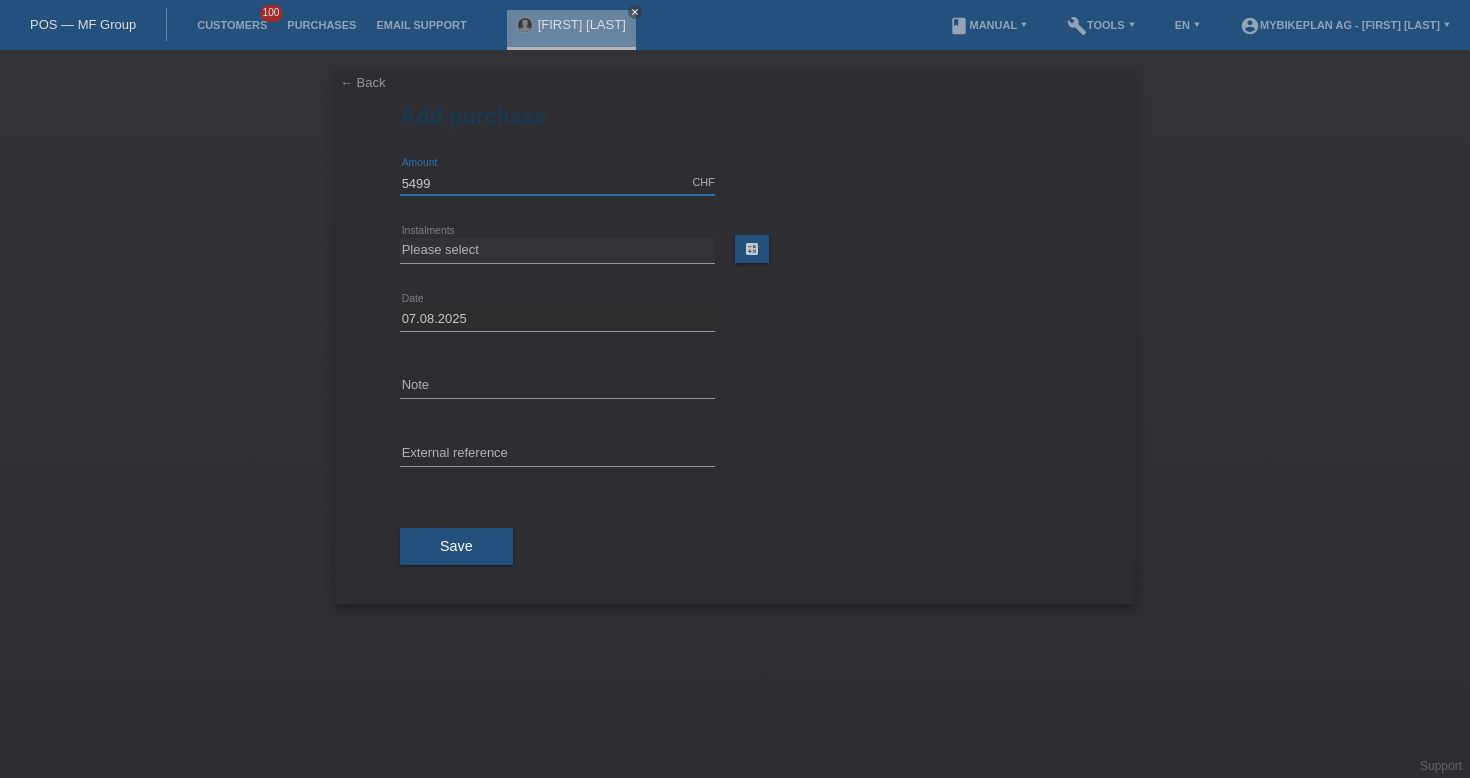 type on "5499.00" 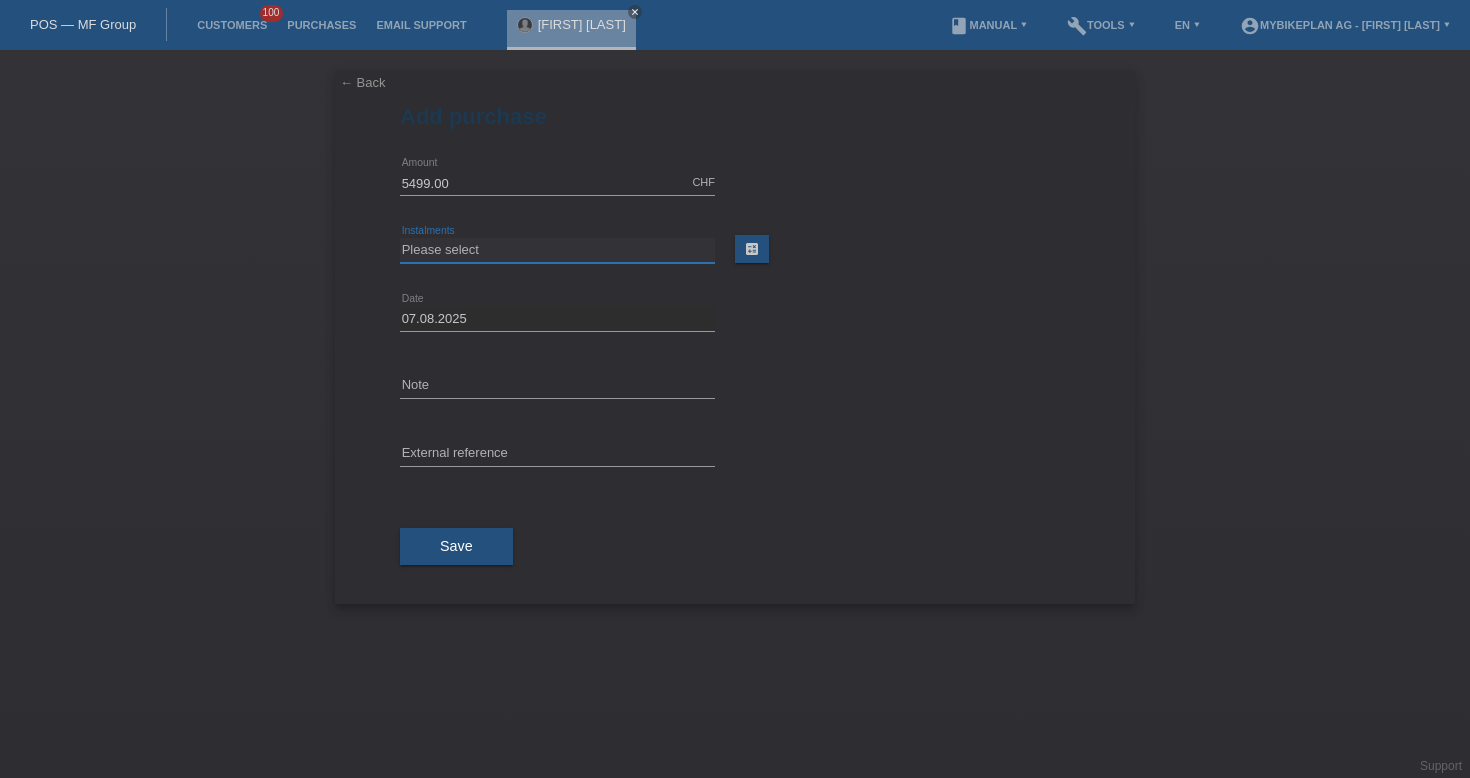 click on "Please select
6 instalments
12 instalments
18 instalments
24 instalments
36 instalments
48 instalments" at bounding box center (557, 250) 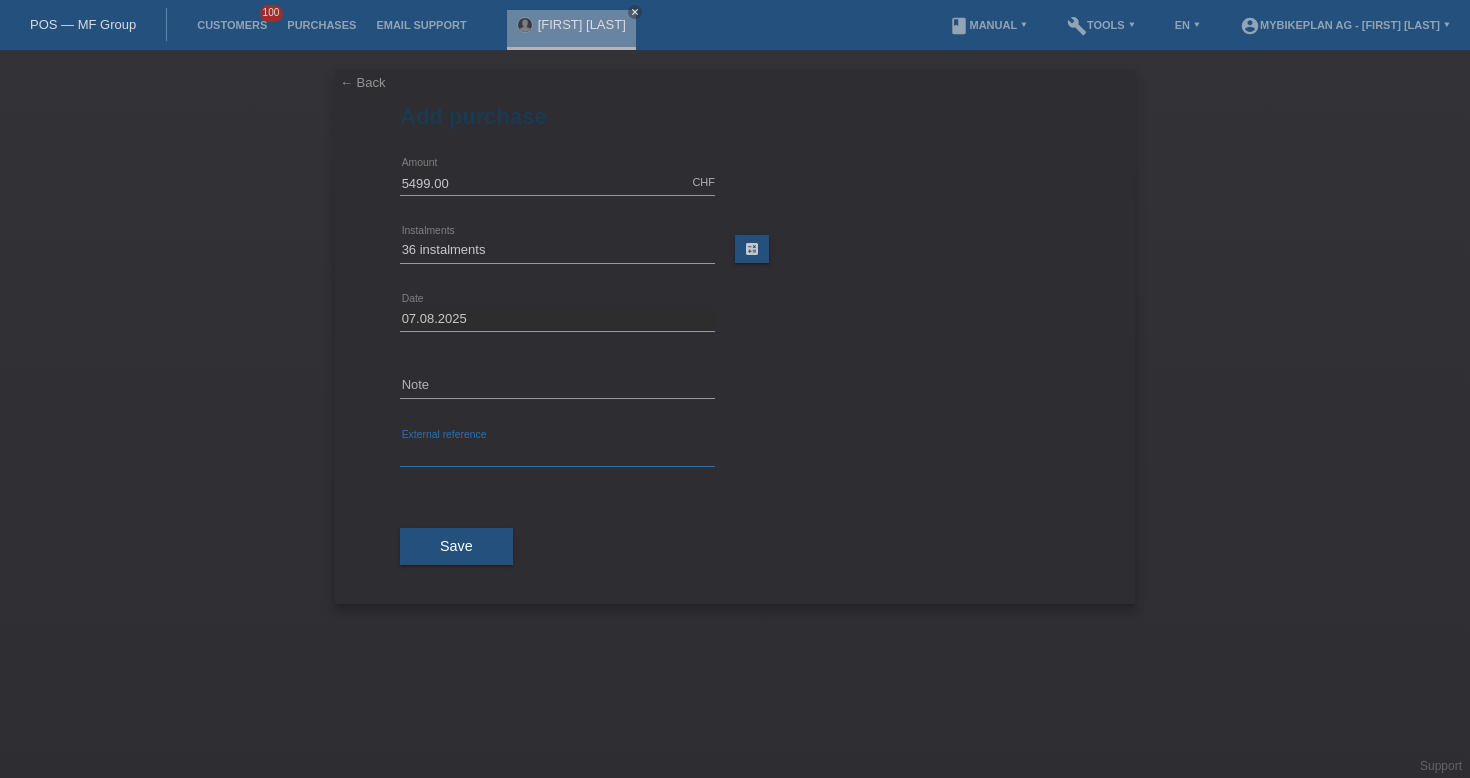 click at bounding box center [557, 454] 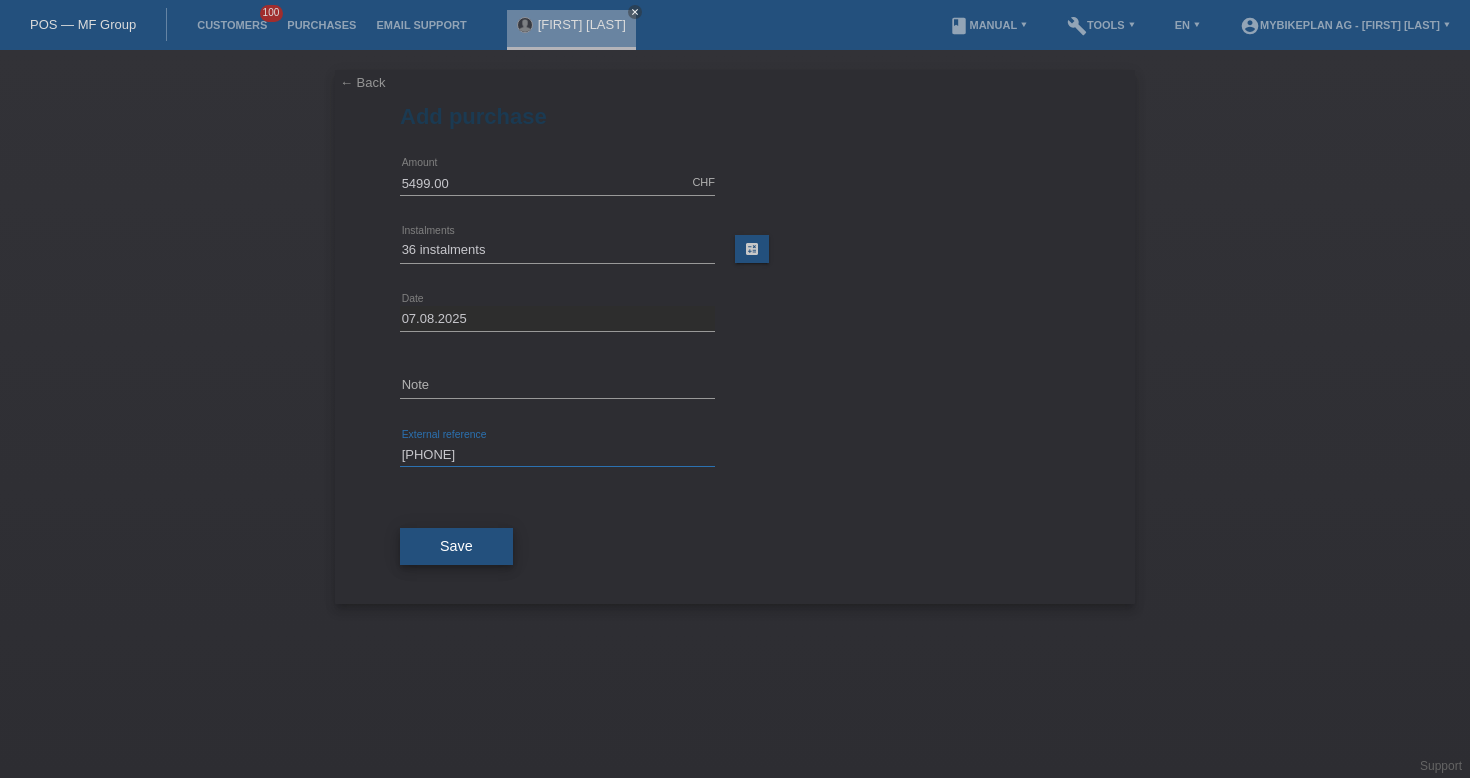 type on "41495692442" 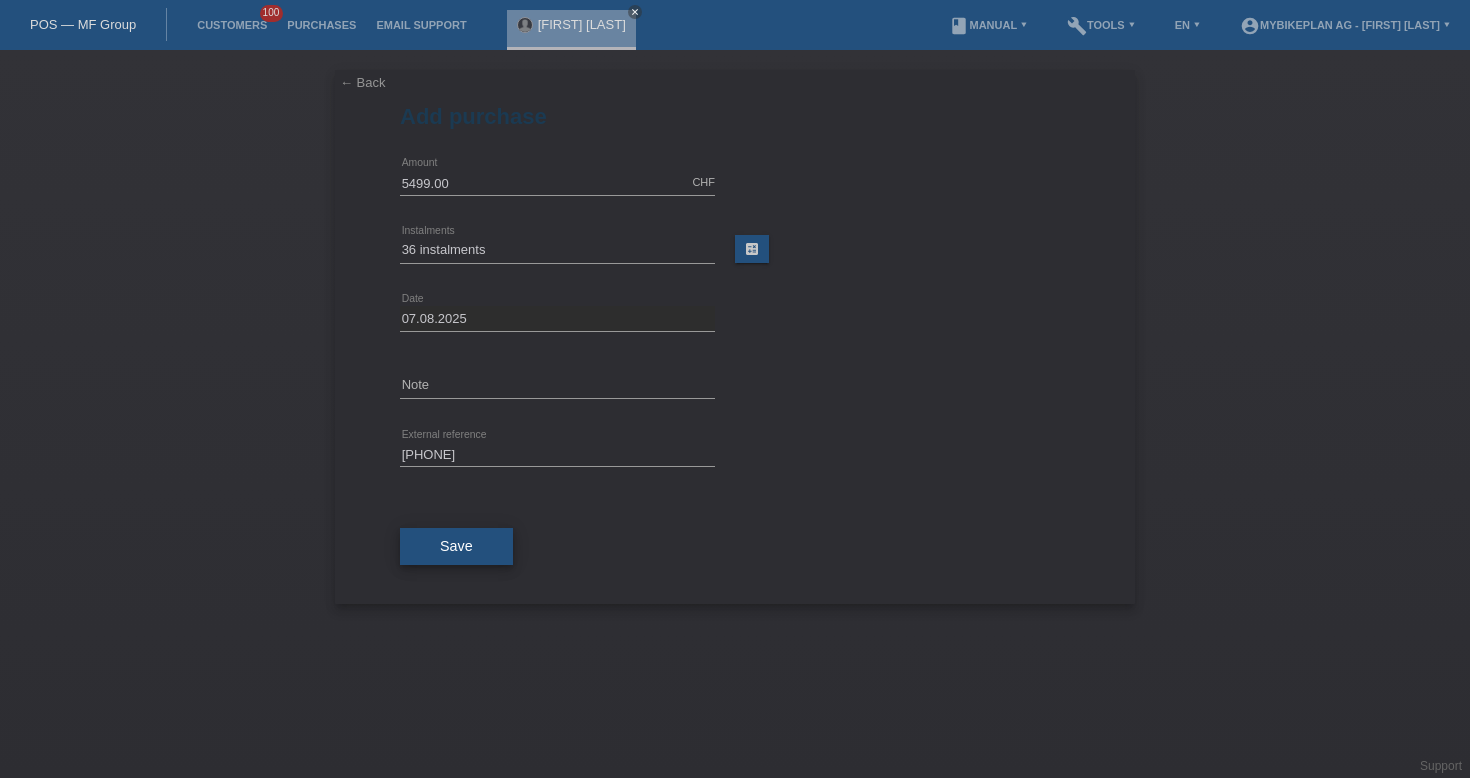 click on "Save" at bounding box center (456, 547) 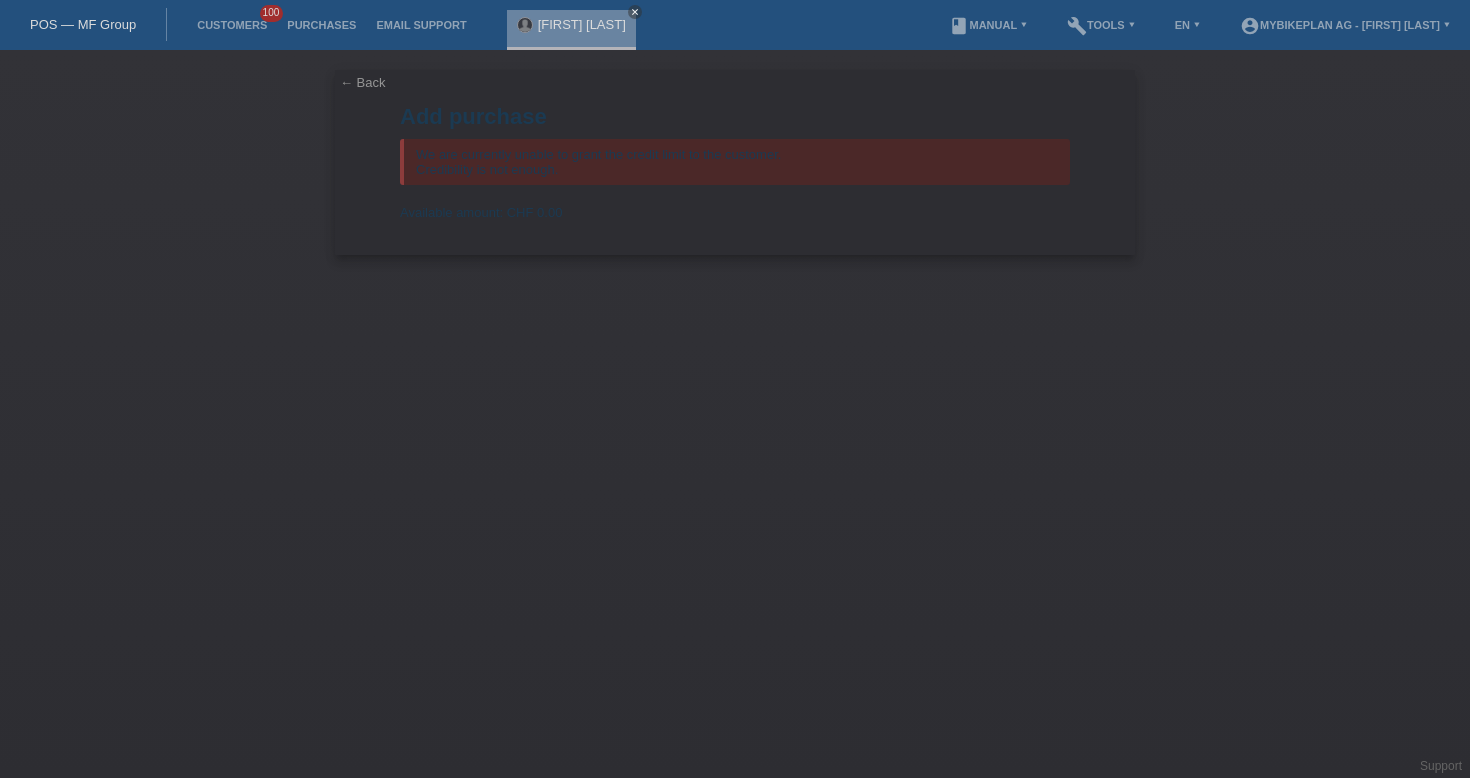 click on "POS — MF Group" at bounding box center (83, 24) 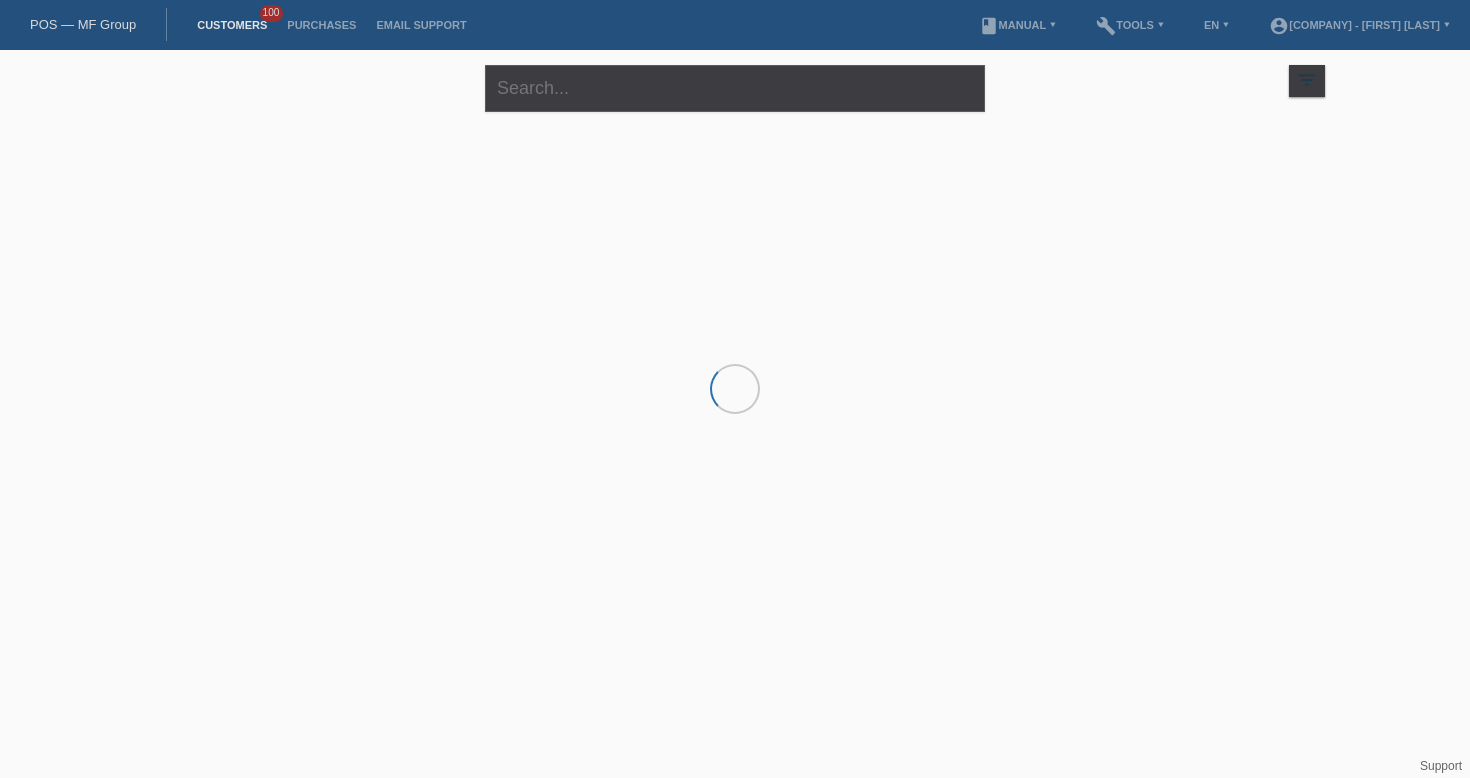 scroll, scrollTop: 0, scrollLeft: 0, axis: both 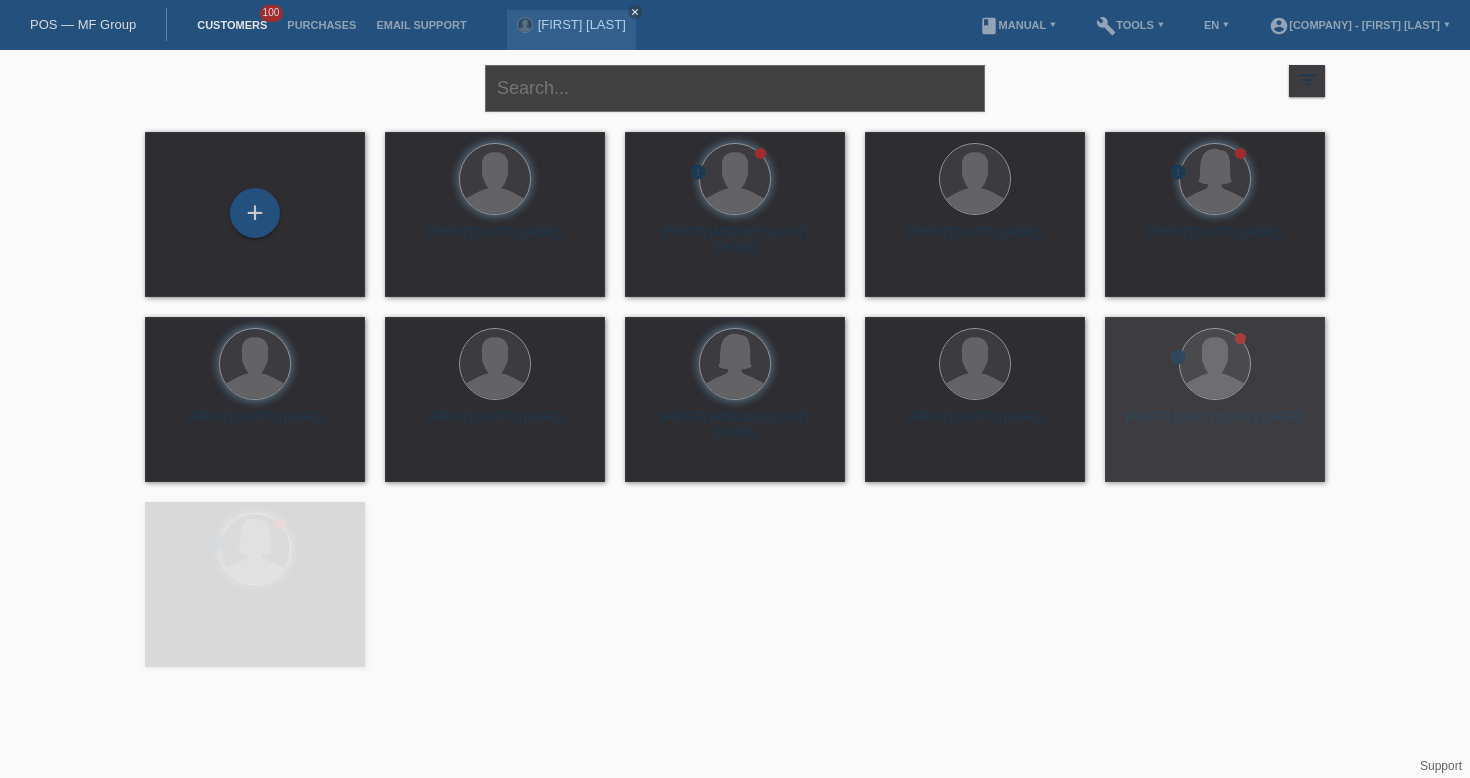 click at bounding box center [735, 88] 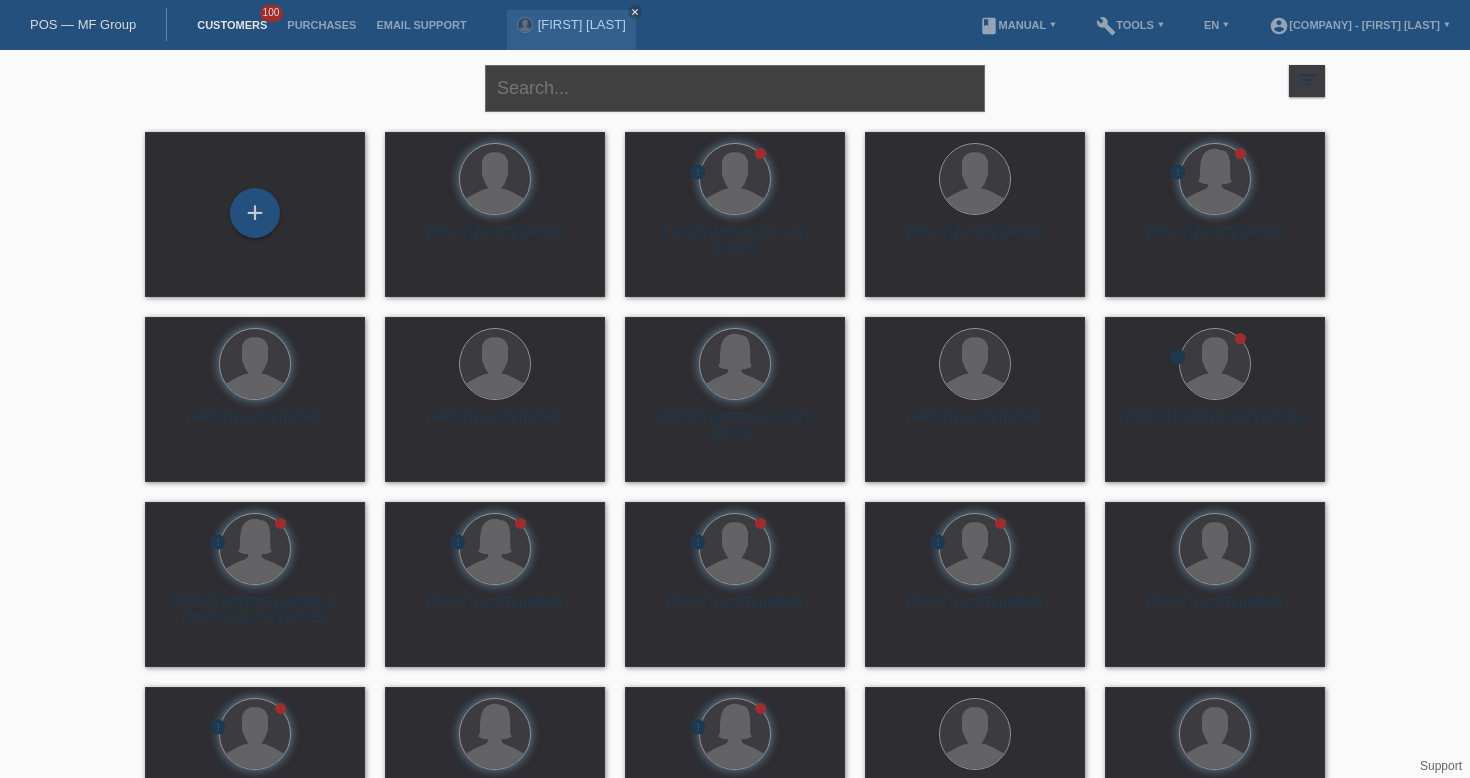 paste on "[FIRST] [LAST]" 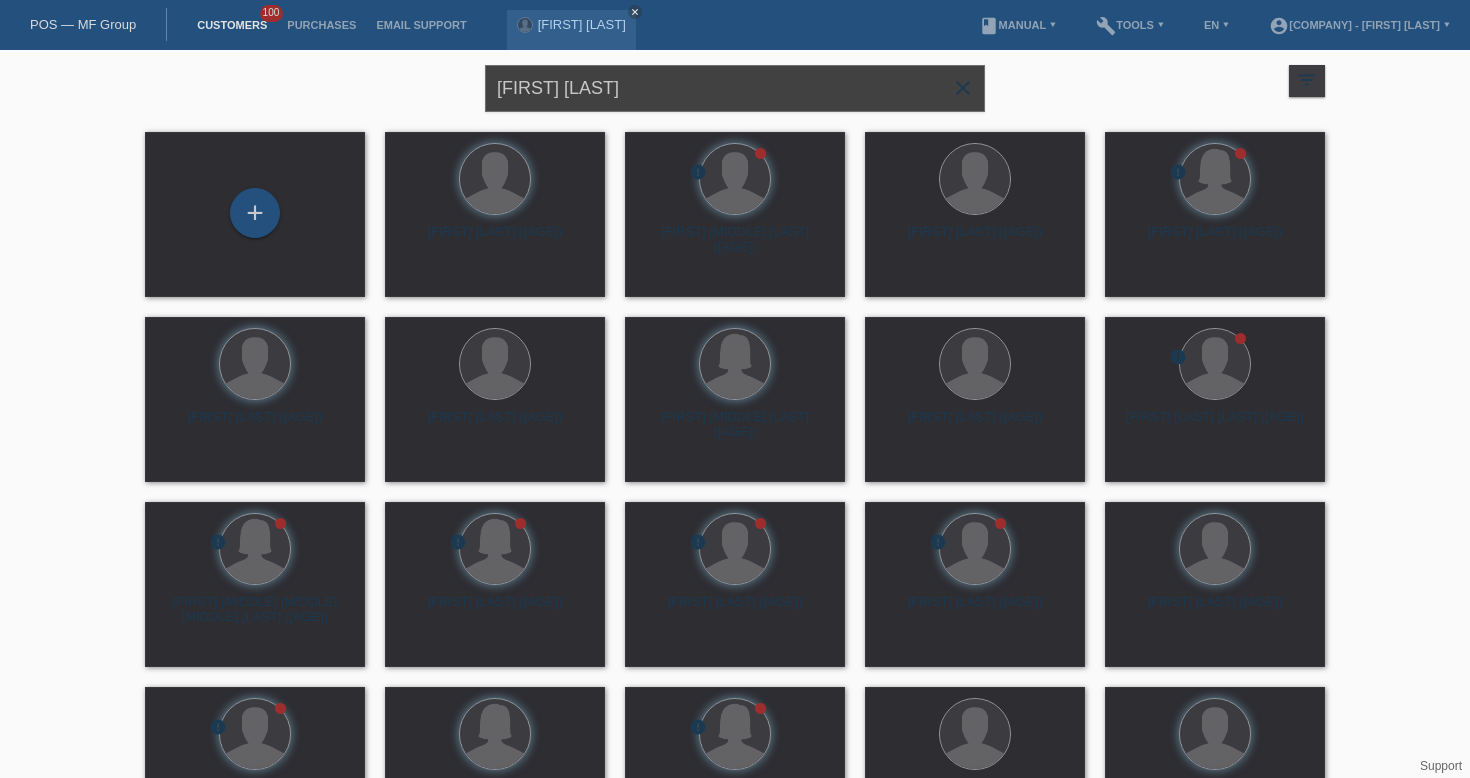 type on "[FIRST] [LAST]" 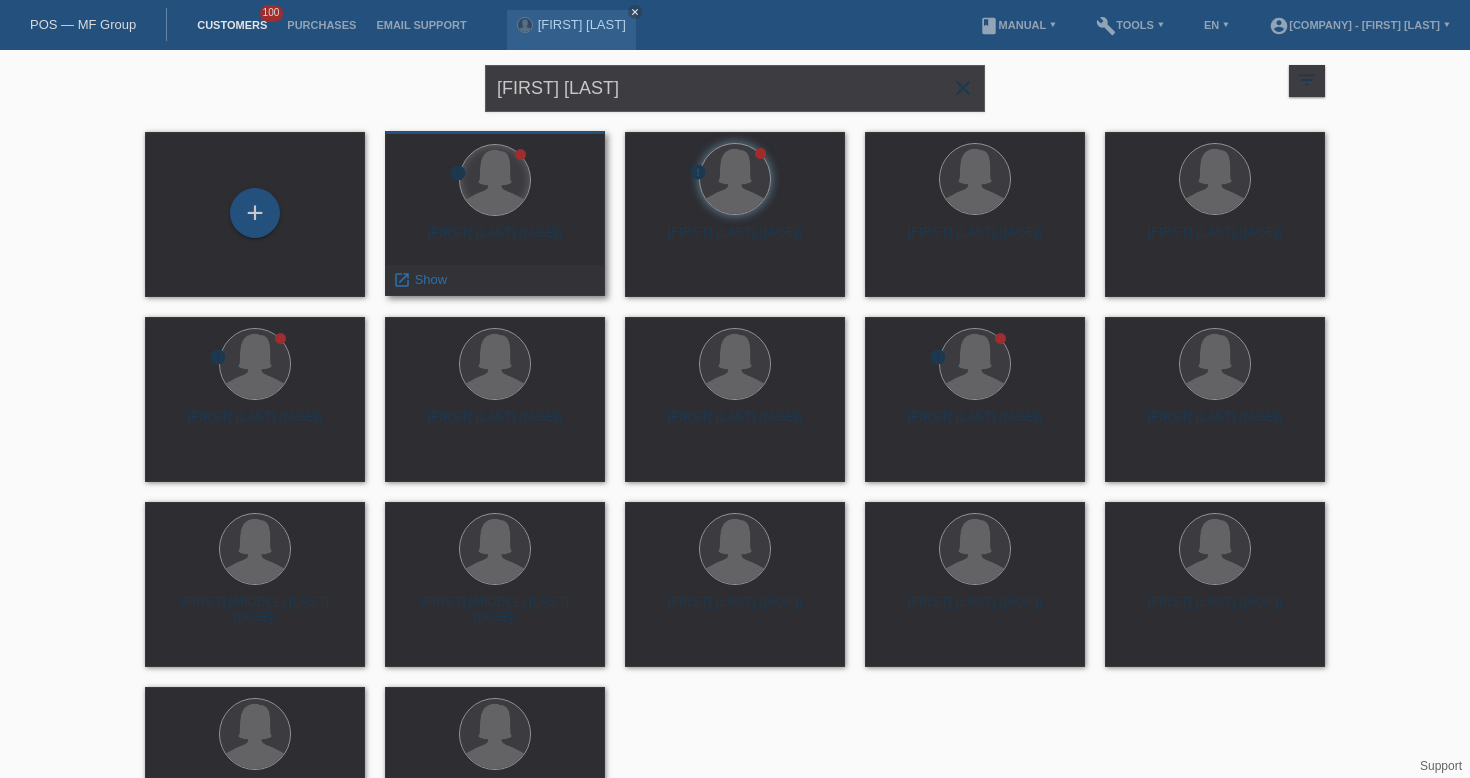 click at bounding box center (495, 180) 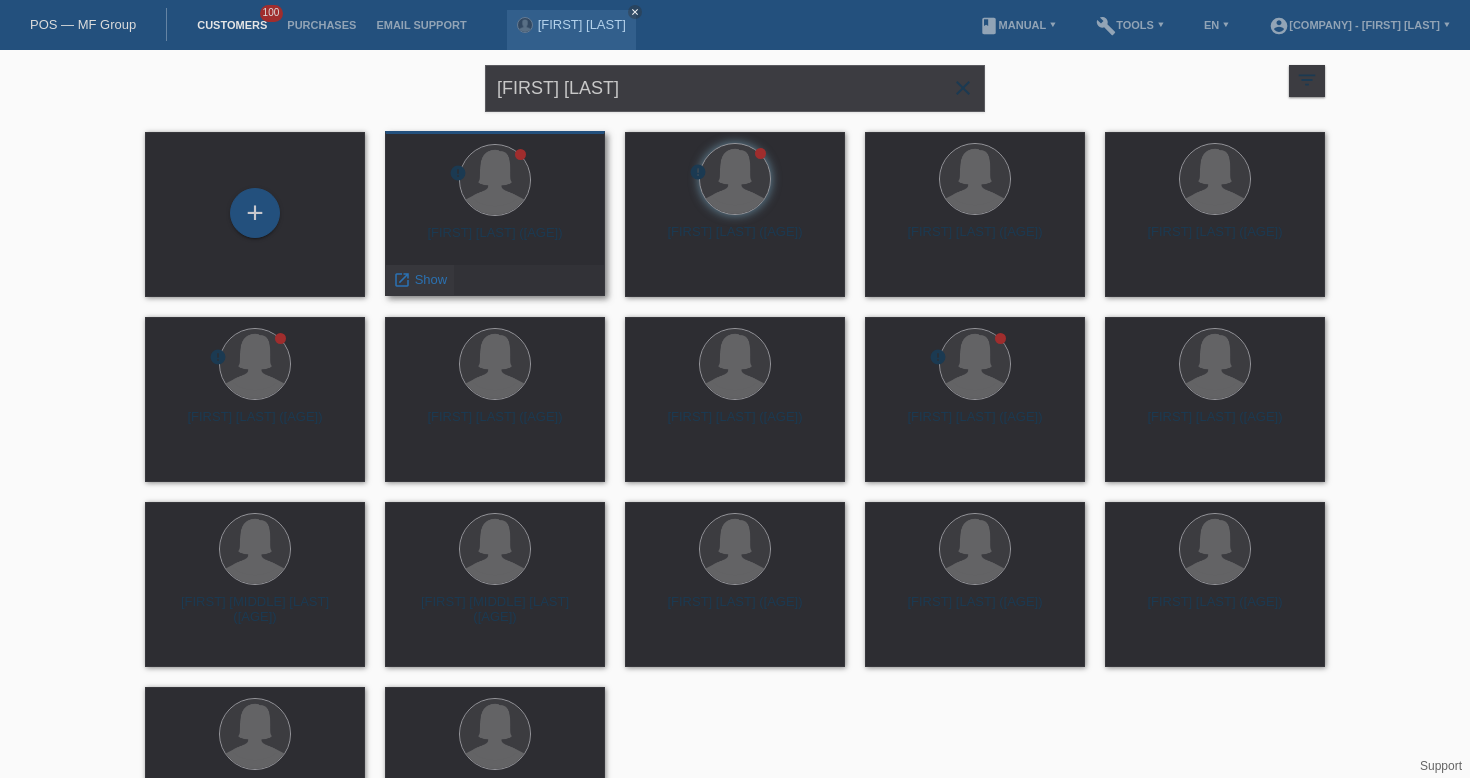 click on "Show" at bounding box center (431, 279) 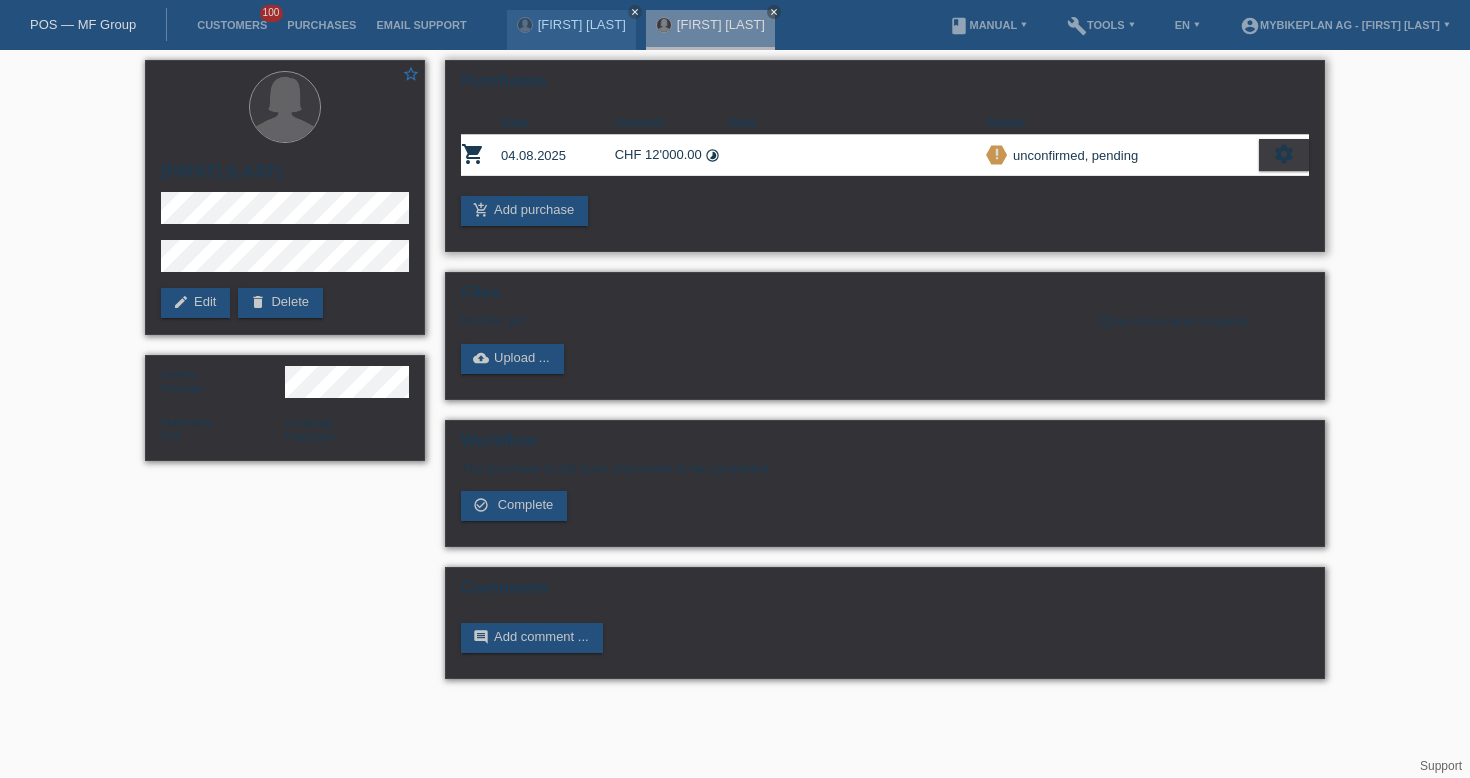 scroll, scrollTop: 0, scrollLeft: 0, axis: both 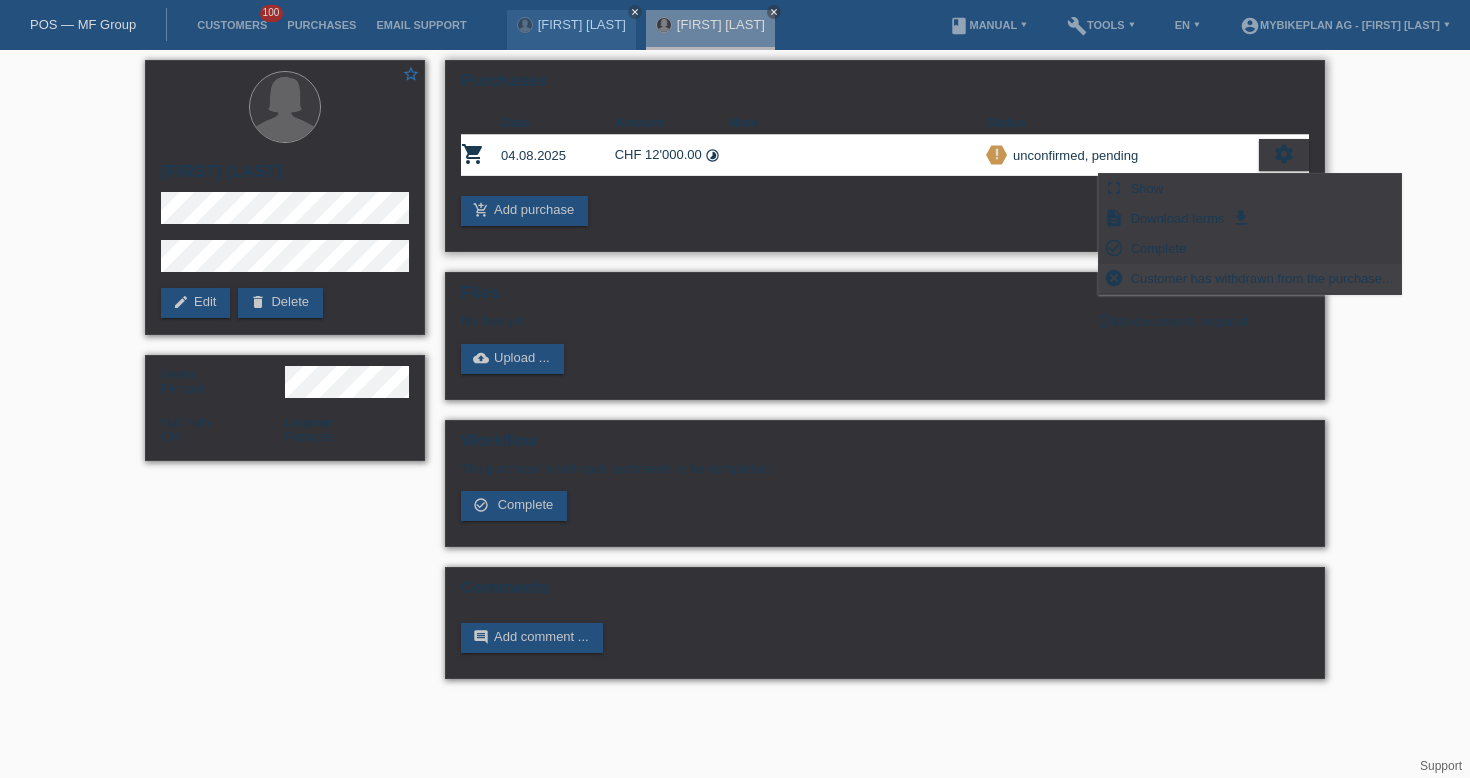click on "cancel   Customer has withdrawn from the purchase..." at bounding box center (1250, 279) 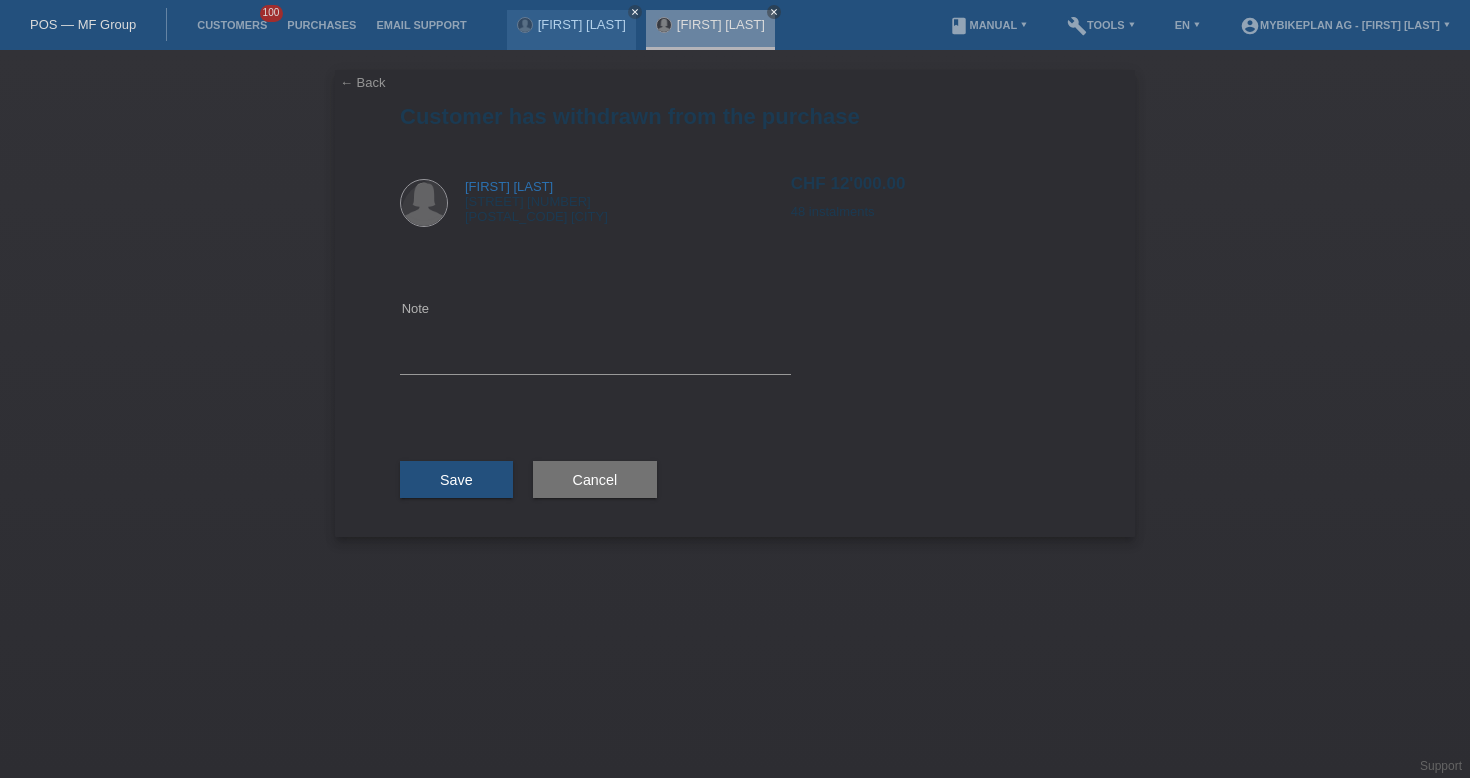 scroll, scrollTop: 0, scrollLeft: 0, axis: both 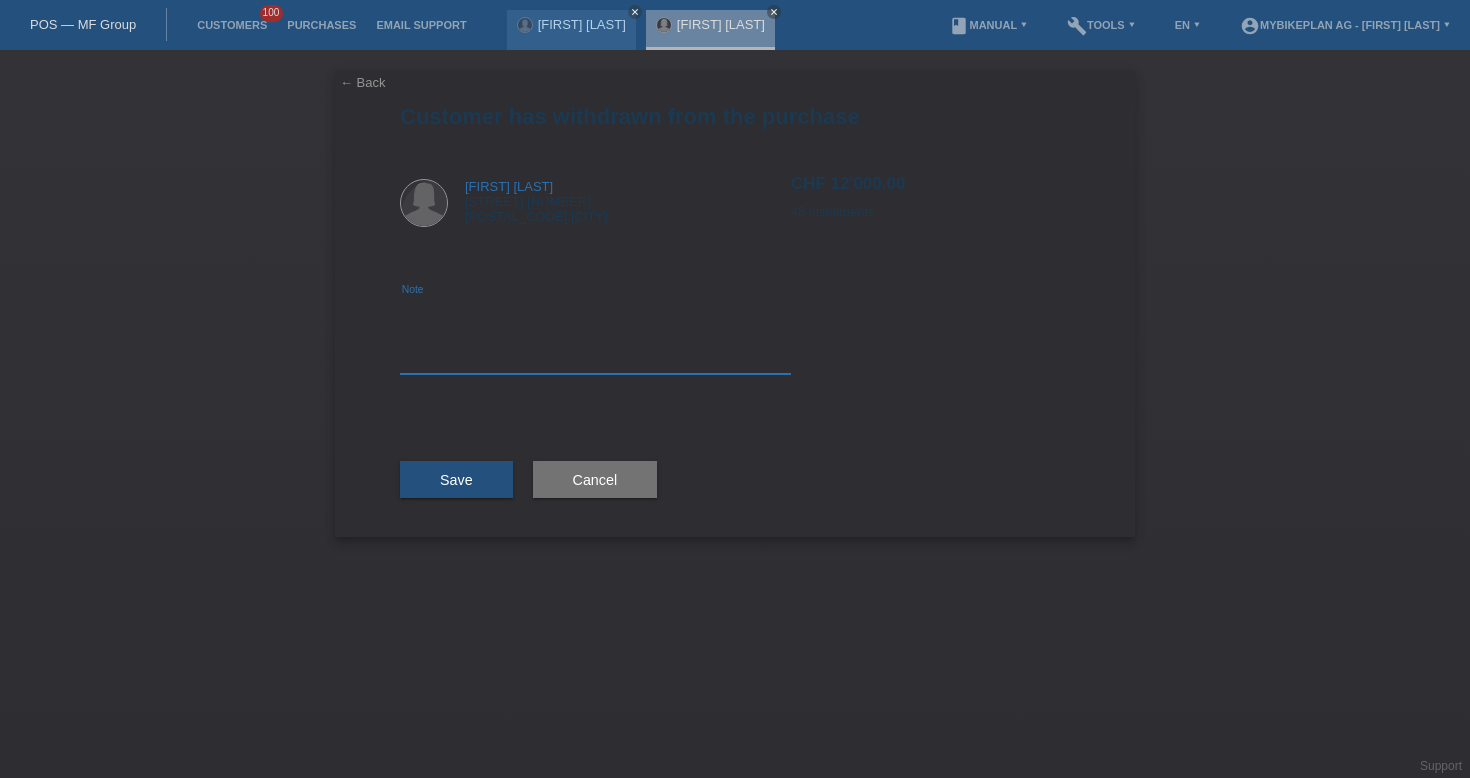 click at bounding box center [595, 335] 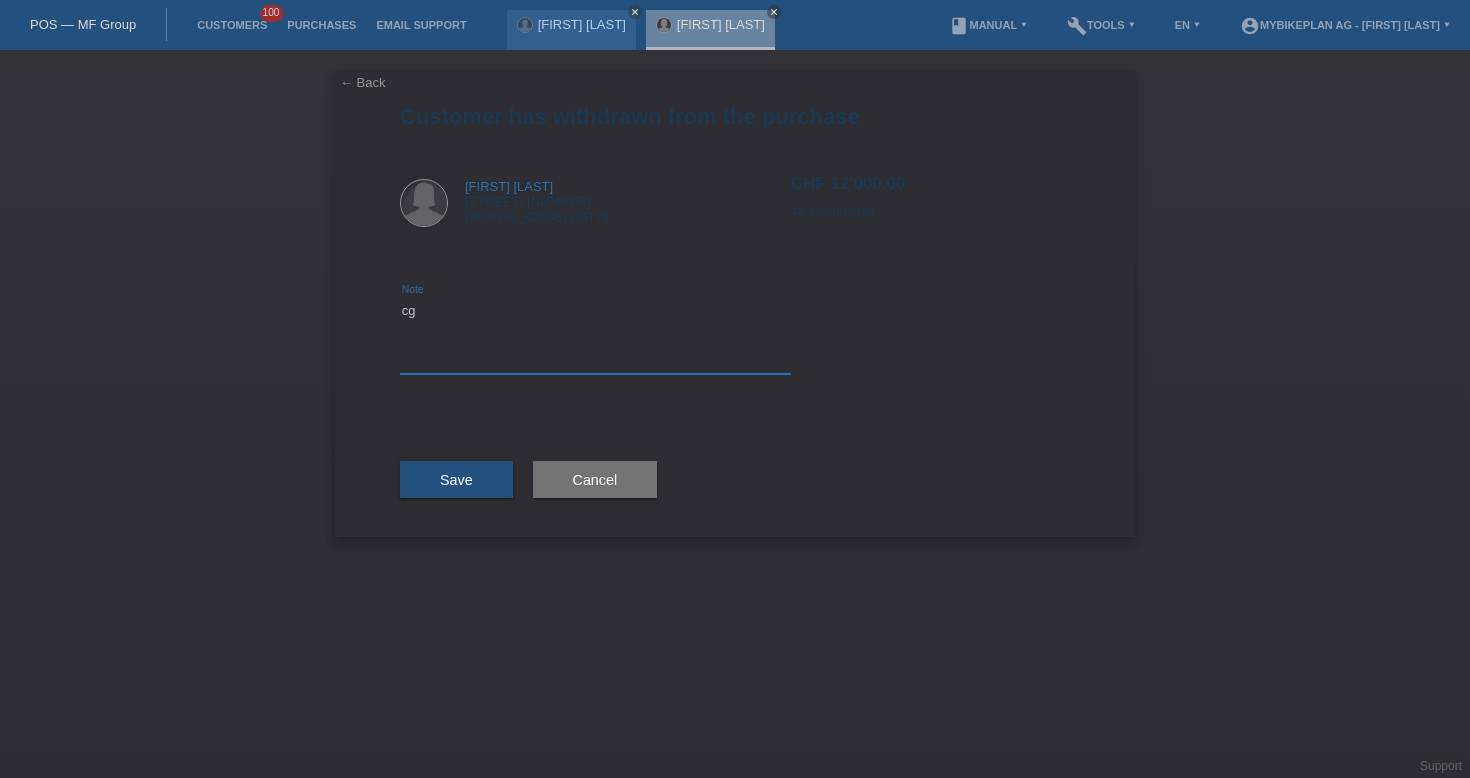 type on "c" 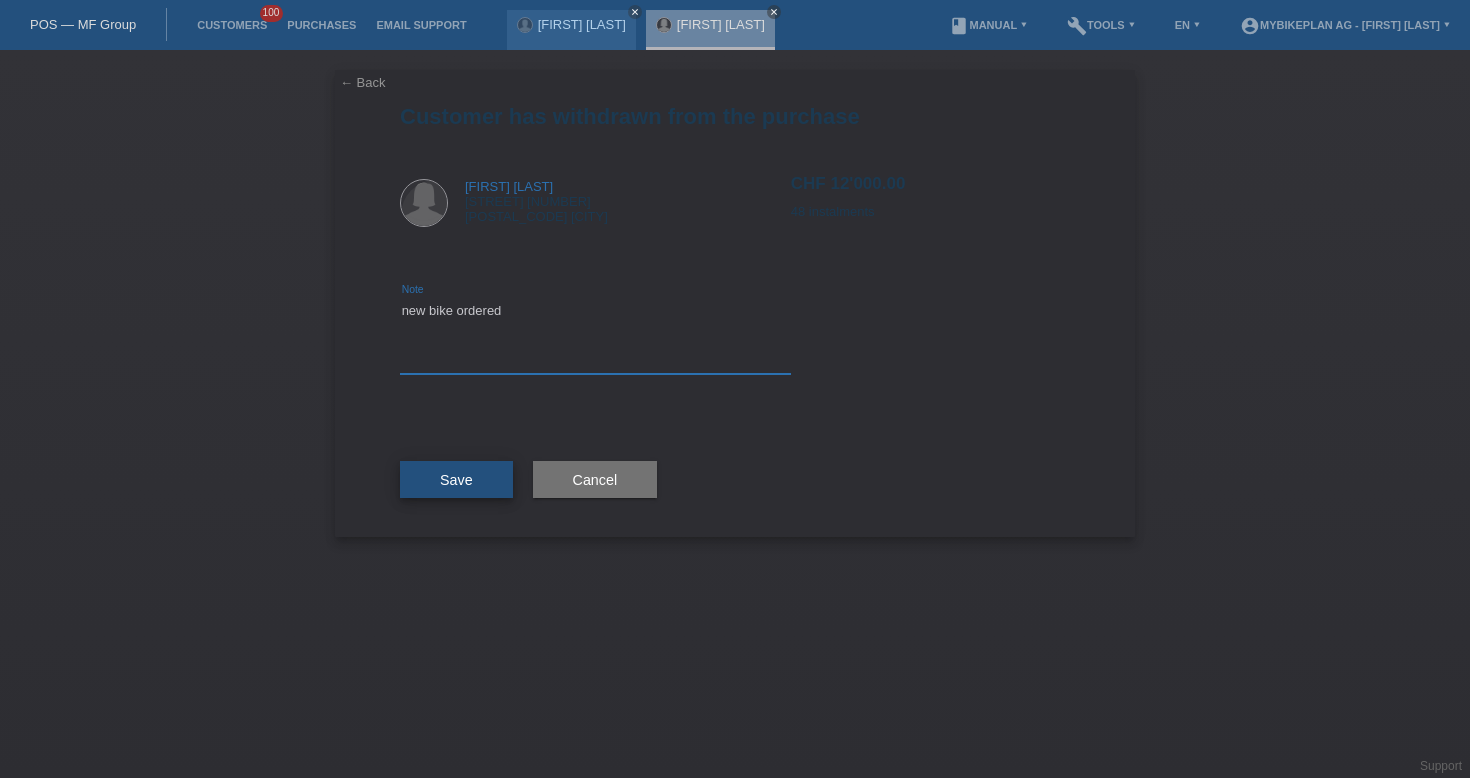 type on "new bike ordered" 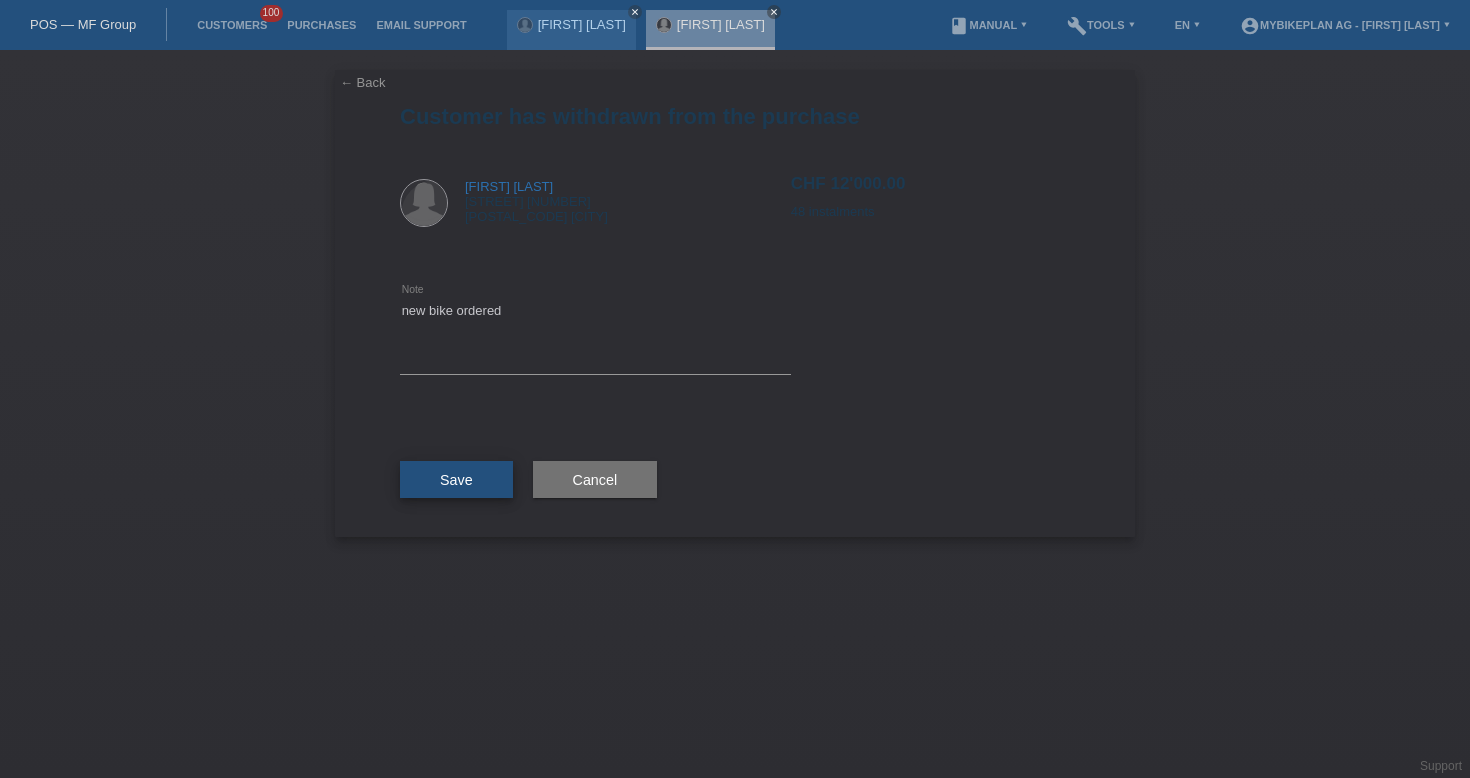 click on "Save" at bounding box center (456, 480) 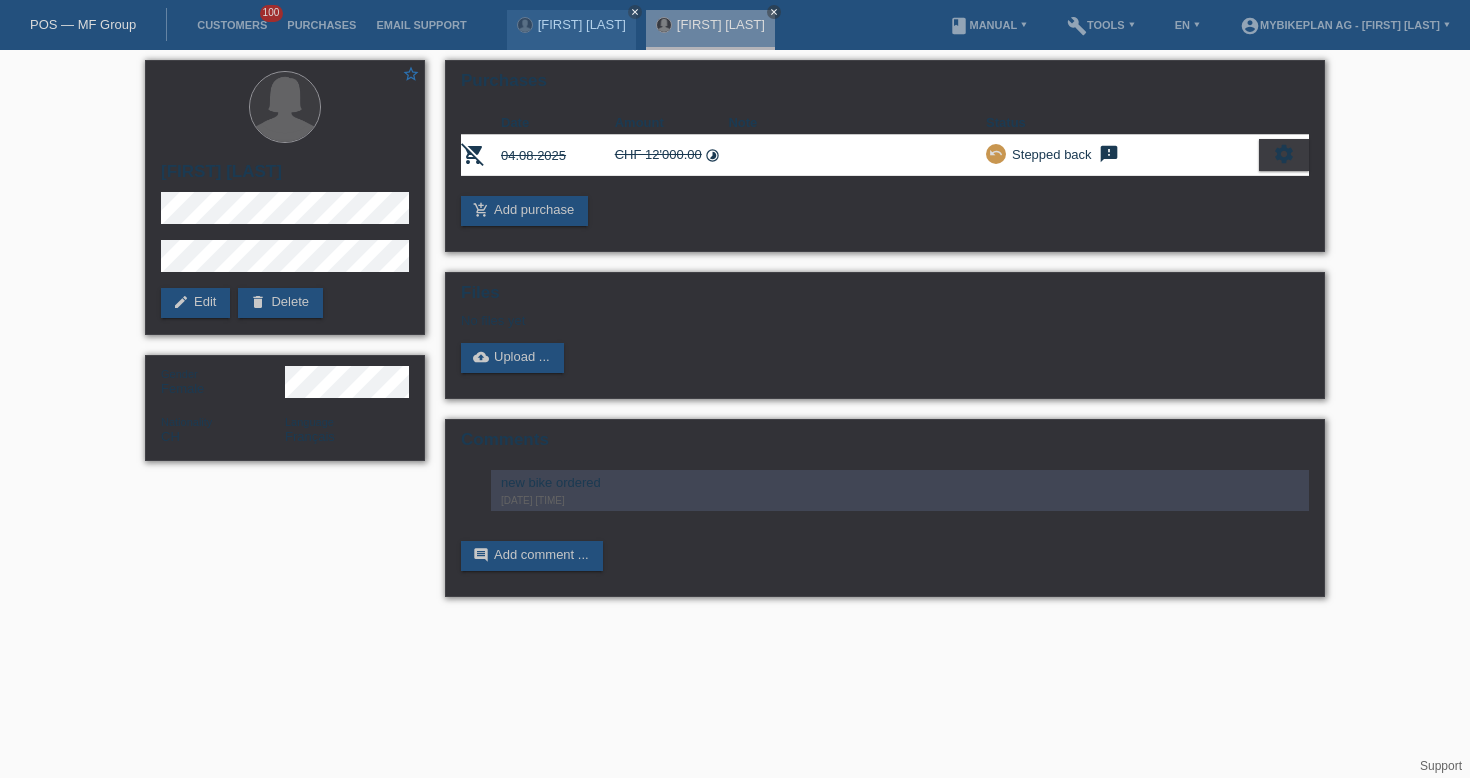 scroll, scrollTop: 0, scrollLeft: 0, axis: both 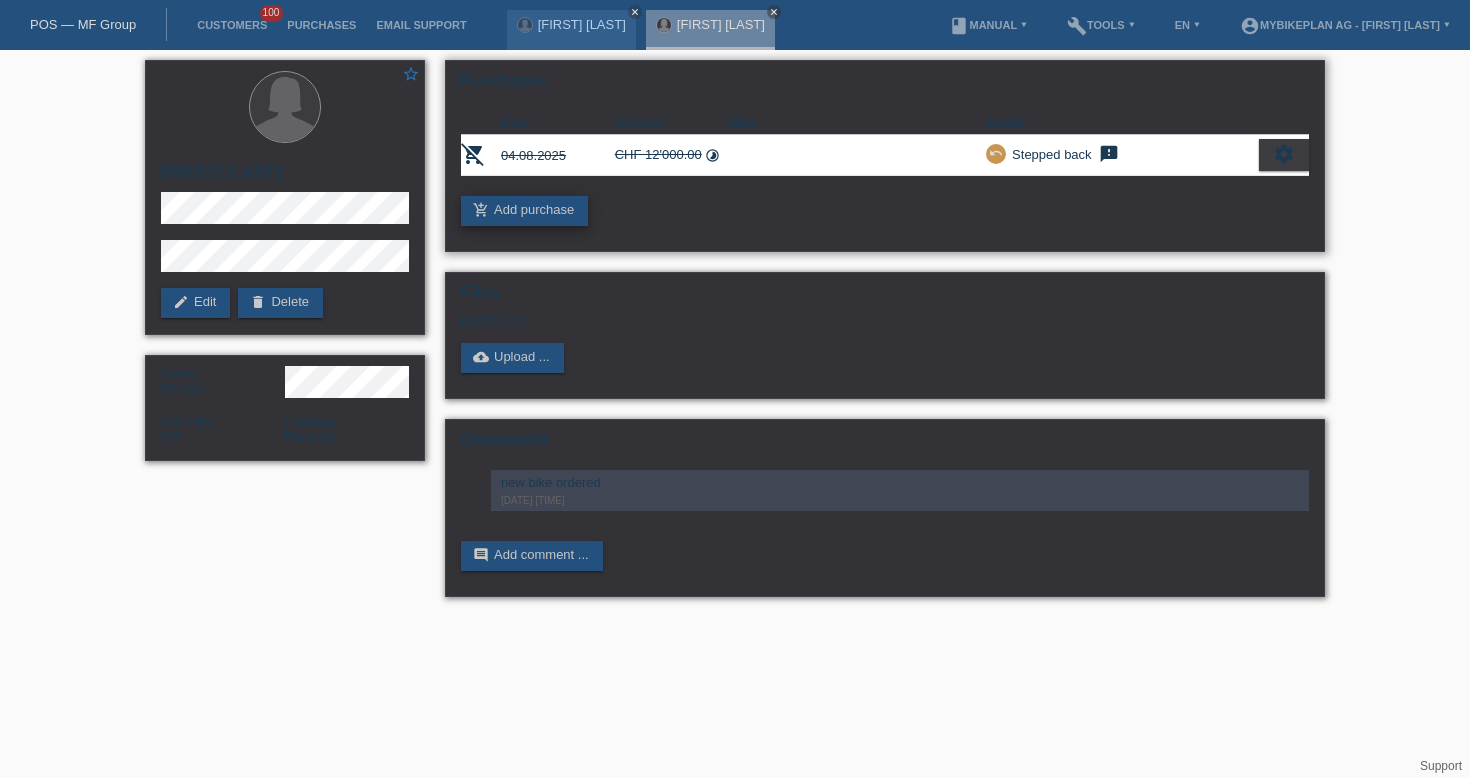 click on "add_shopping_cart  Add purchase" at bounding box center [524, 211] 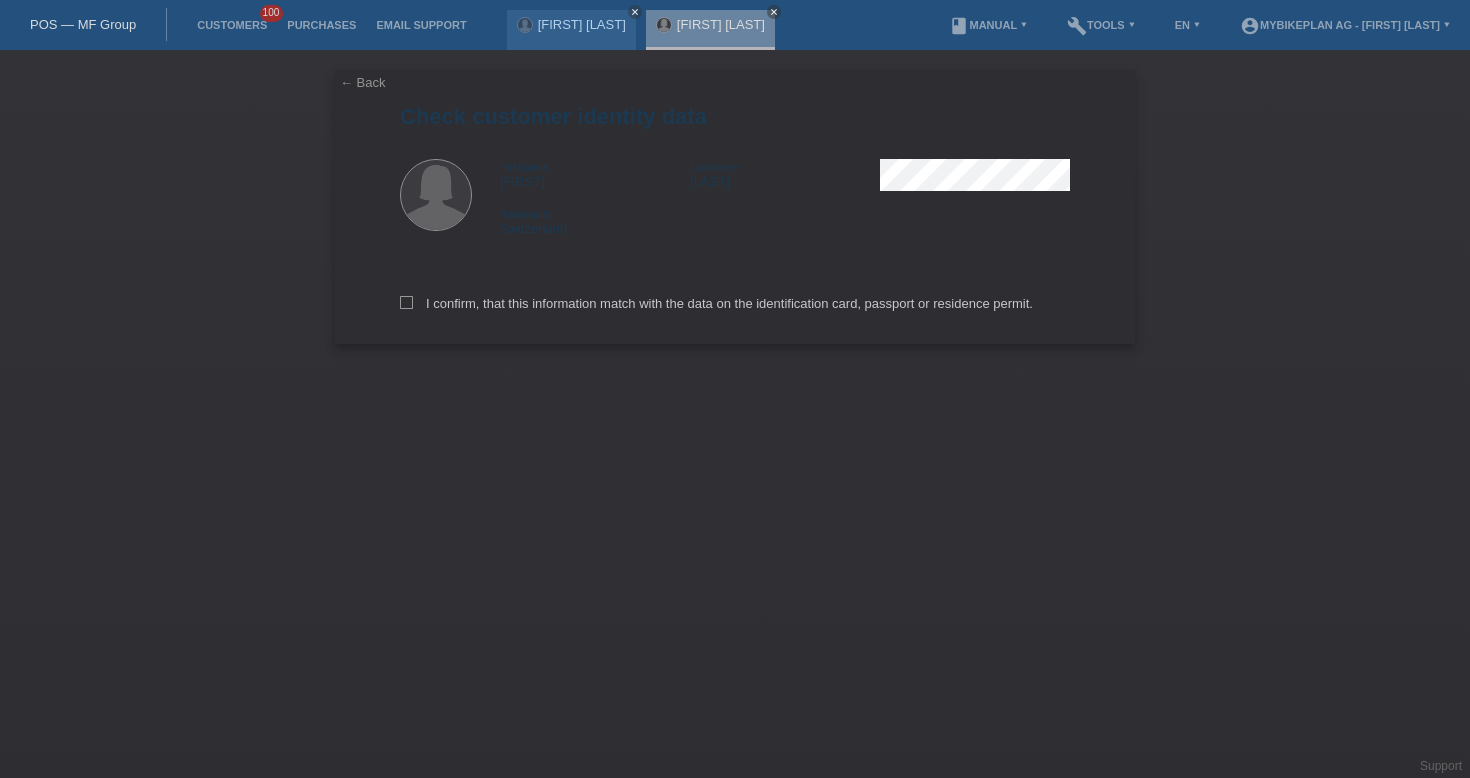 scroll, scrollTop: 0, scrollLeft: 0, axis: both 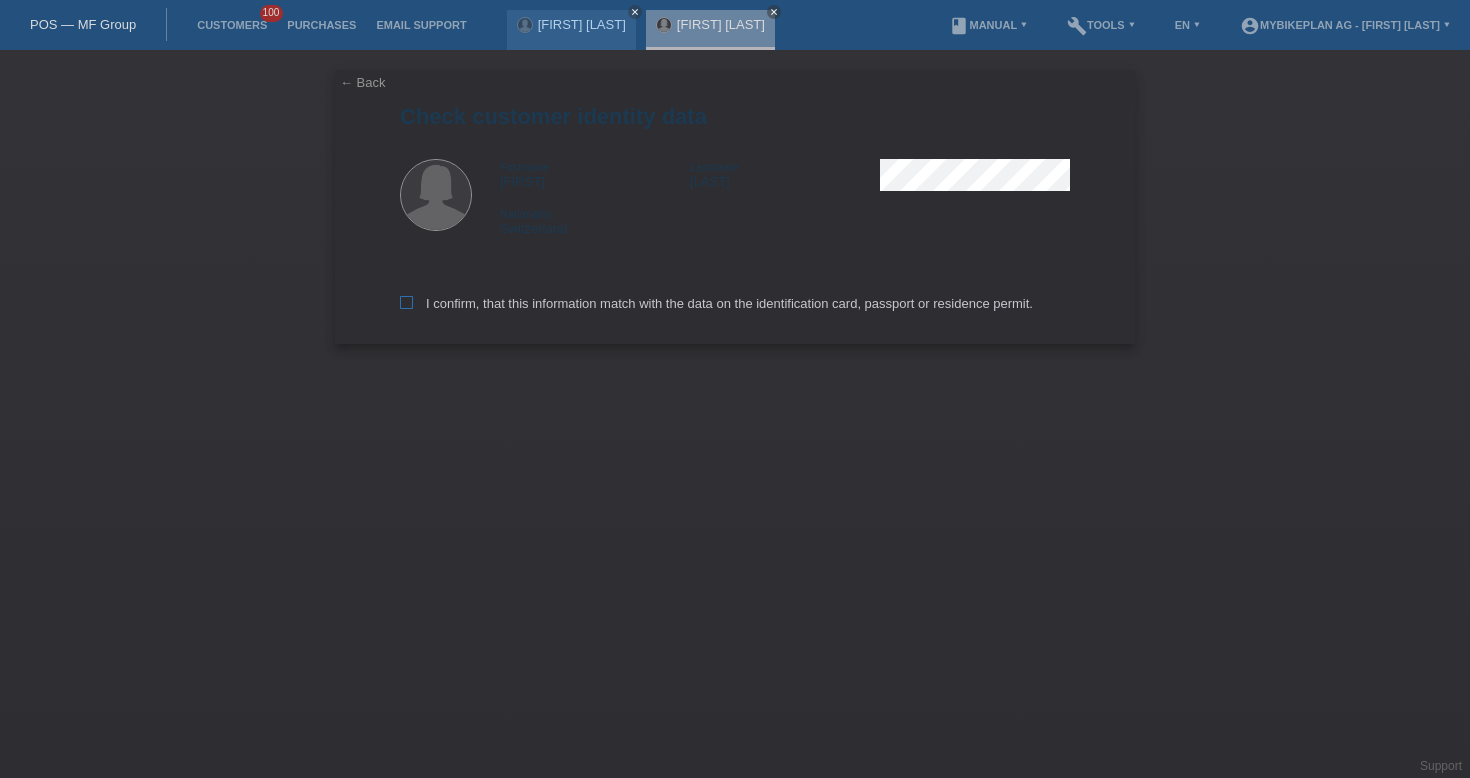 click on "I confirm, that this information match with the data on the identification card, passport or residence permit." at bounding box center [716, 303] 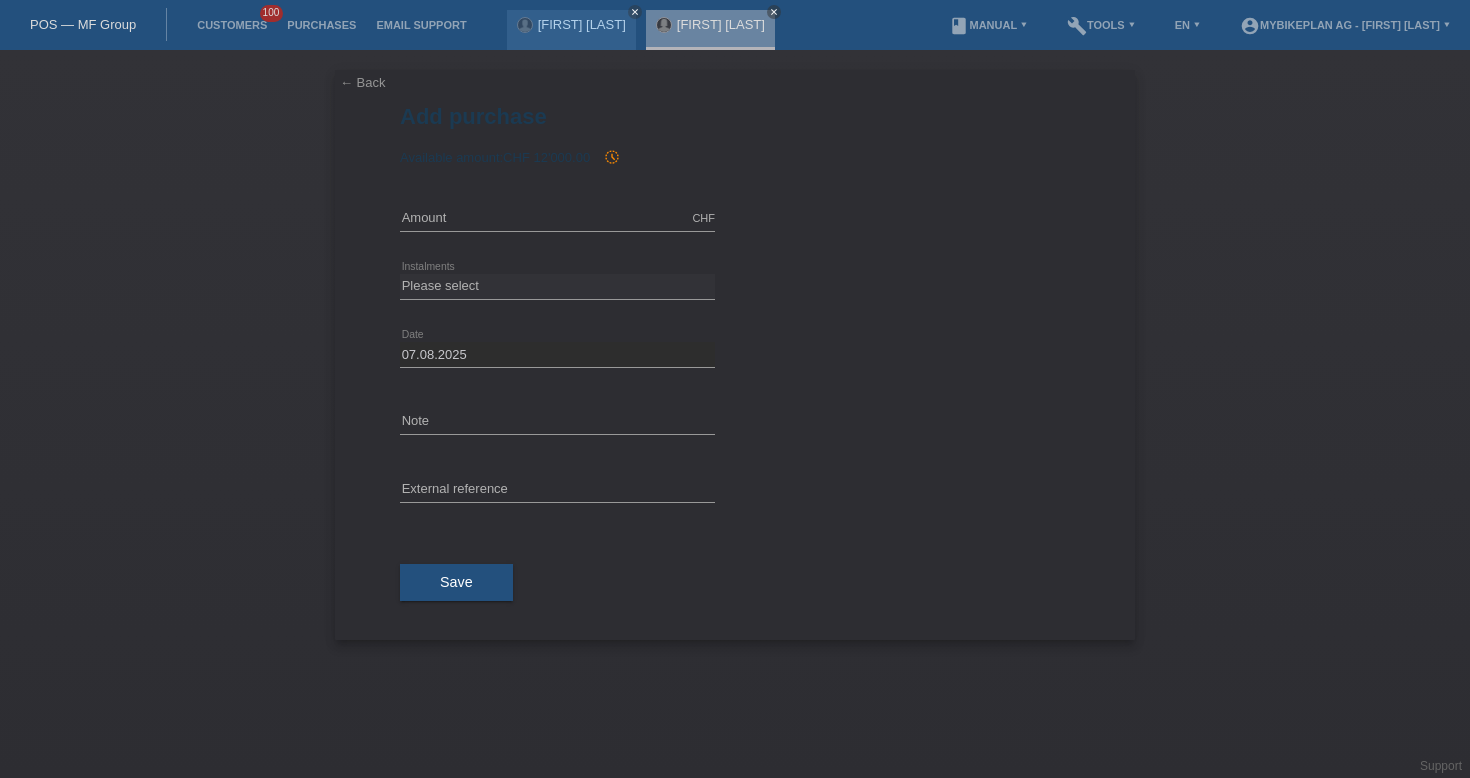 scroll, scrollTop: 0, scrollLeft: 0, axis: both 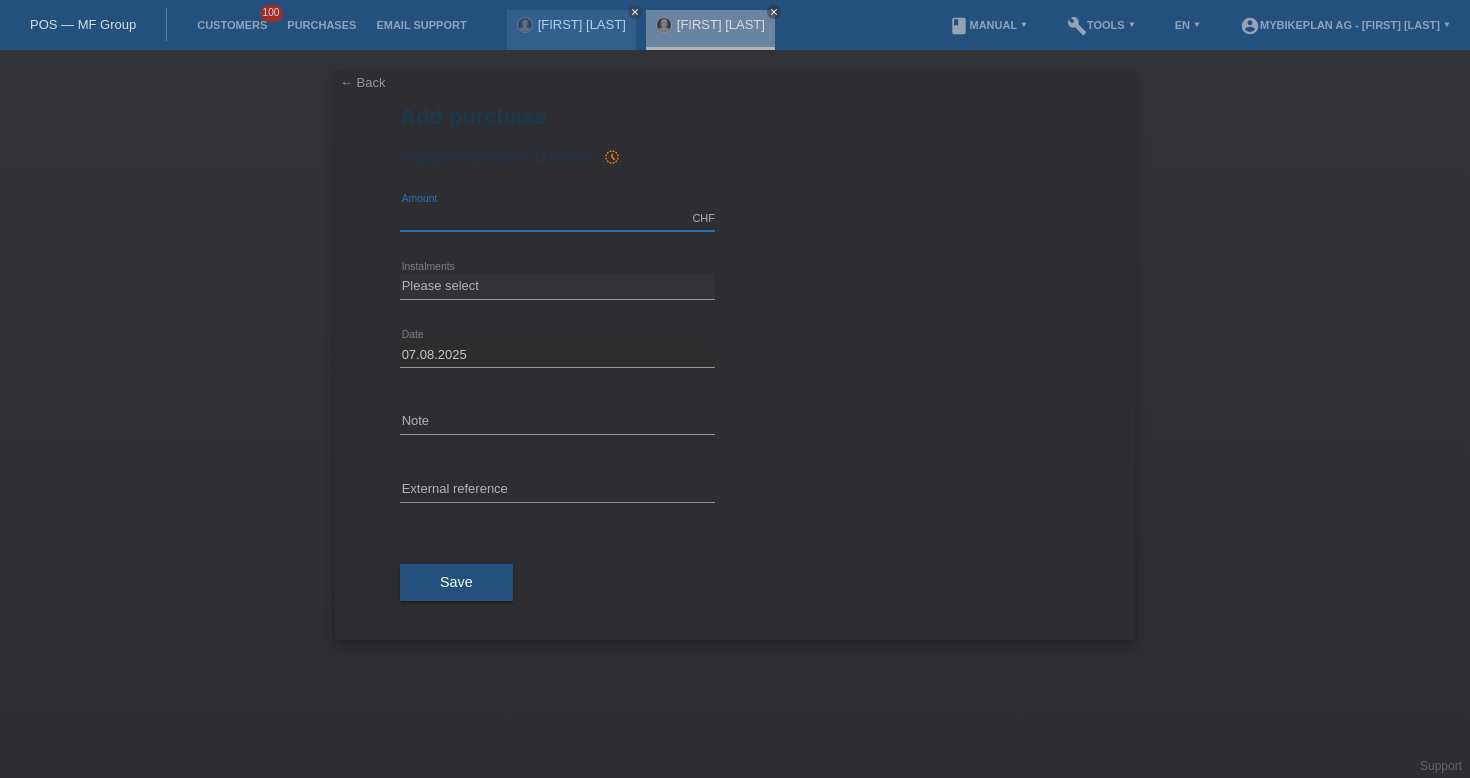 click at bounding box center [557, 218] 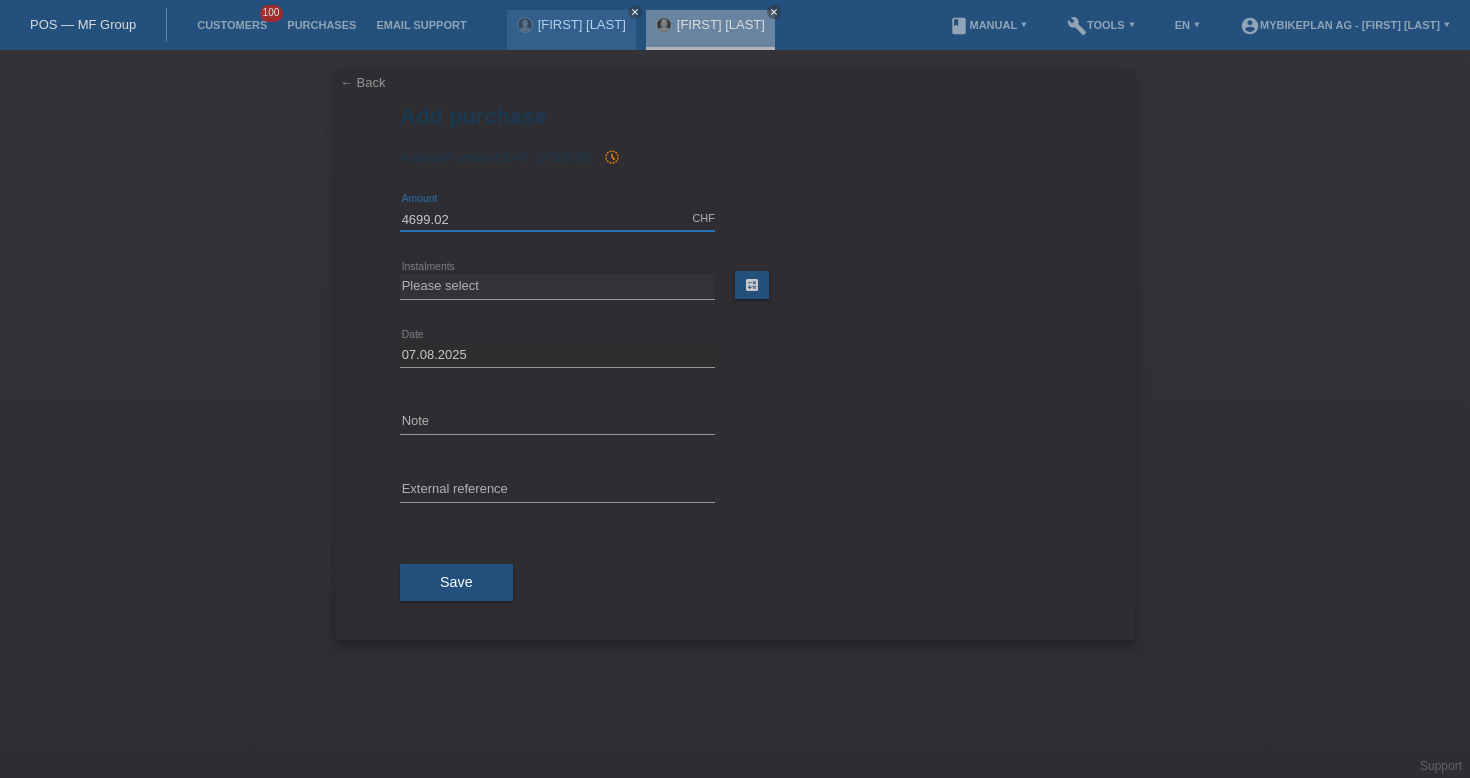 type on "4699.02" 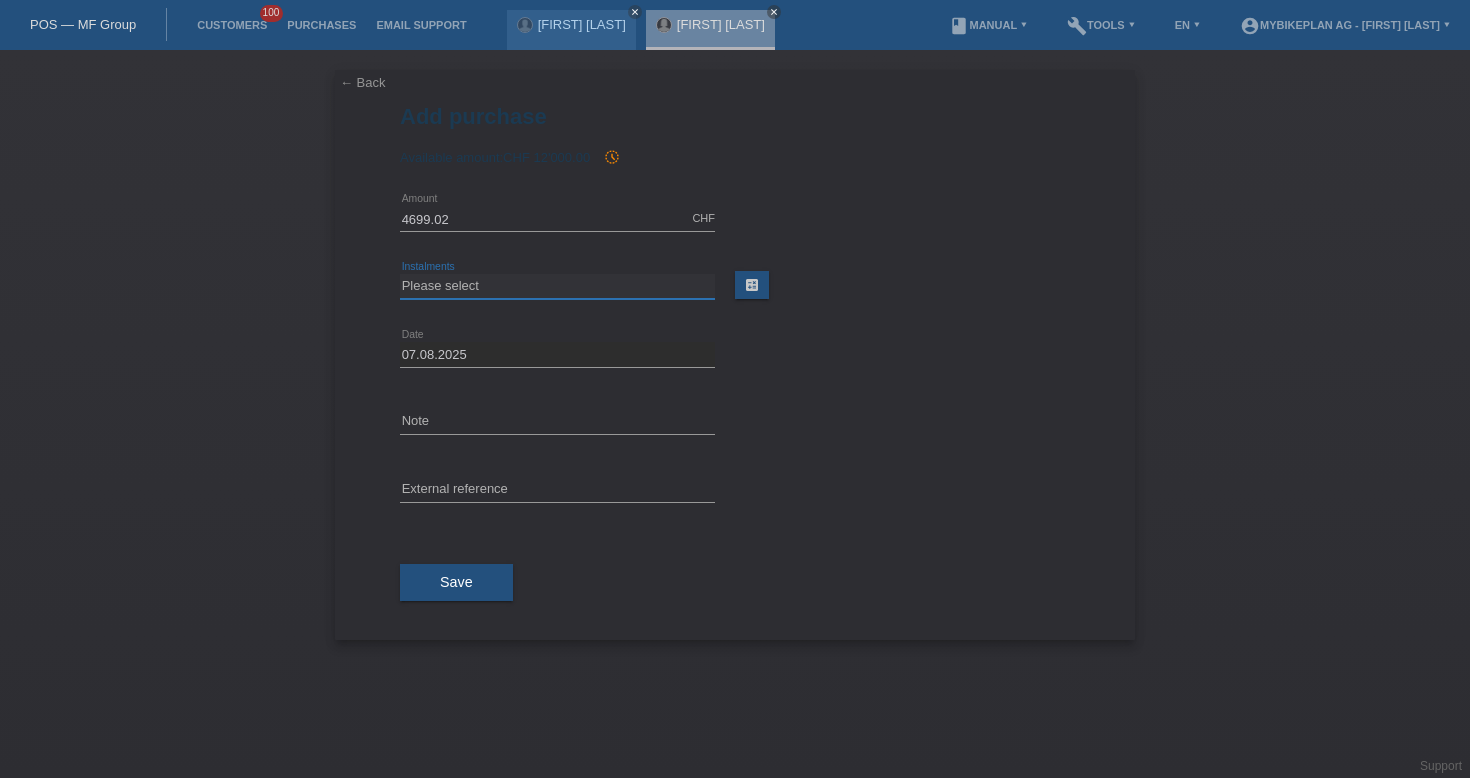 click on "Please select
6 instalments
12 instalments
18 instalments
24 instalments
36 instalments
48 instalments" at bounding box center (557, 286) 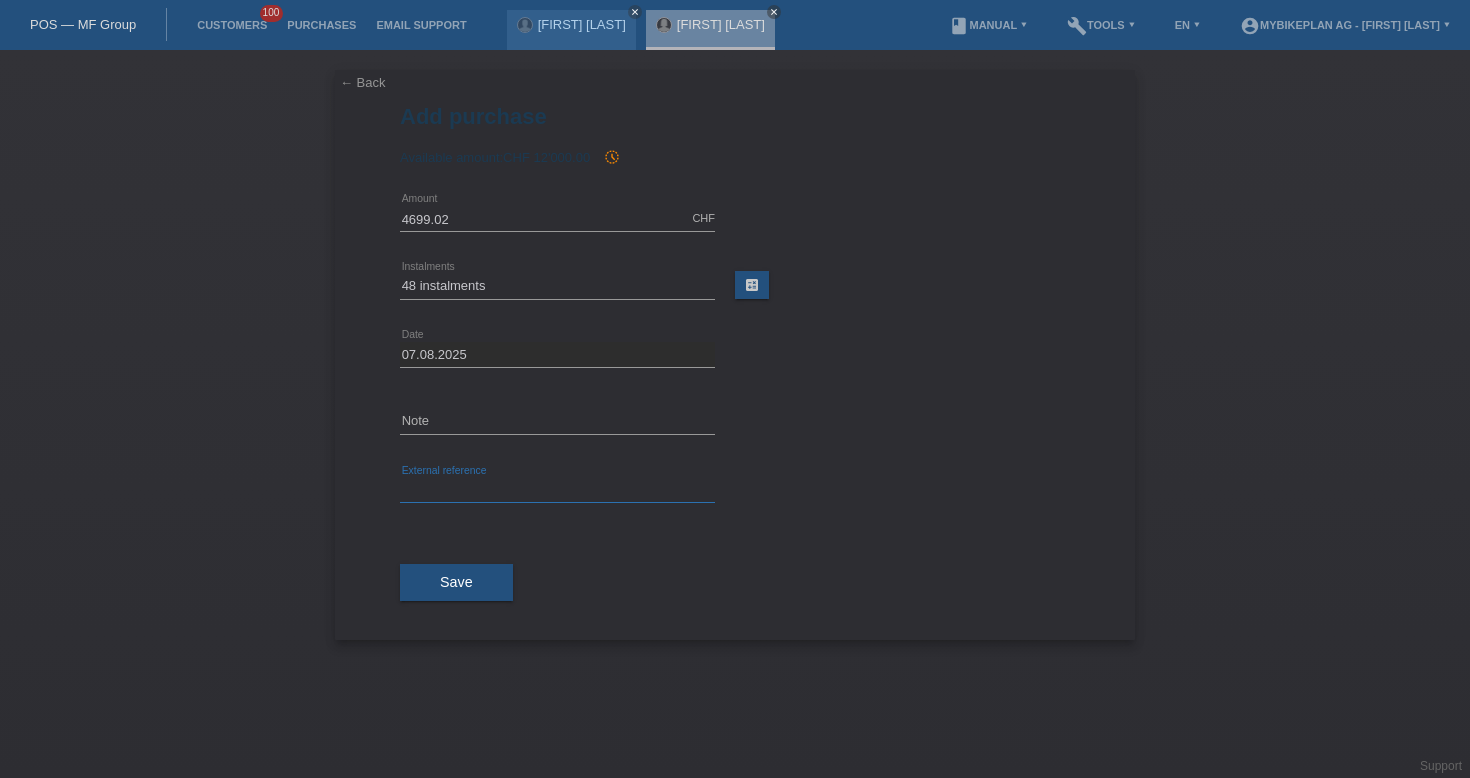click at bounding box center (557, 490) 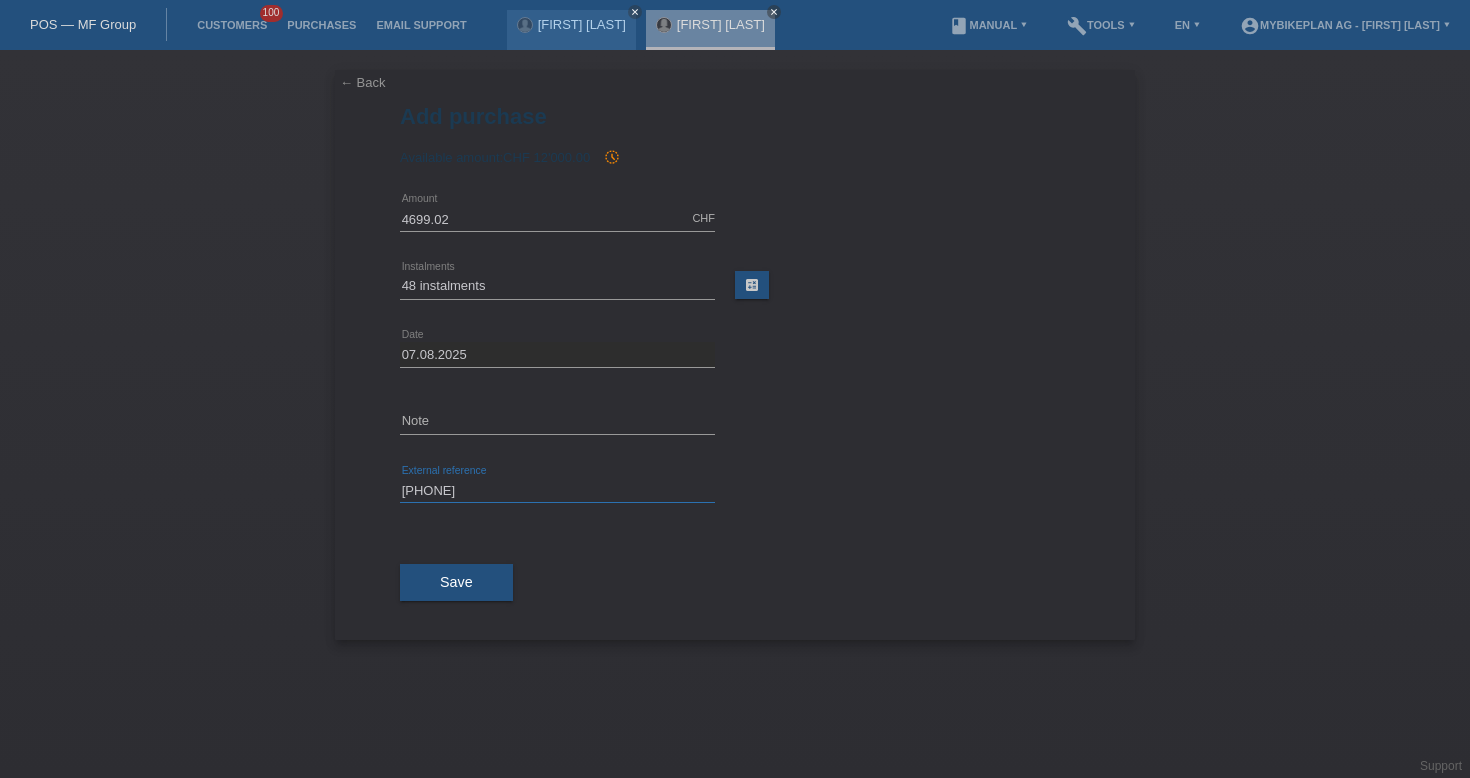 type on "41462722388" 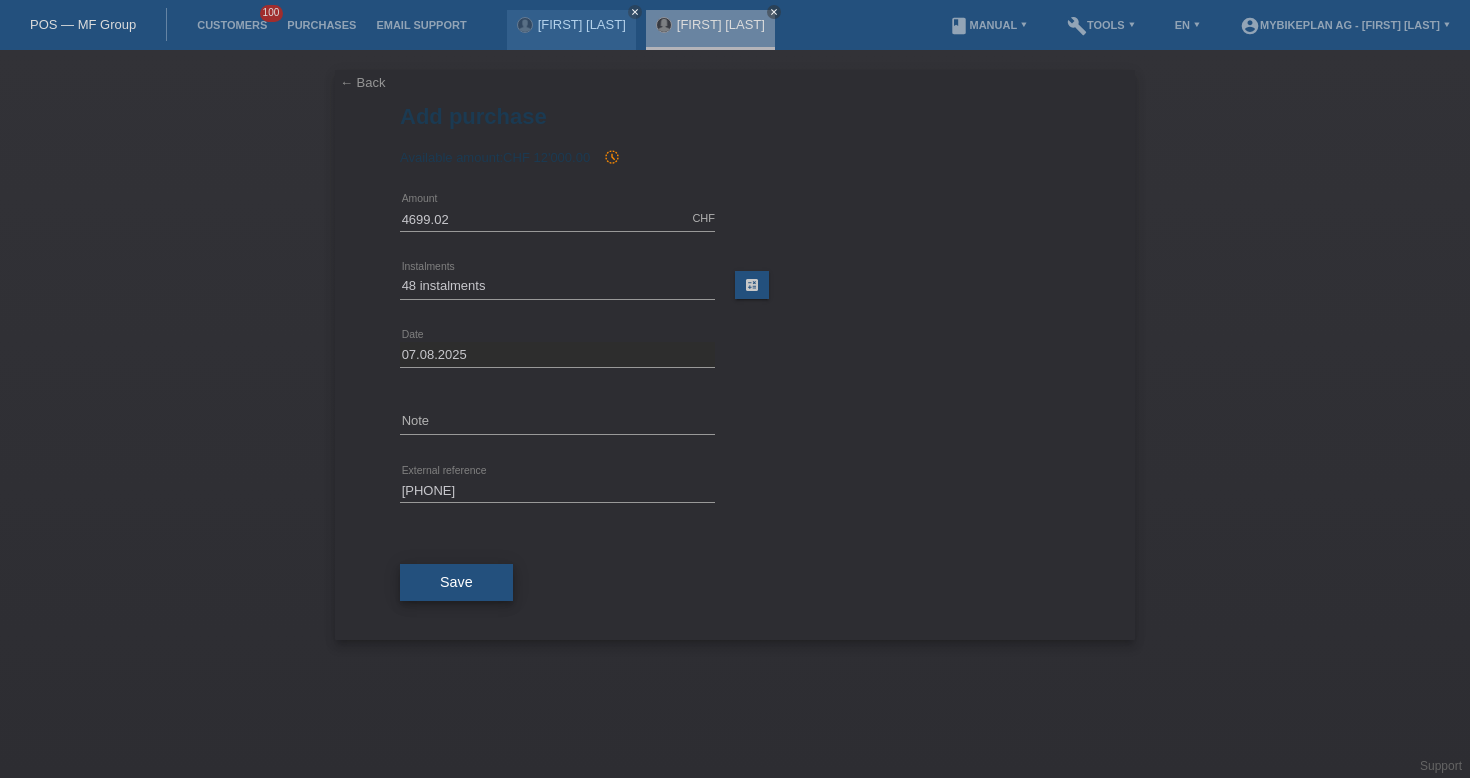 click on "Save" at bounding box center (456, 583) 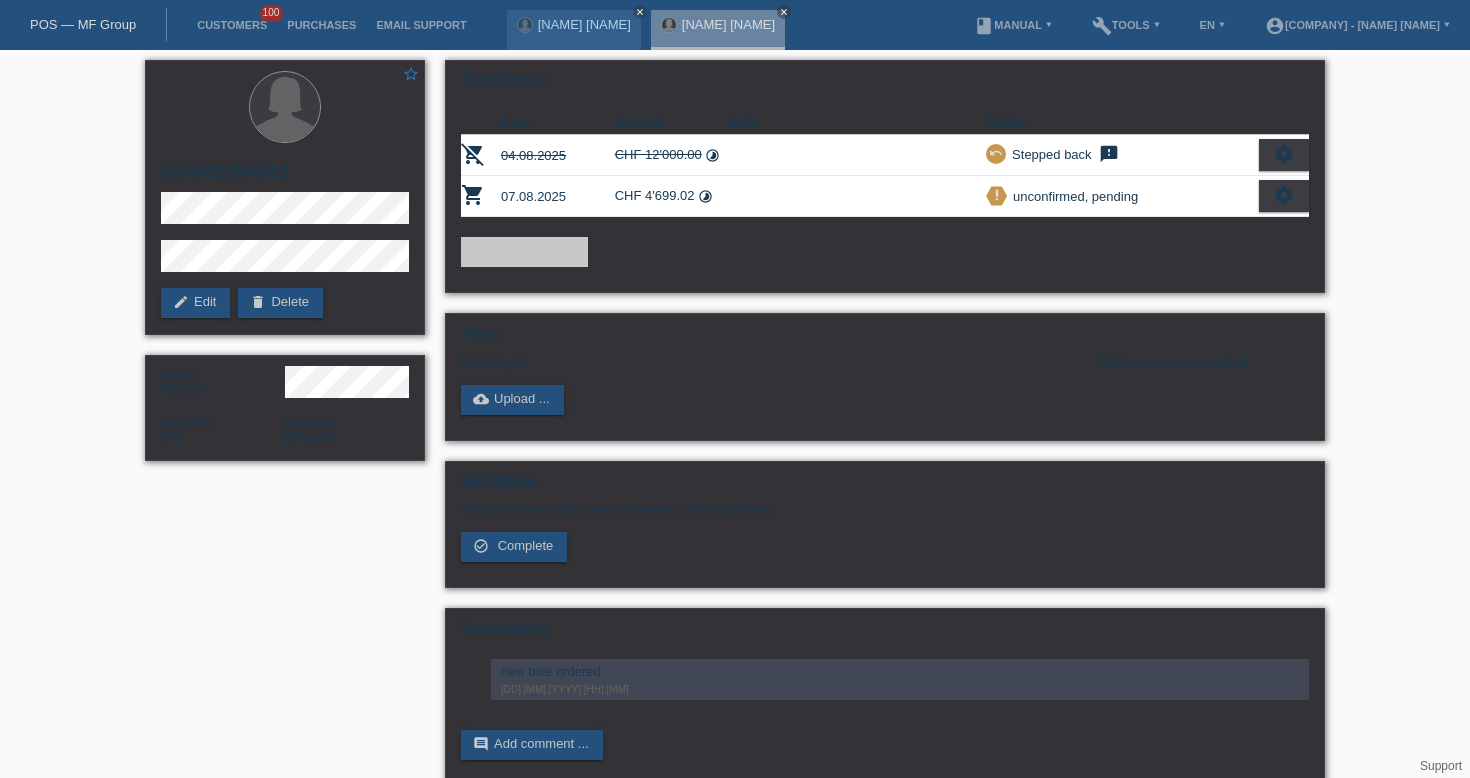 scroll, scrollTop: 0, scrollLeft: 0, axis: both 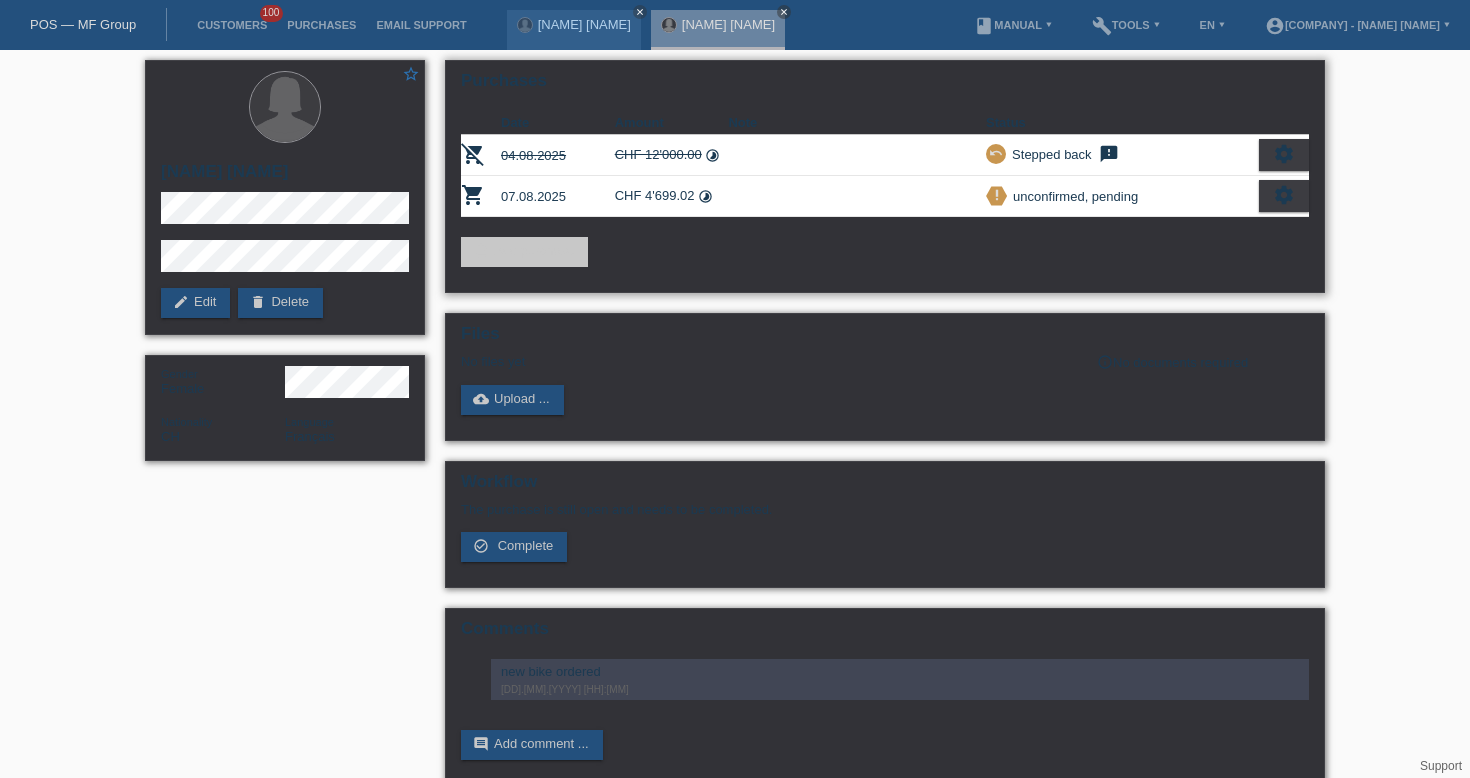 click on "settings" at bounding box center (1284, 195) 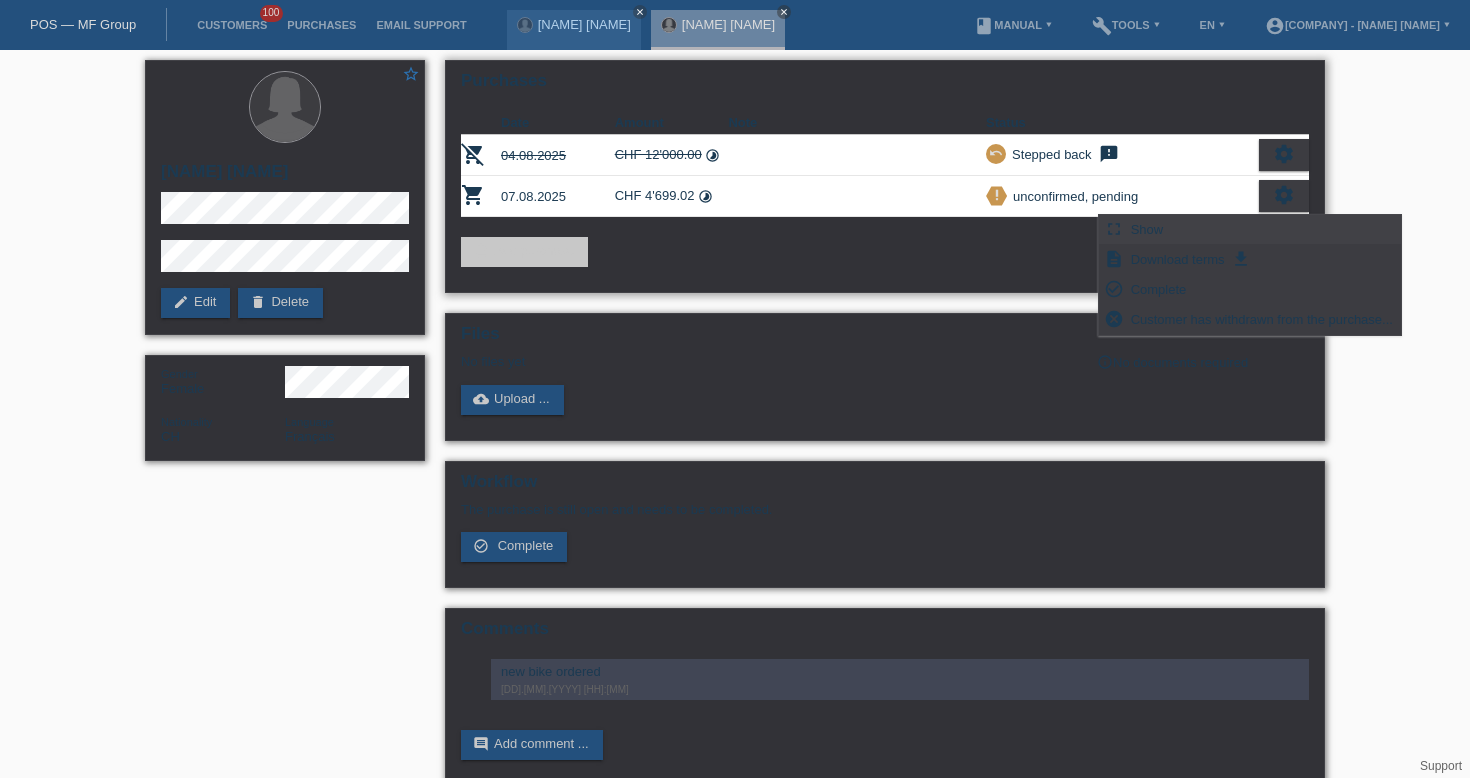 click on "fullscreen   Show" at bounding box center [1250, 230] 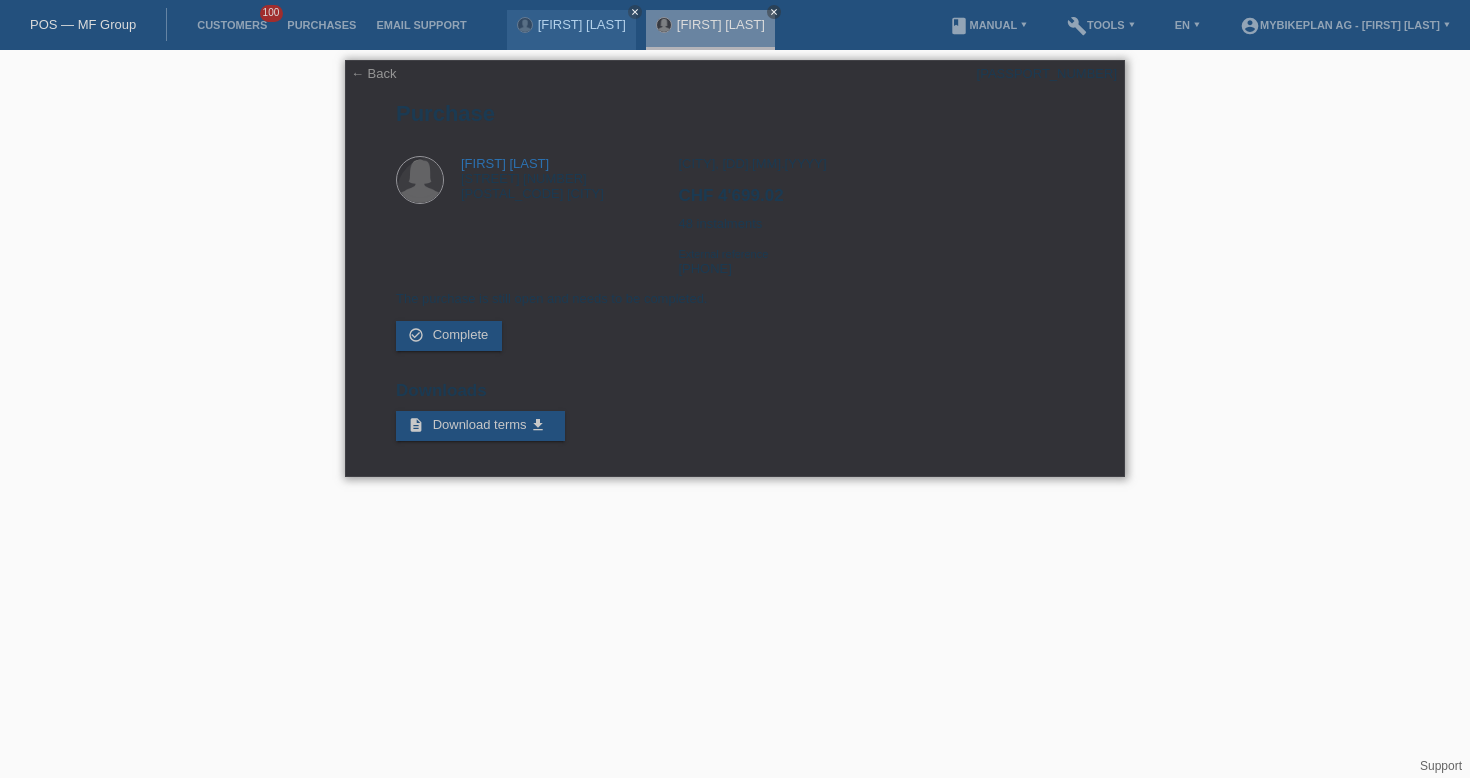 scroll, scrollTop: 0, scrollLeft: 0, axis: both 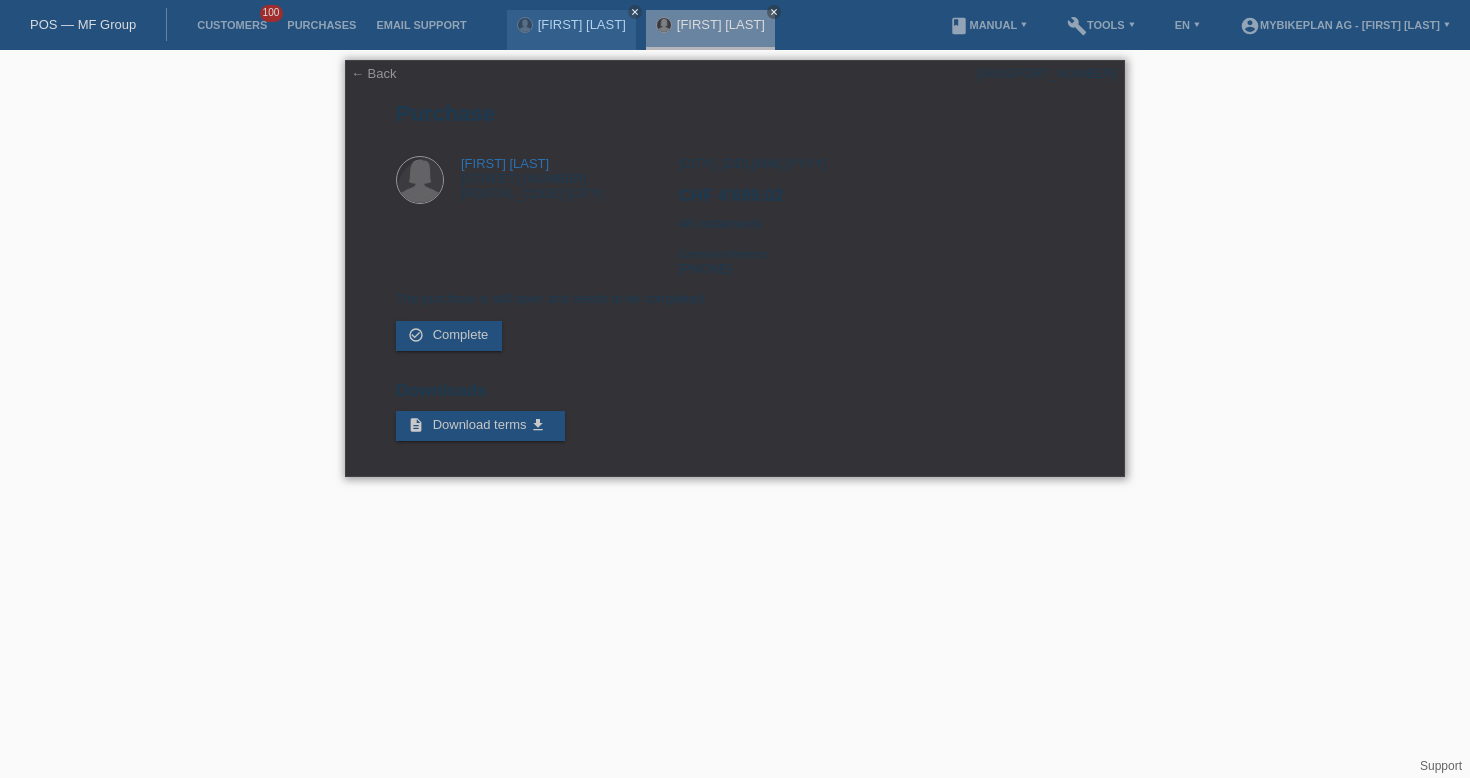 click on "[PASSPORT_NUMBER]" at bounding box center [1047, 73] 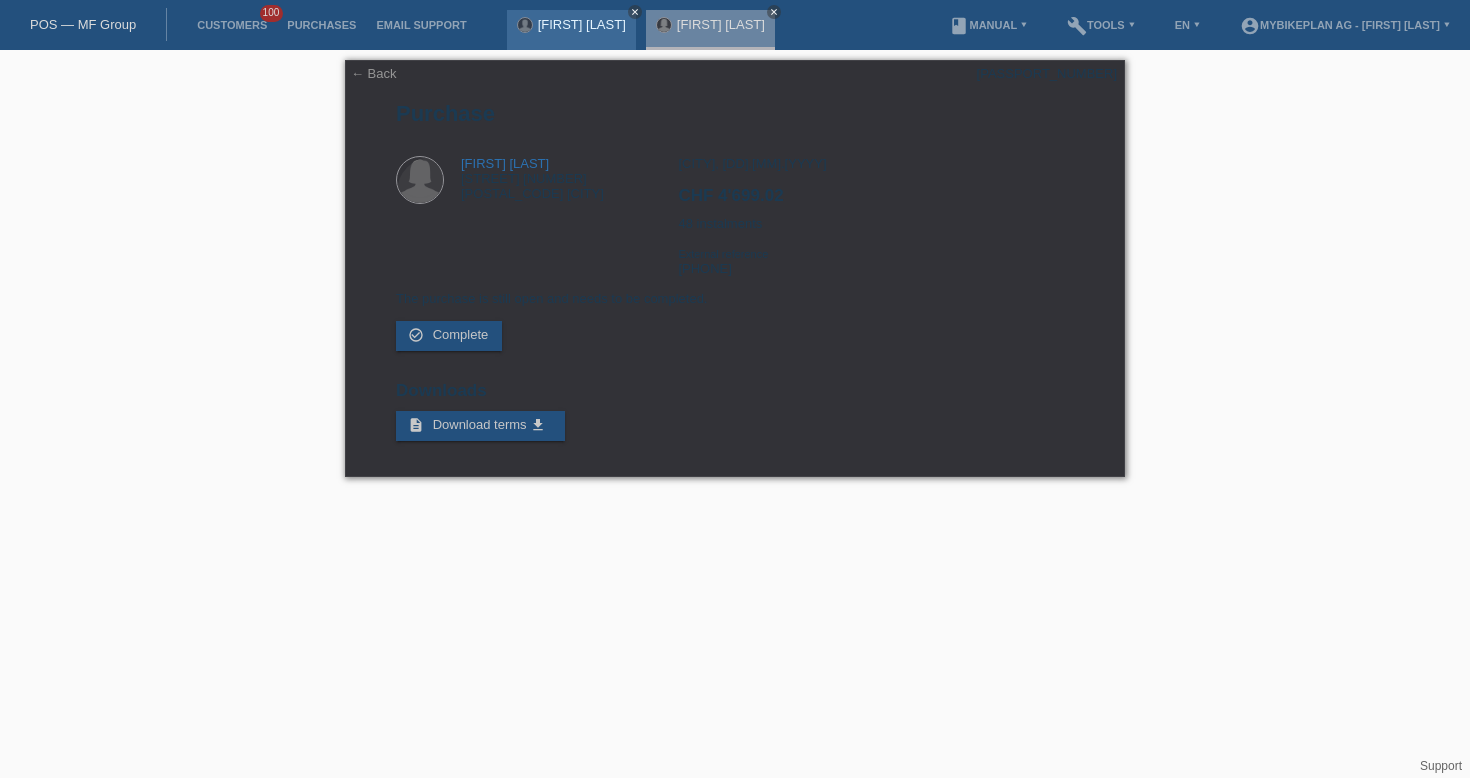 click on "close" at bounding box center (635, 12) 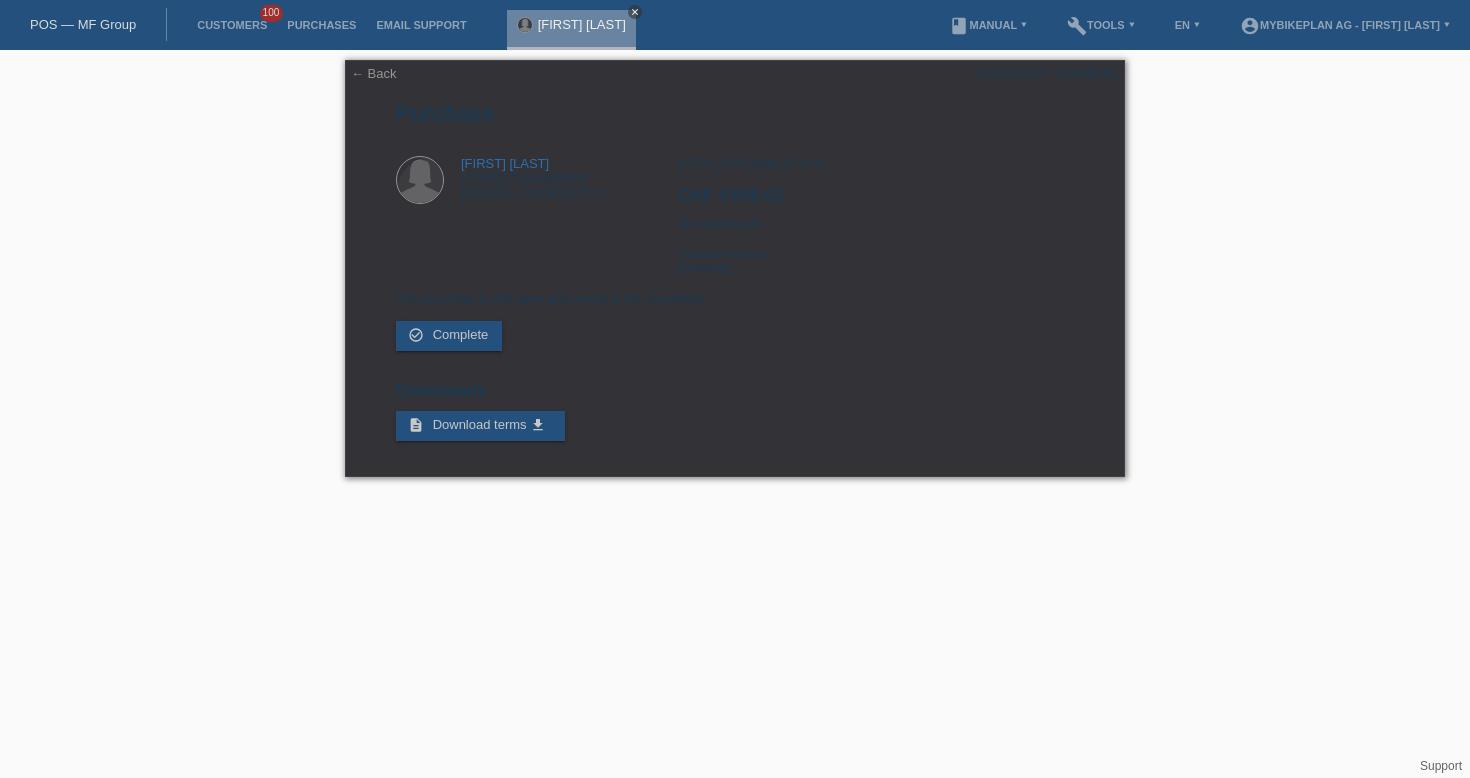 click on "close" at bounding box center [635, 12] 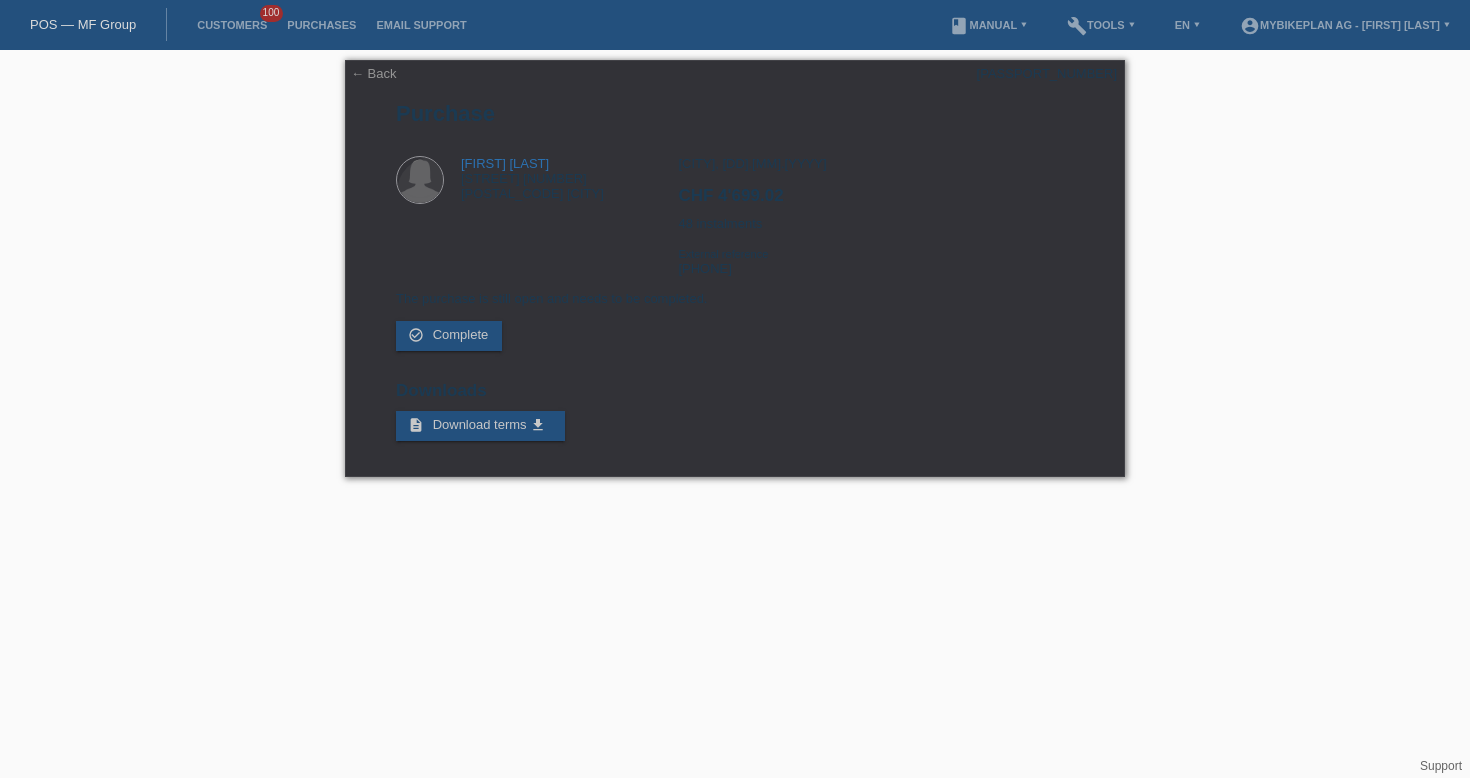 click on "POS — MF Group" at bounding box center (83, 24) 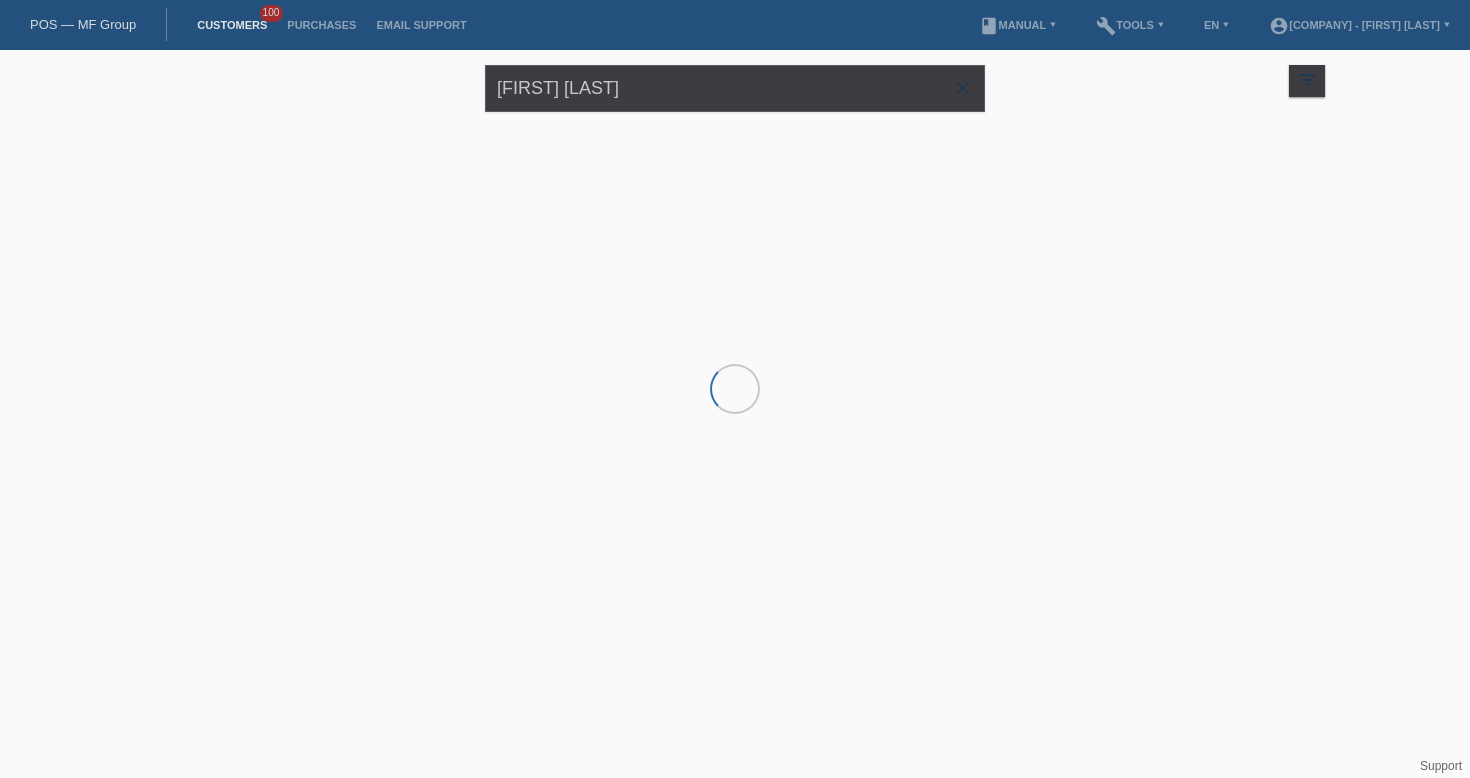 scroll, scrollTop: 0, scrollLeft: 0, axis: both 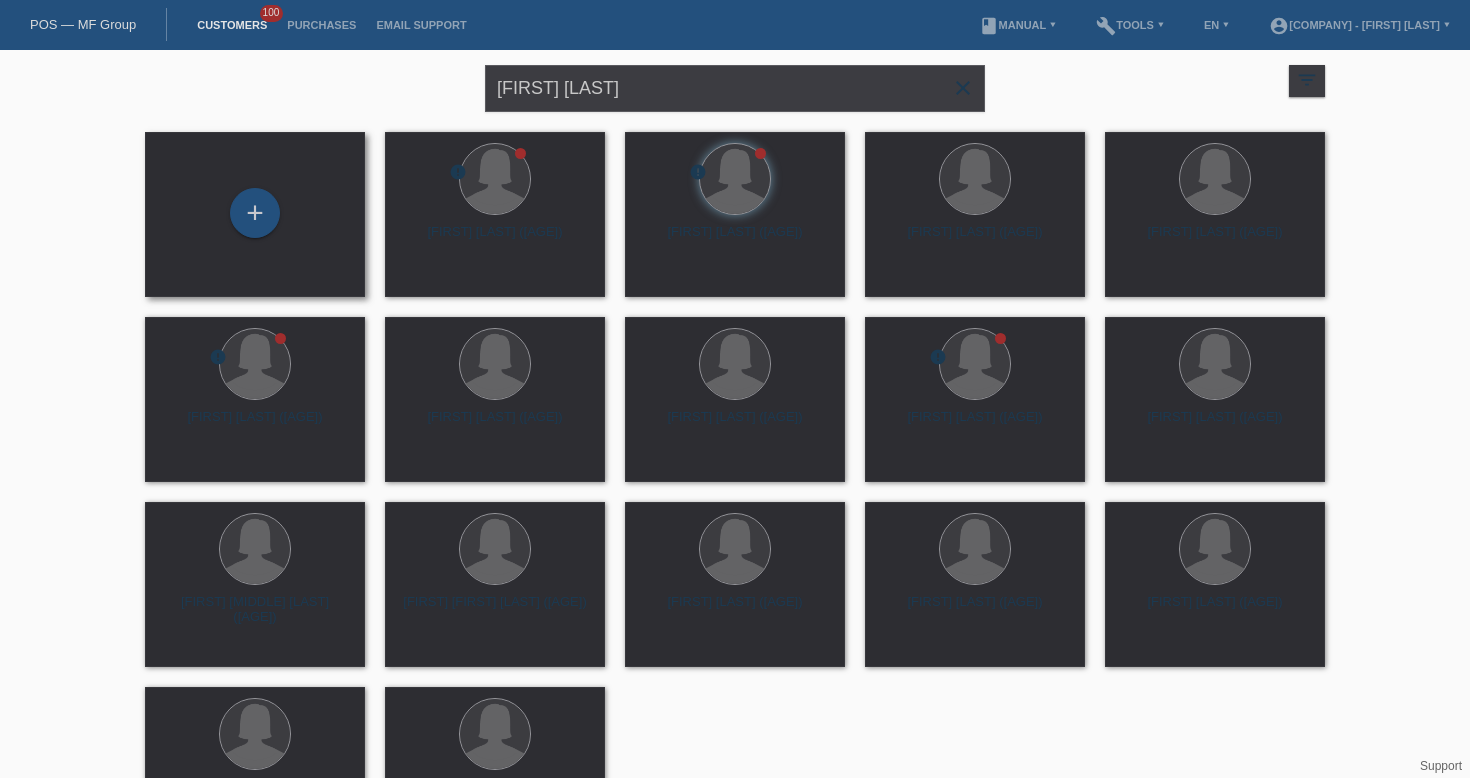 click on "+" at bounding box center [255, 214] 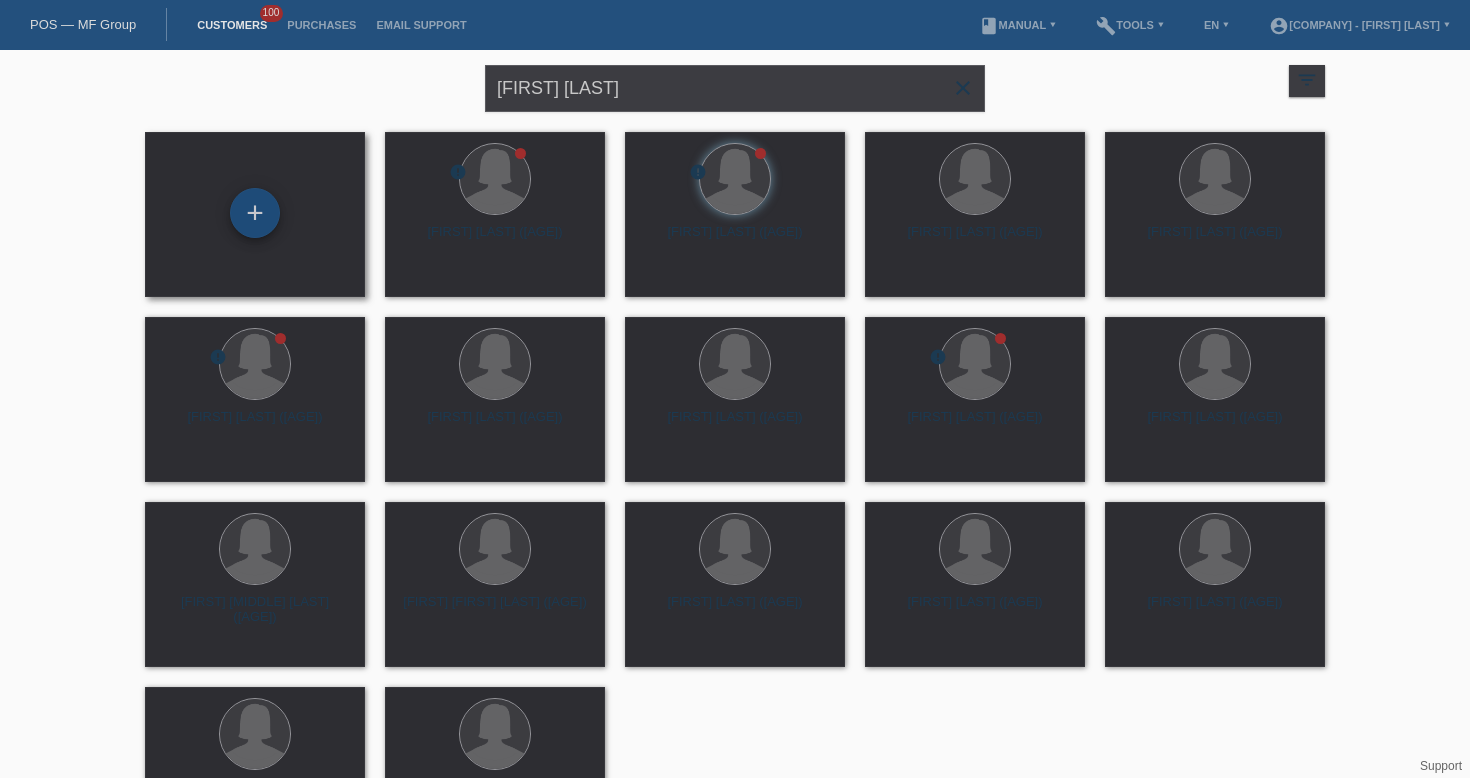 click on "+" at bounding box center [255, 213] 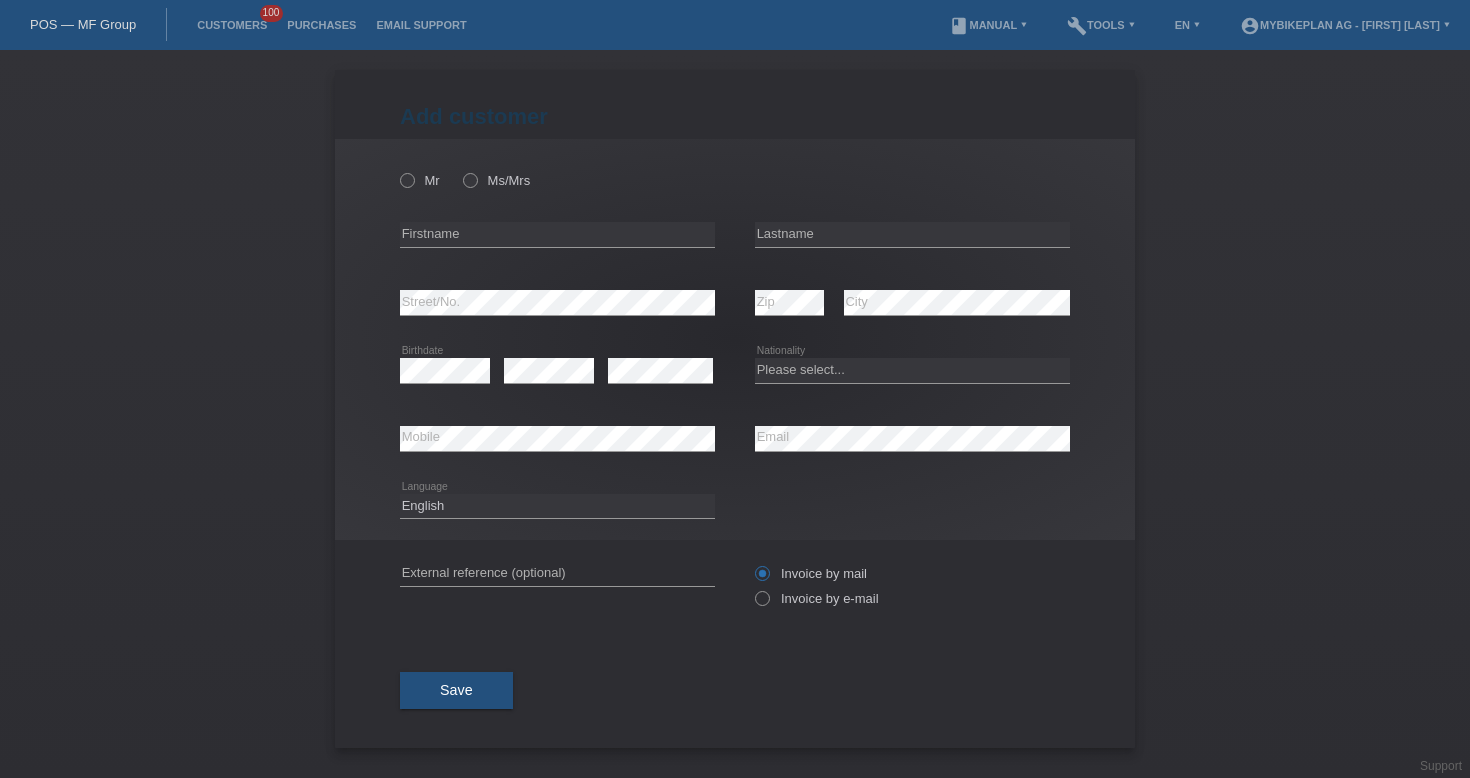 scroll, scrollTop: 0, scrollLeft: 0, axis: both 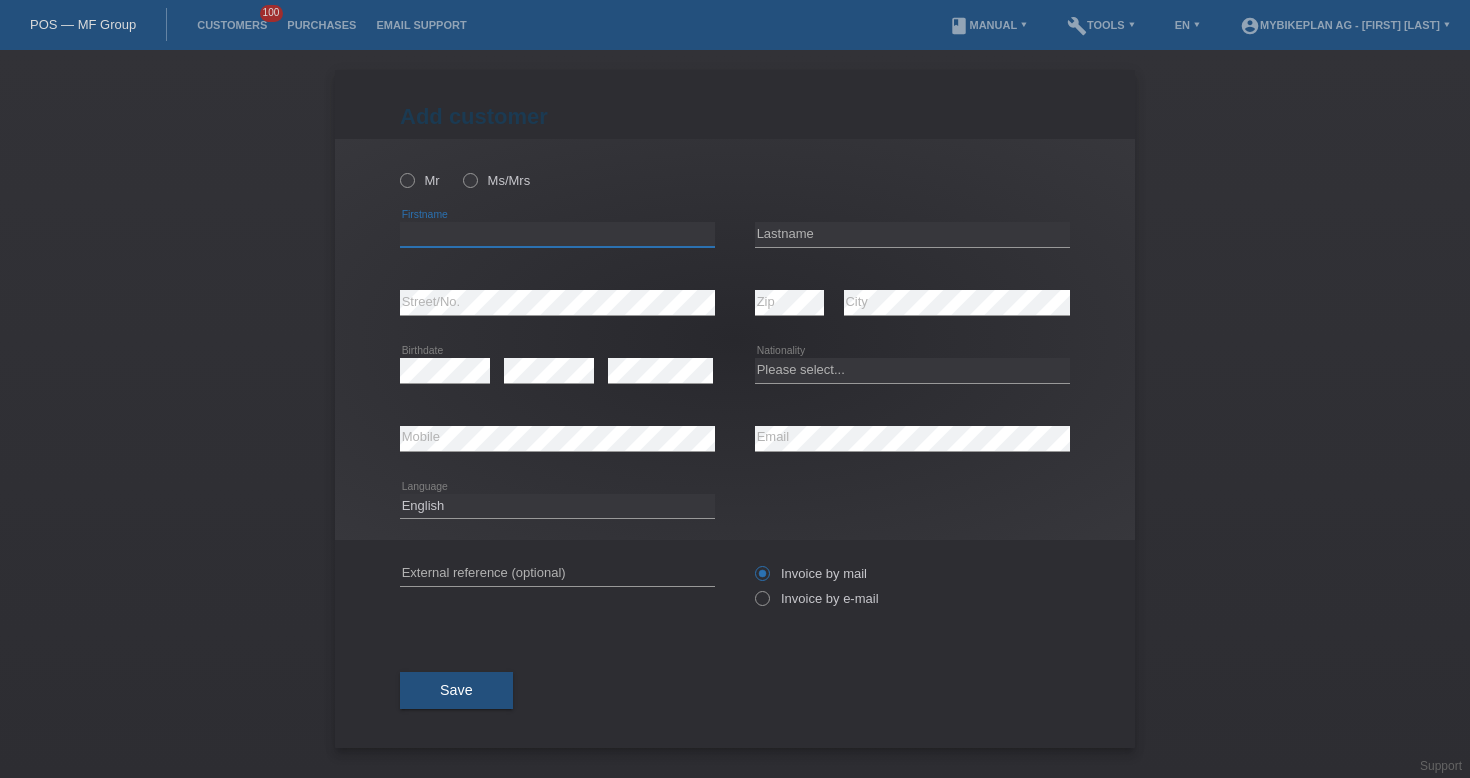 click at bounding box center (557, 234) 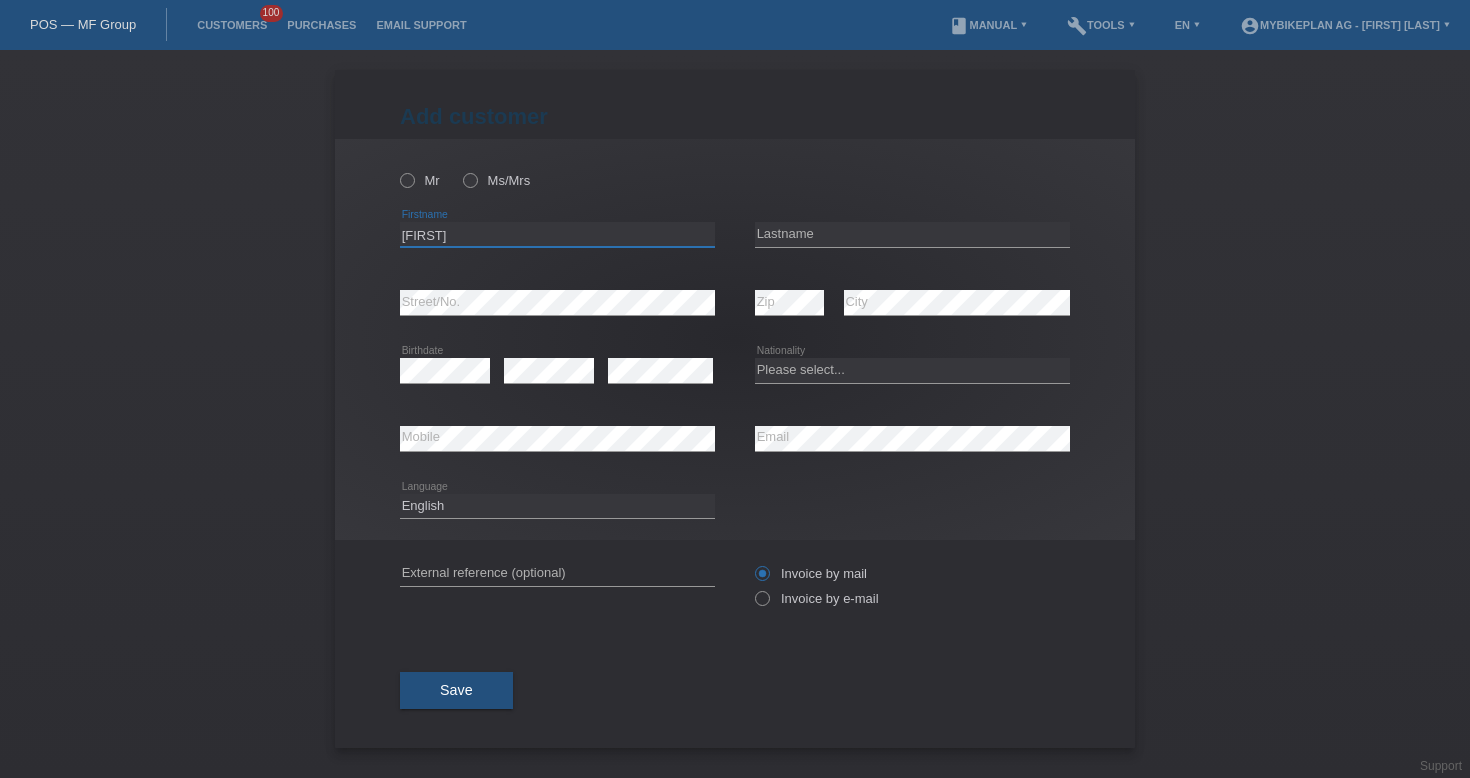 type on "Sébastien" 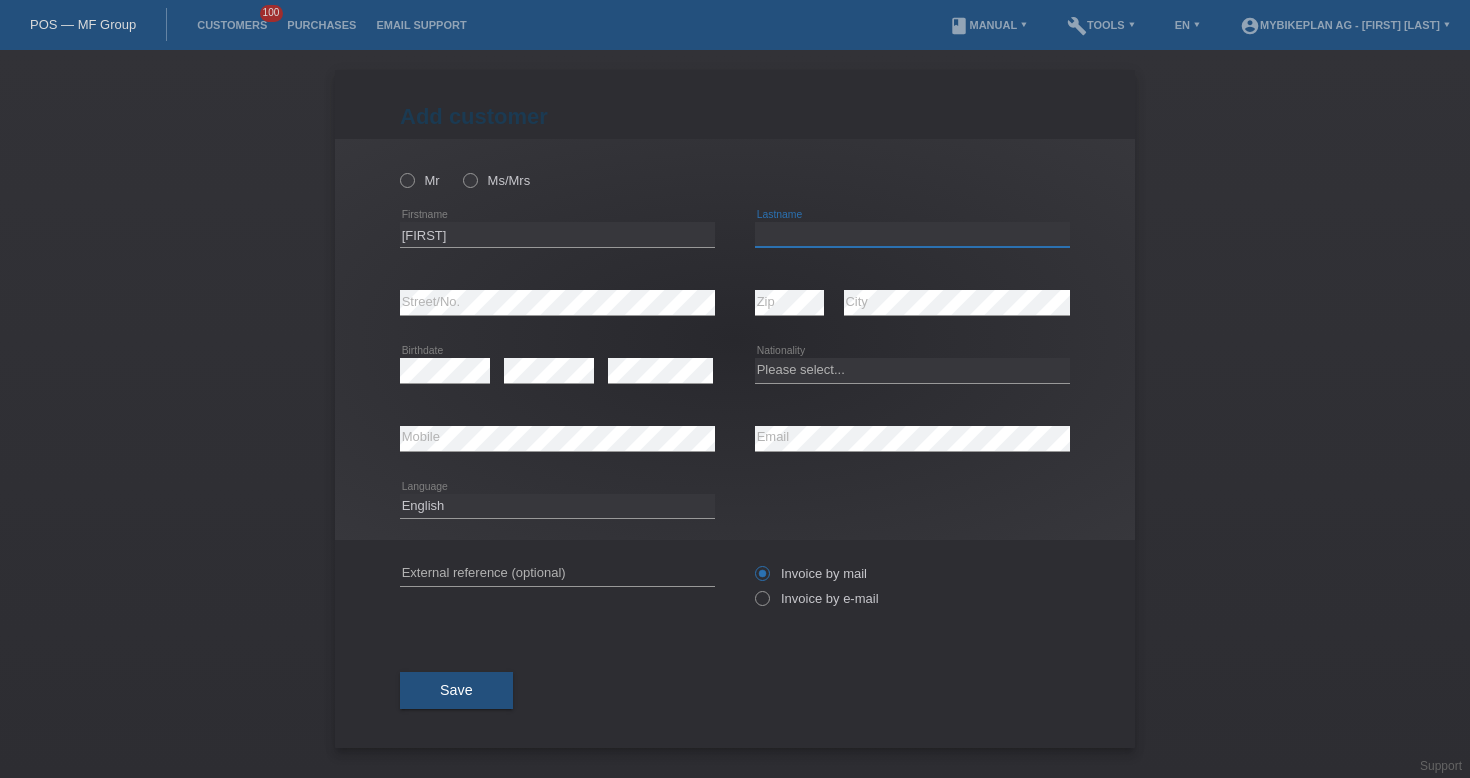 click at bounding box center [912, 234] 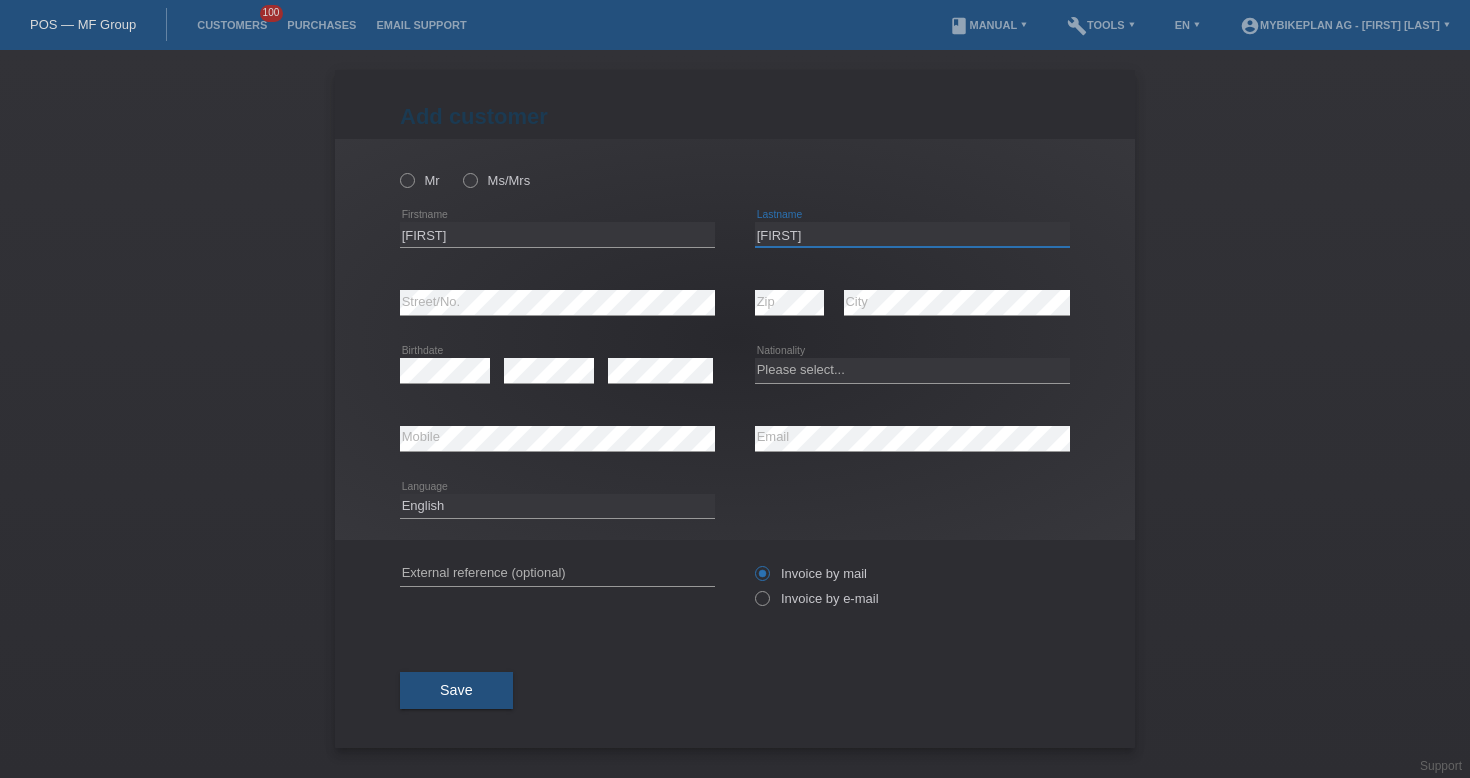 type on "Lovis" 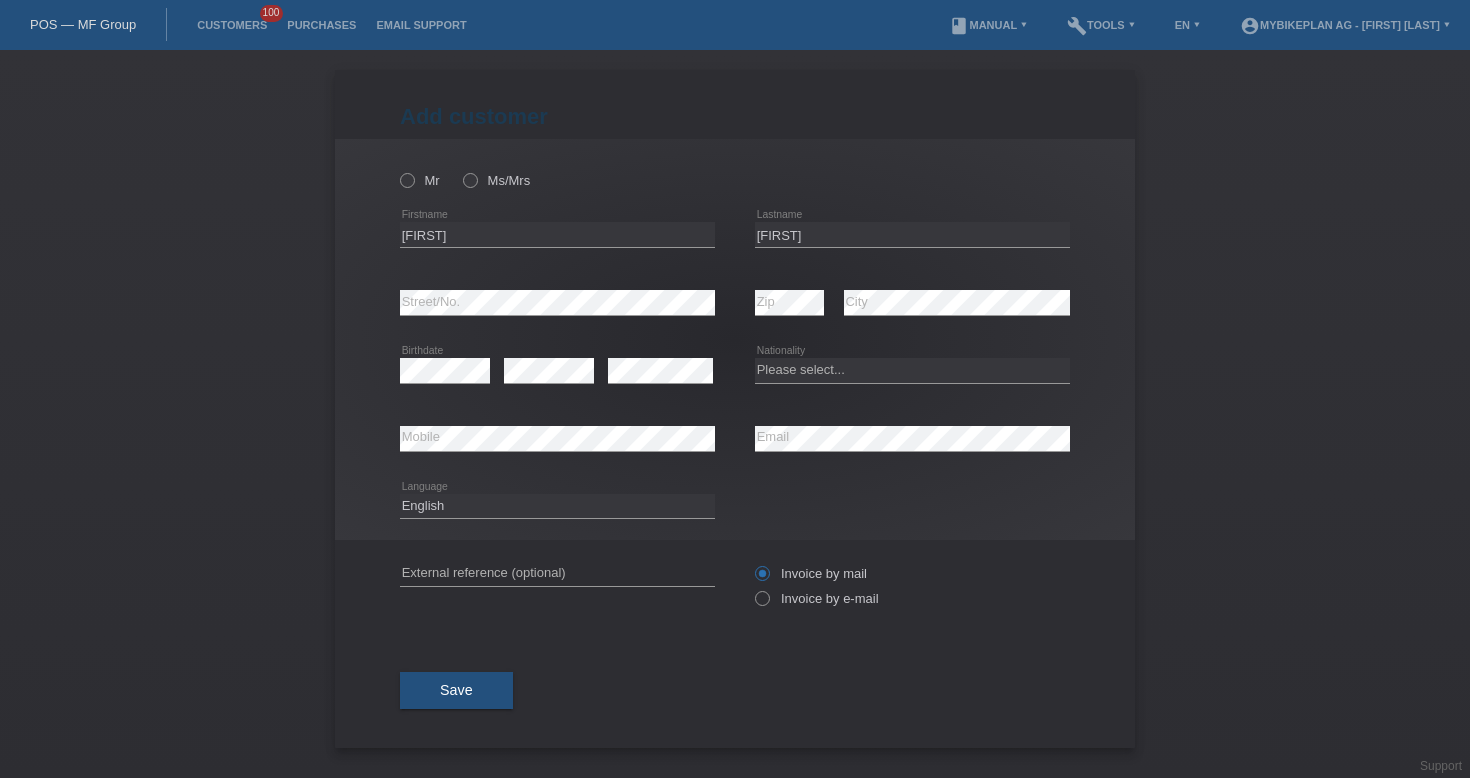 click on "error" at bounding box center (660, 371) 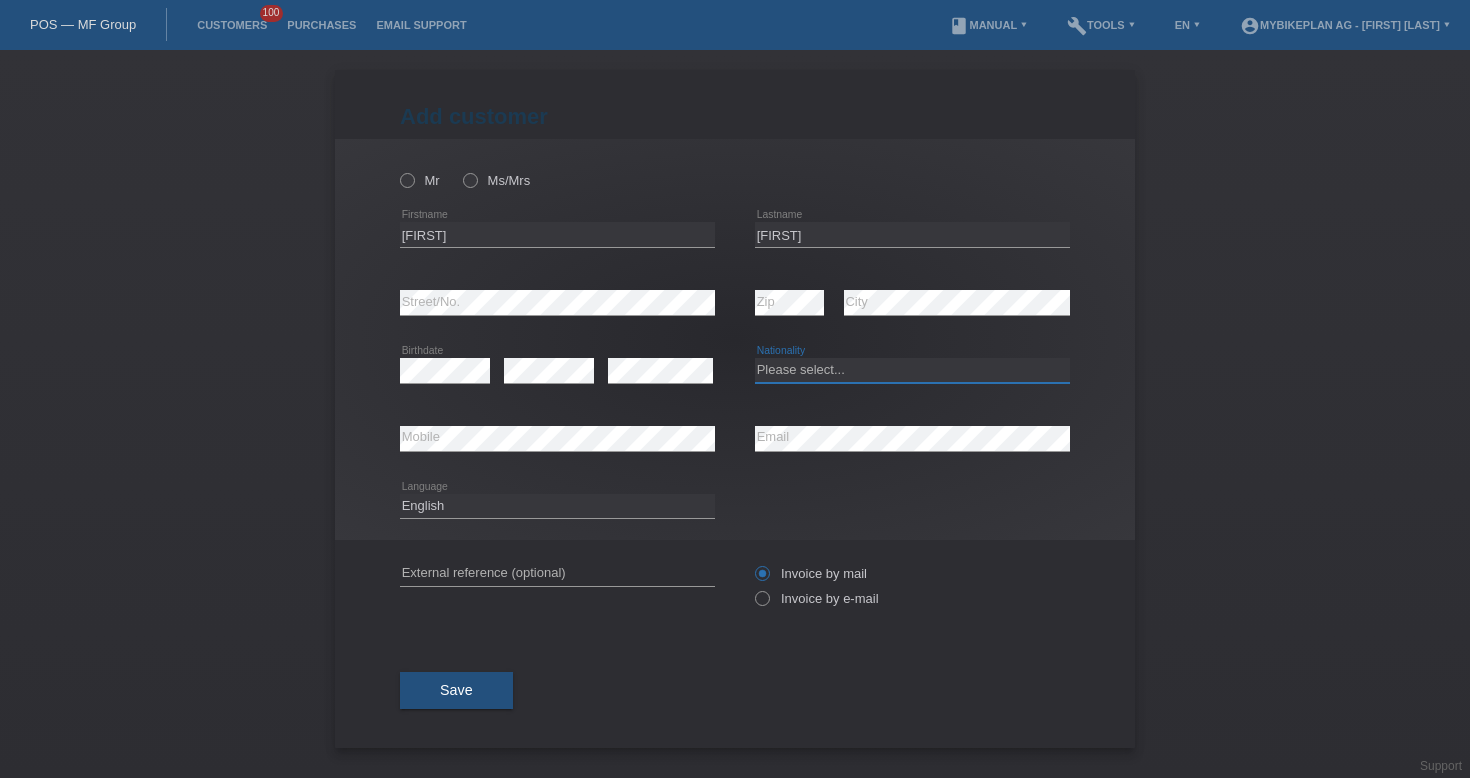 click on "Please select...
Switzerland
Austria
Germany
Liechtenstein
------------
Afghanistan
Åland Islands
Albania
Algeria
American Samoa Andorra Angola Anguilla Antarctica Antigua and Barbuda Argentina Armenia" at bounding box center (912, 370) 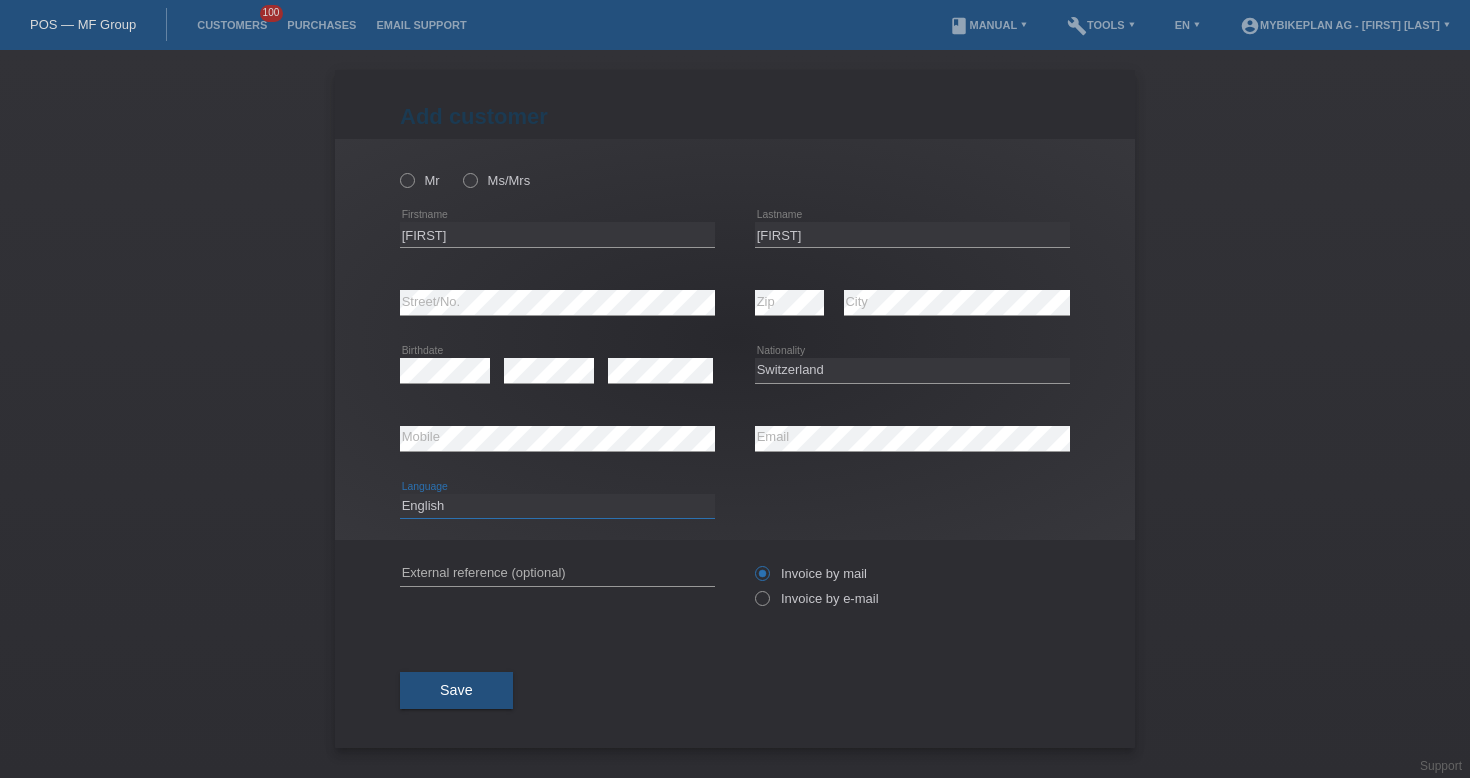 click on "Deutsch
Français
Italiano
English" at bounding box center (557, 506) 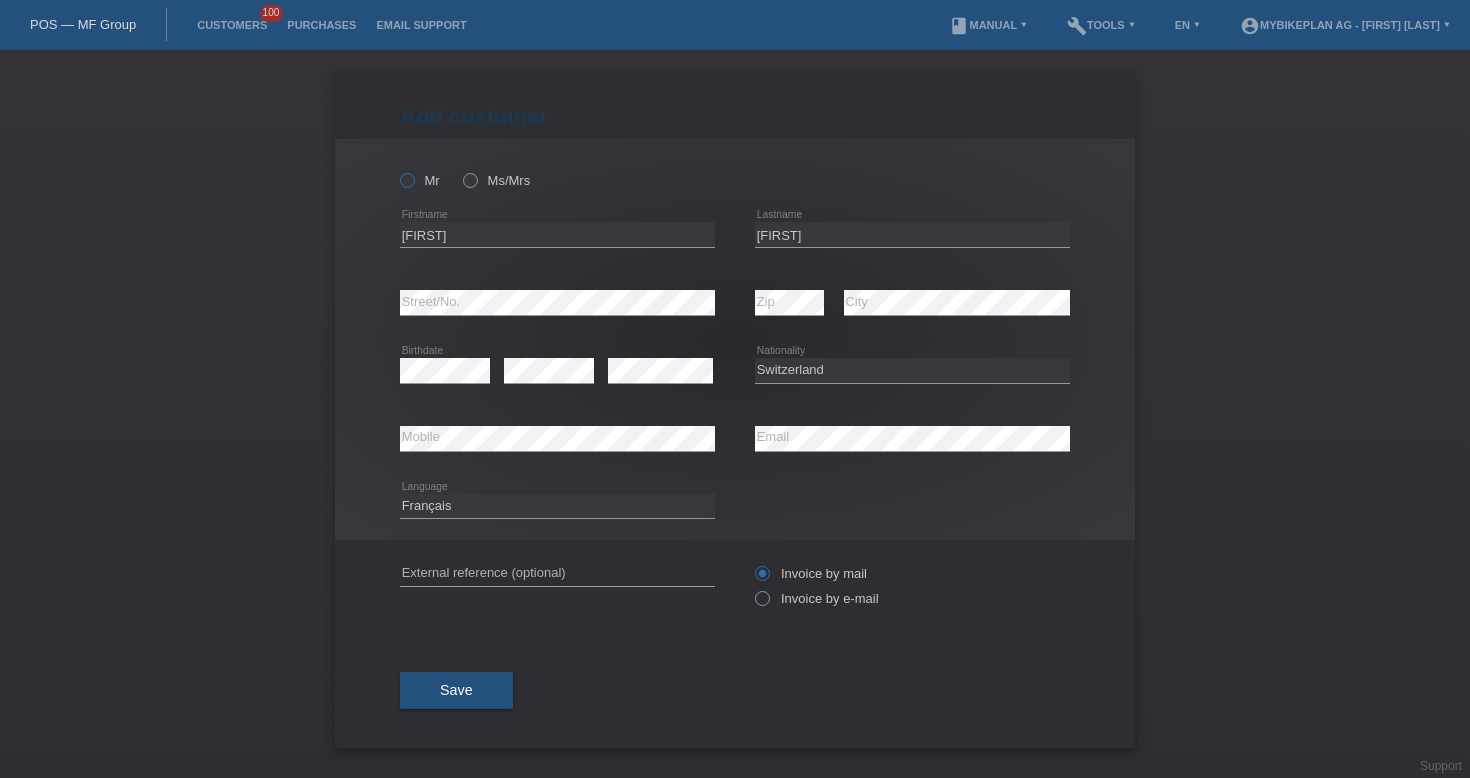 click on "Mr" at bounding box center [420, 180] 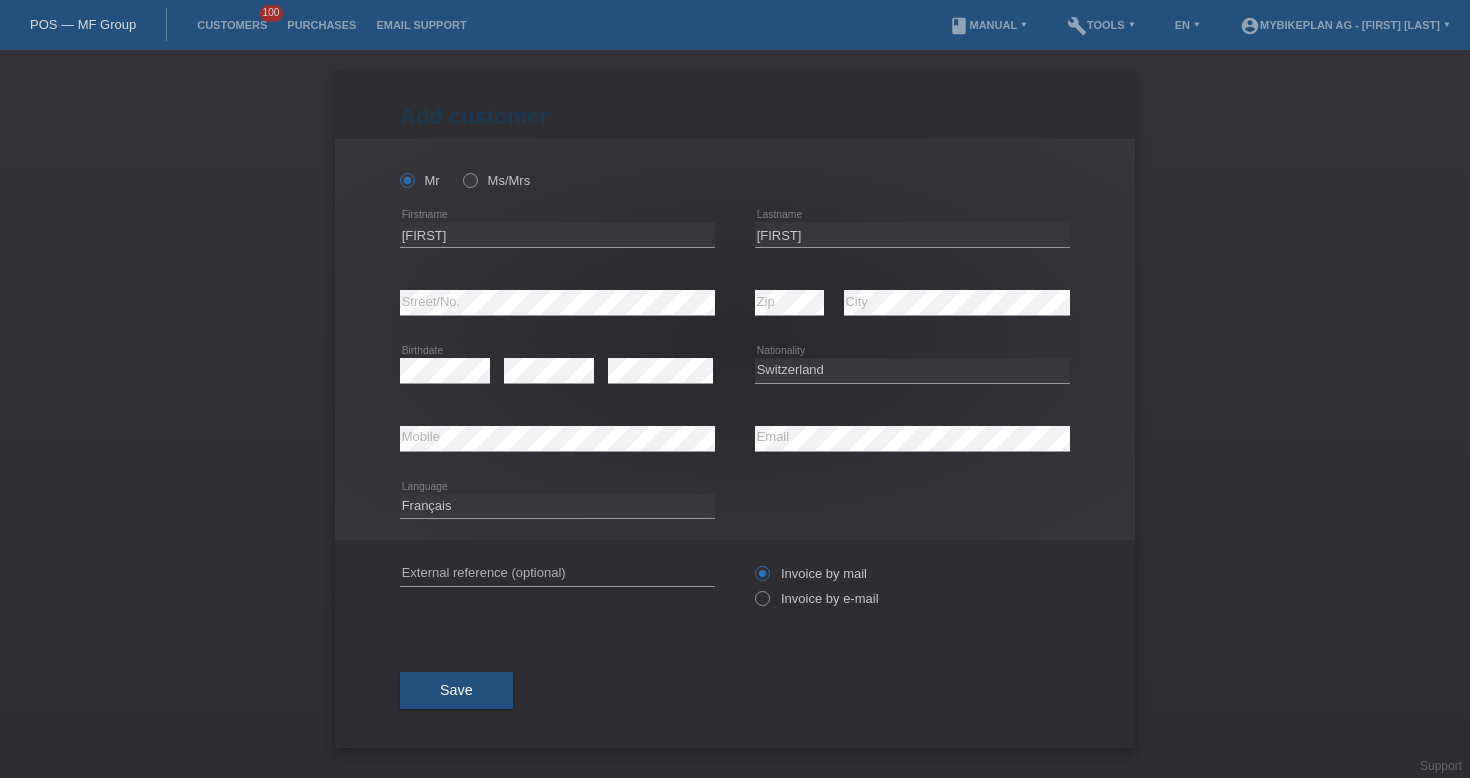 click on "error
External reference (optional)" at bounding box center (557, 574) 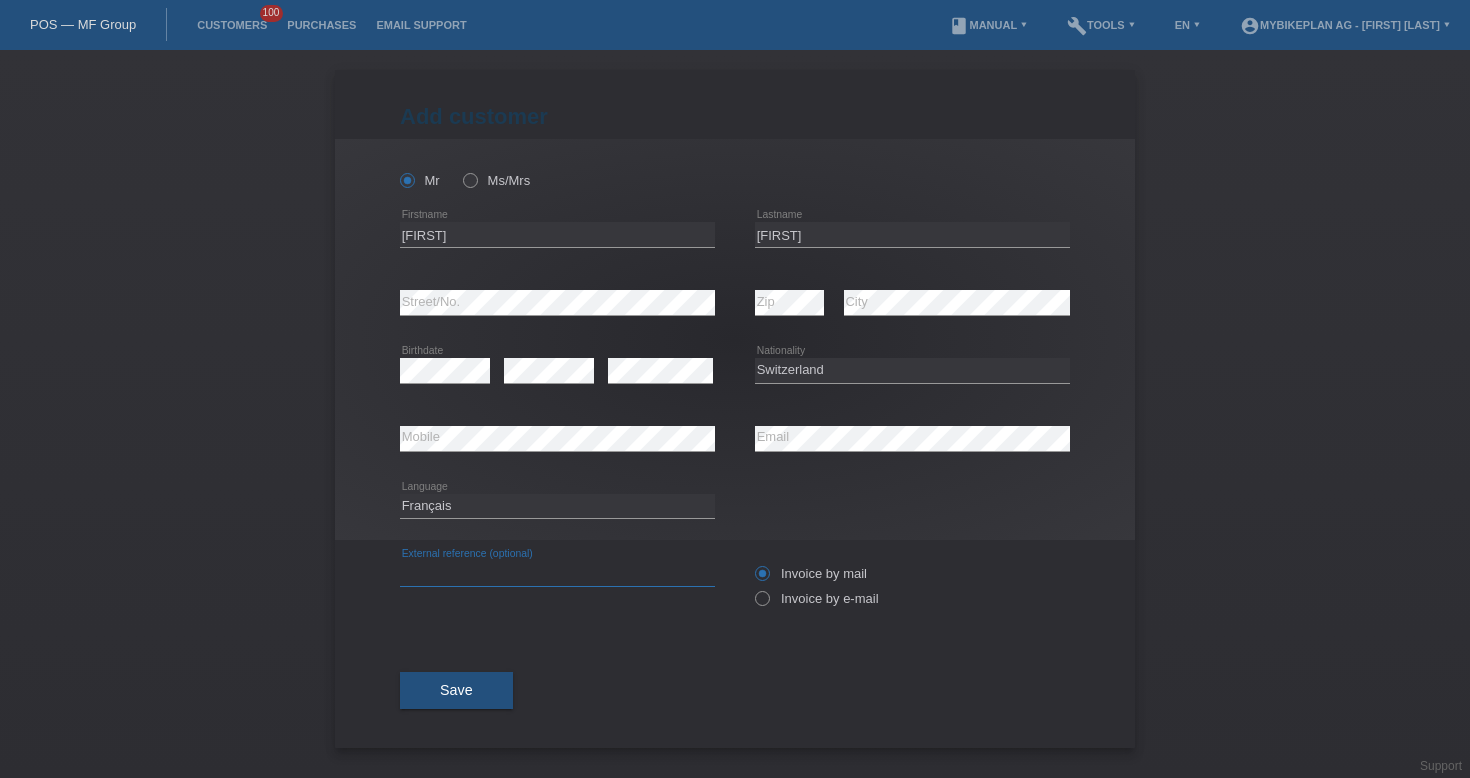 click at bounding box center (557, 573) 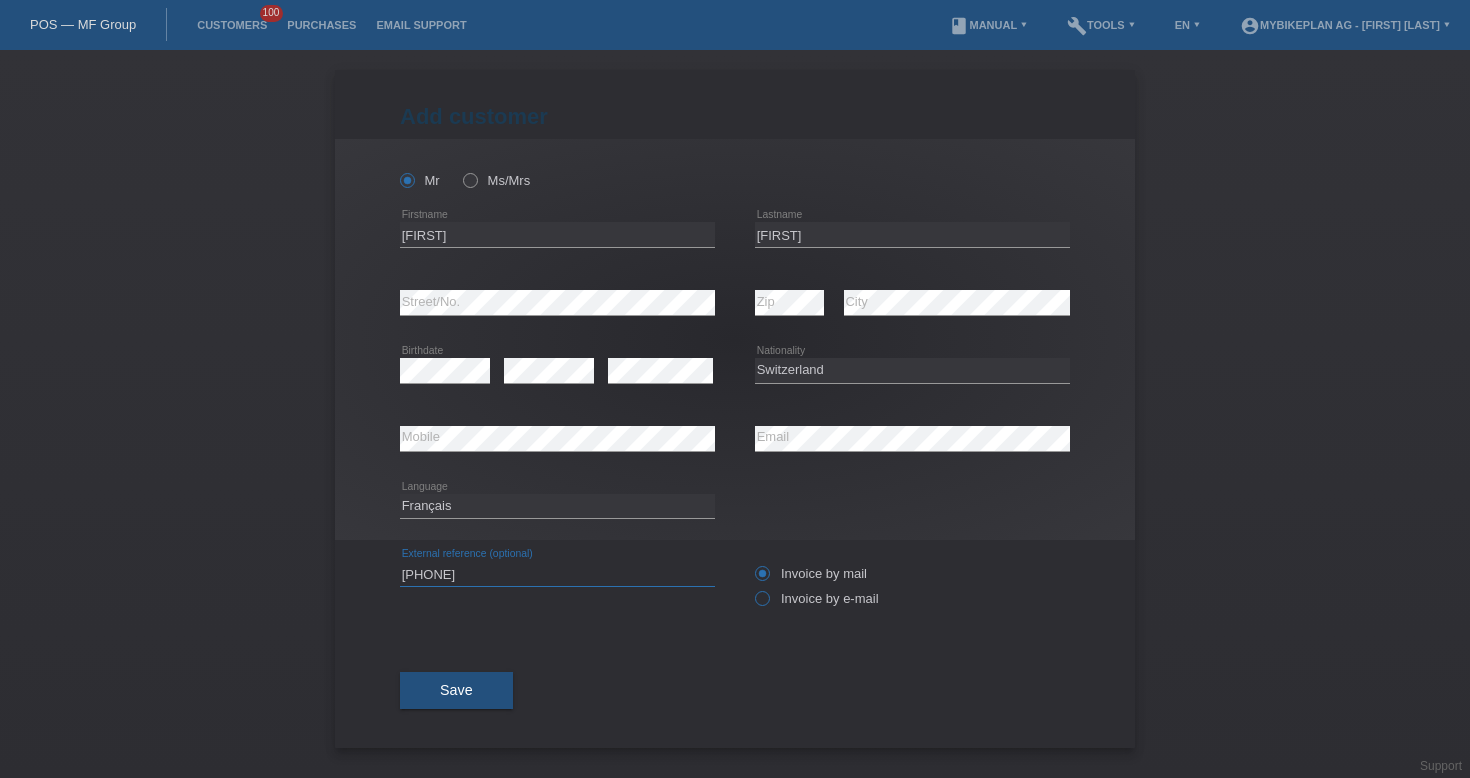 type on "[PHONE]" 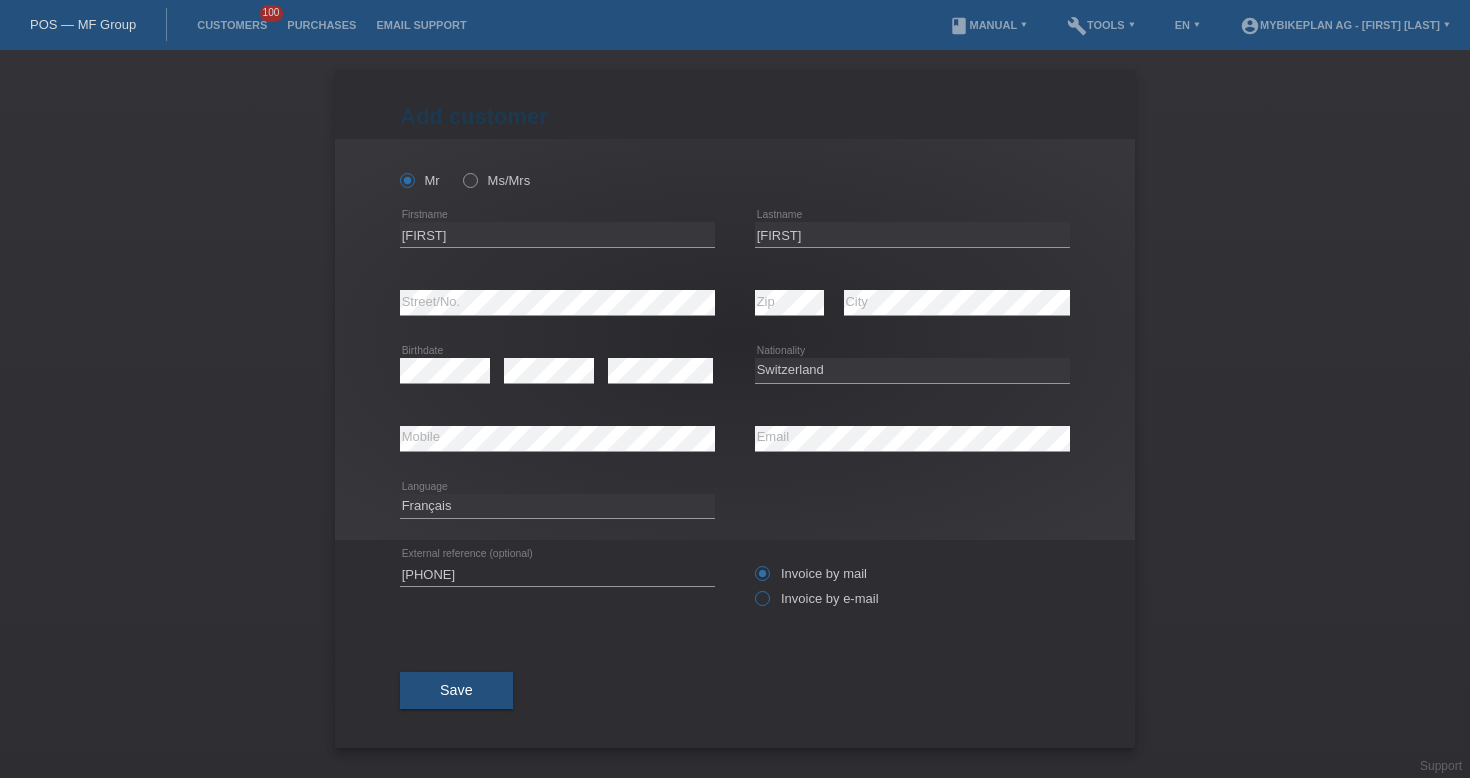 click on "Invoice by e-mail" at bounding box center [817, 598] 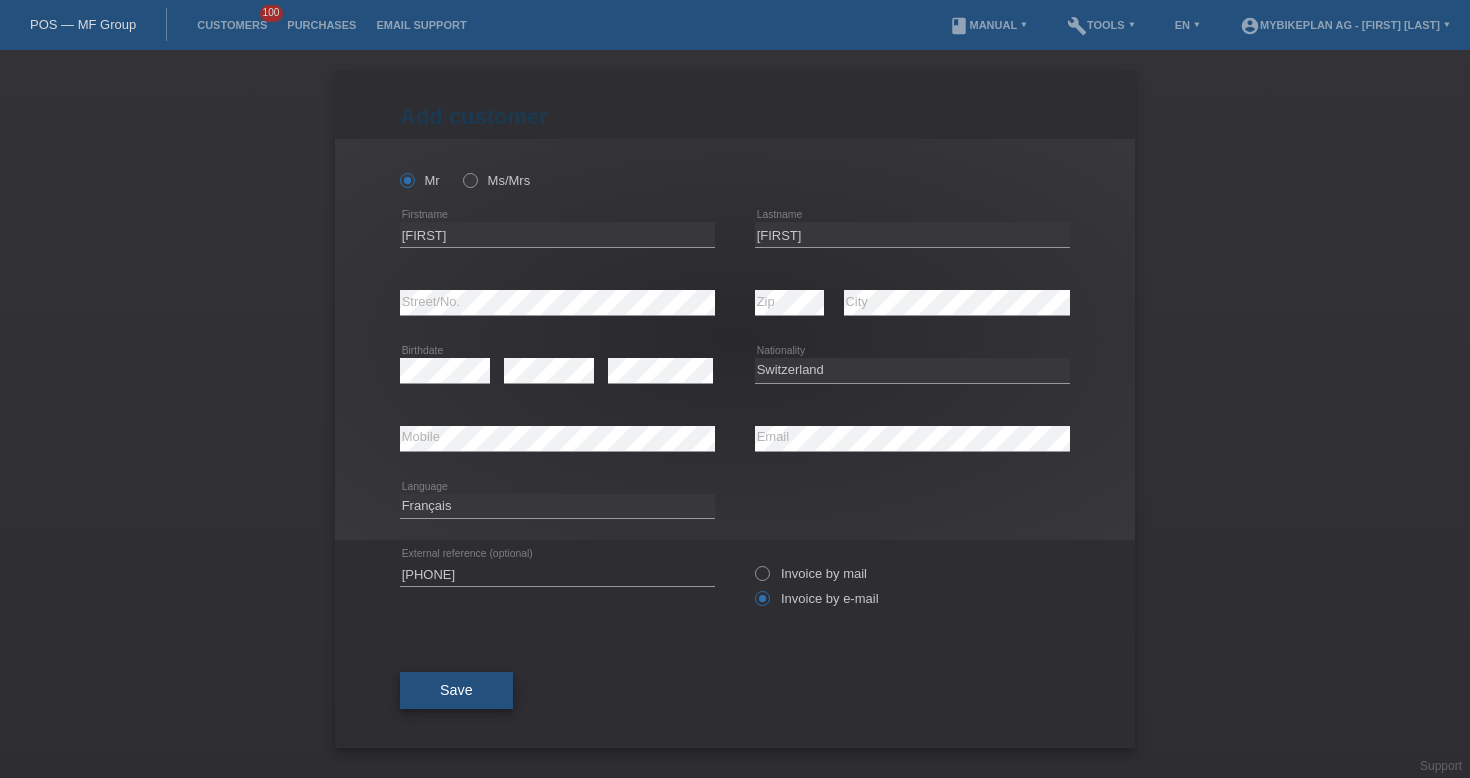 click on "Save" at bounding box center (456, 691) 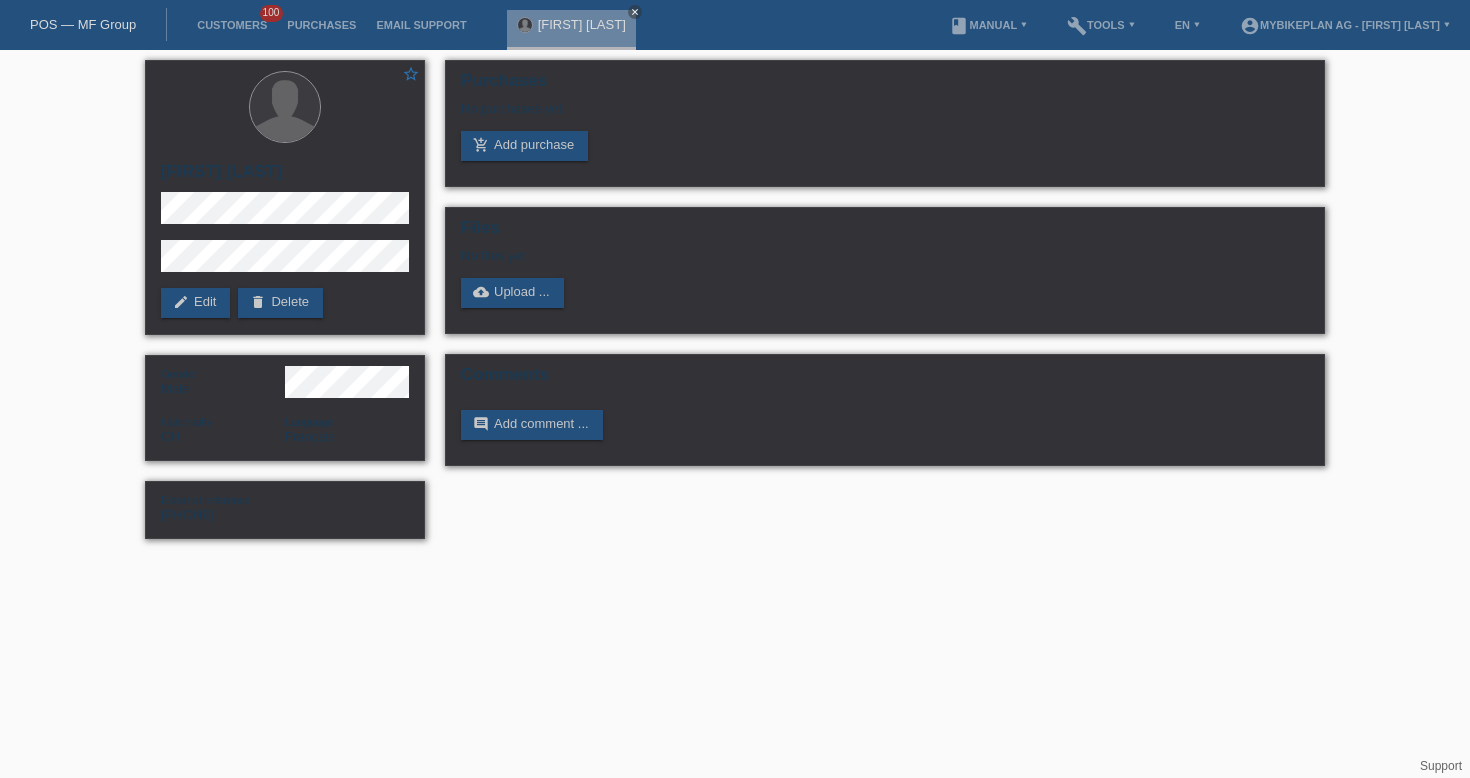 scroll, scrollTop: 0, scrollLeft: 0, axis: both 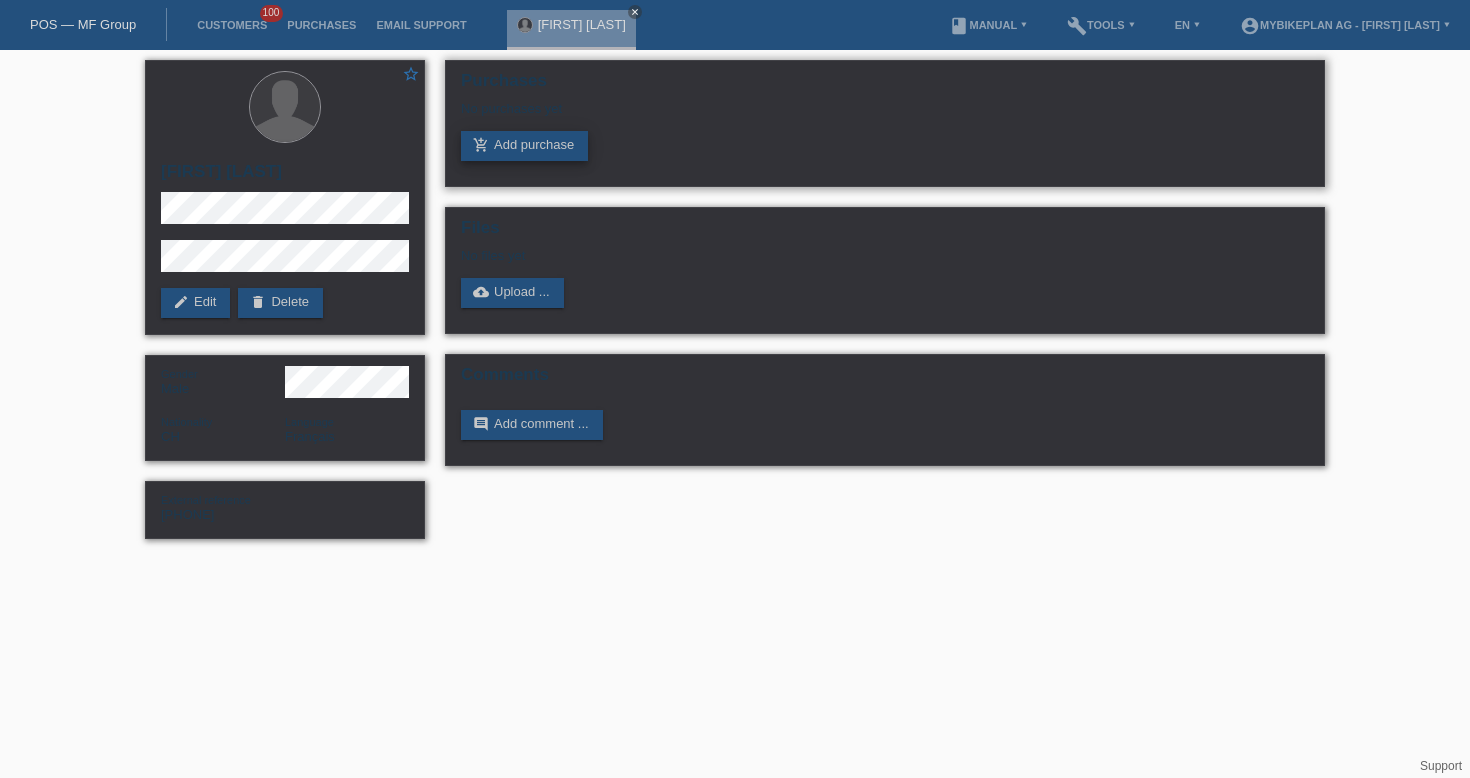 click on "add_shopping_cart  Add purchase" at bounding box center (524, 146) 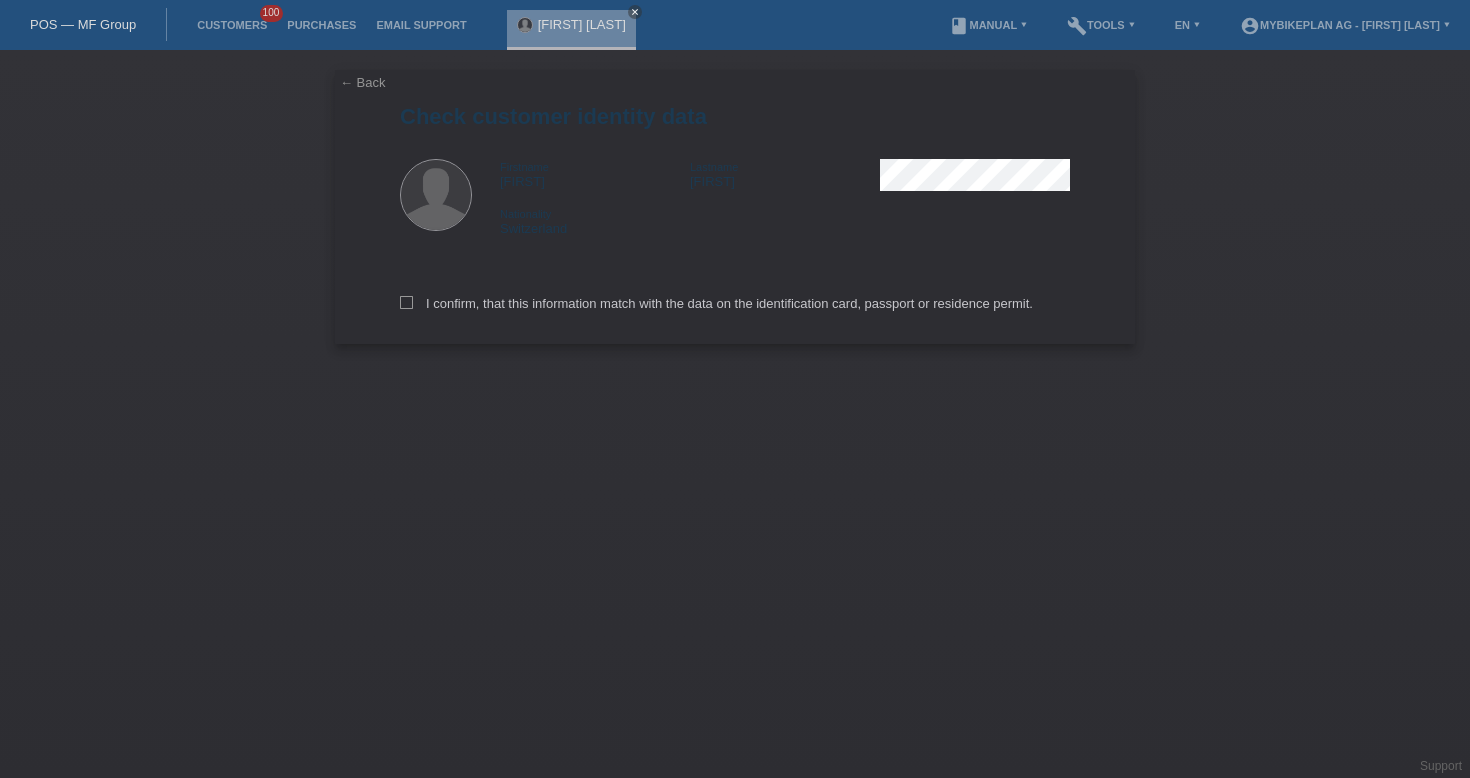 scroll, scrollTop: 0, scrollLeft: 0, axis: both 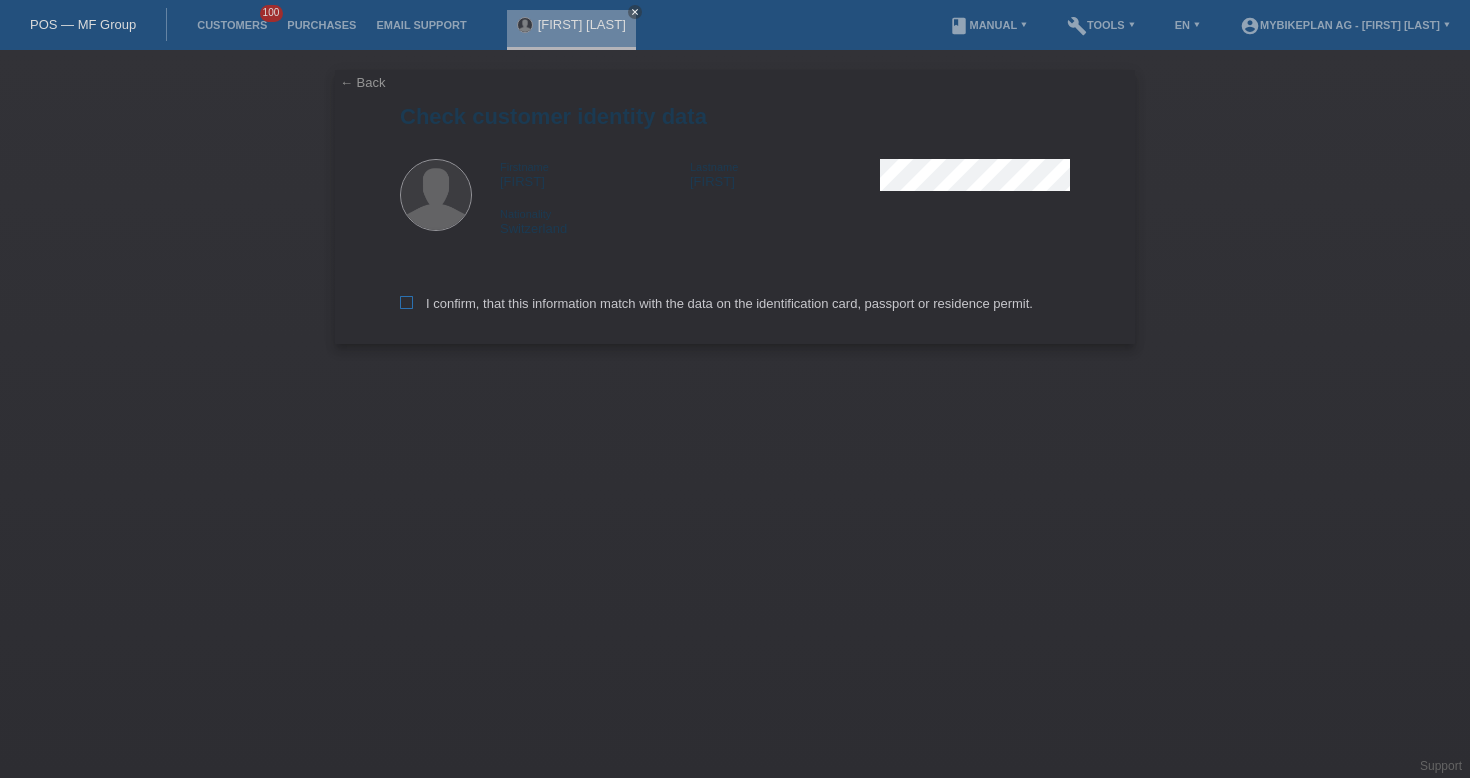 click on "I confirm, that this information match with the data on the identification card, passport or residence permit." at bounding box center [716, 303] 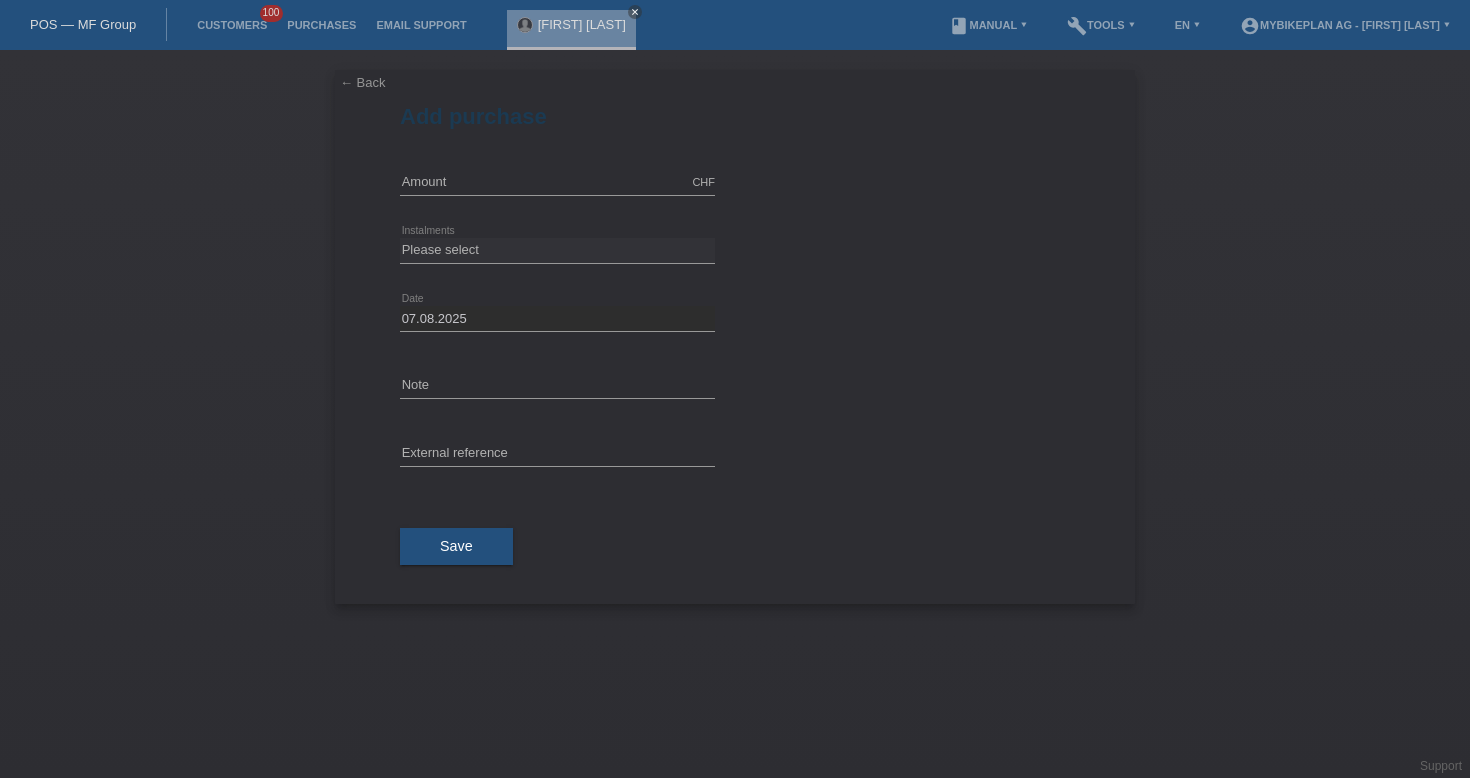 scroll, scrollTop: 0, scrollLeft: 0, axis: both 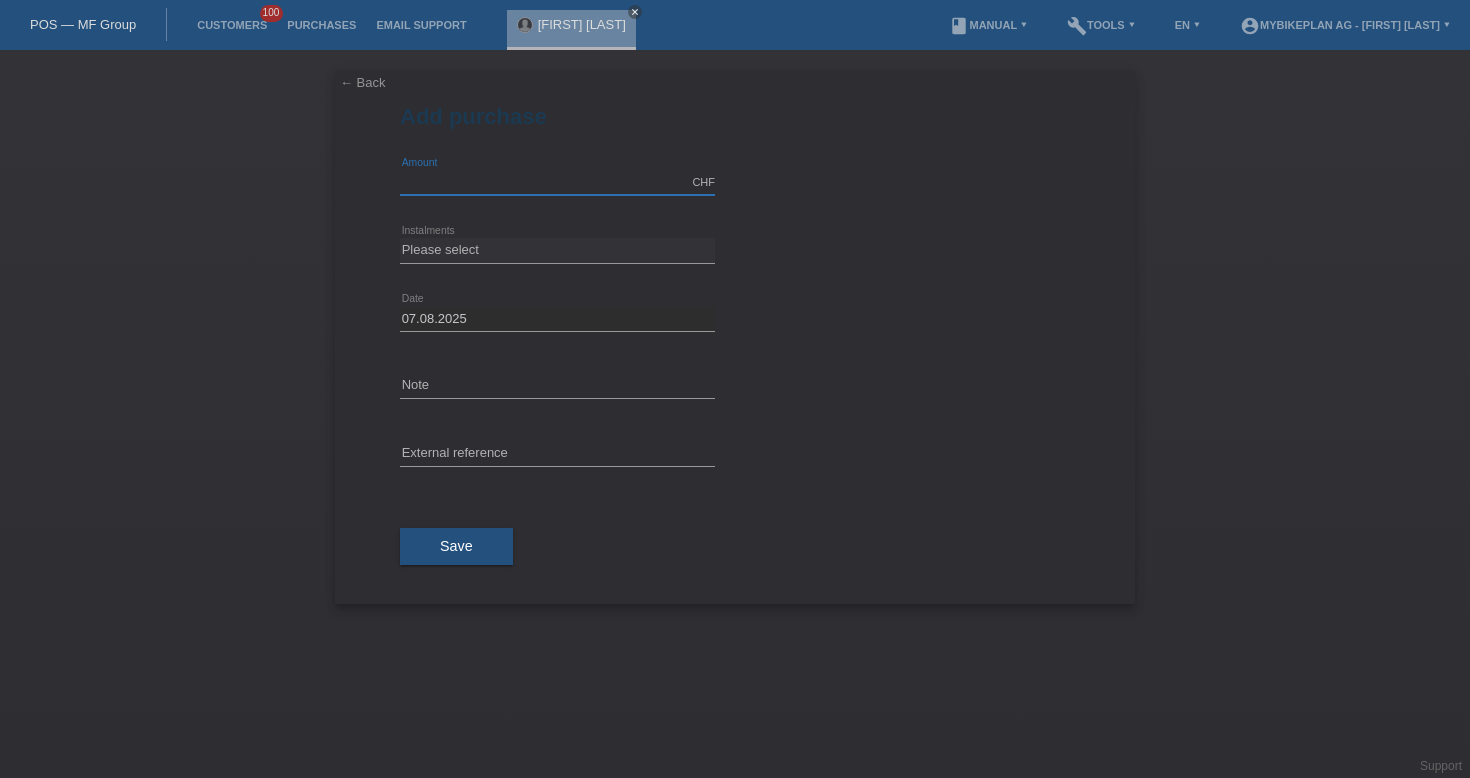 click at bounding box center (557, 182) 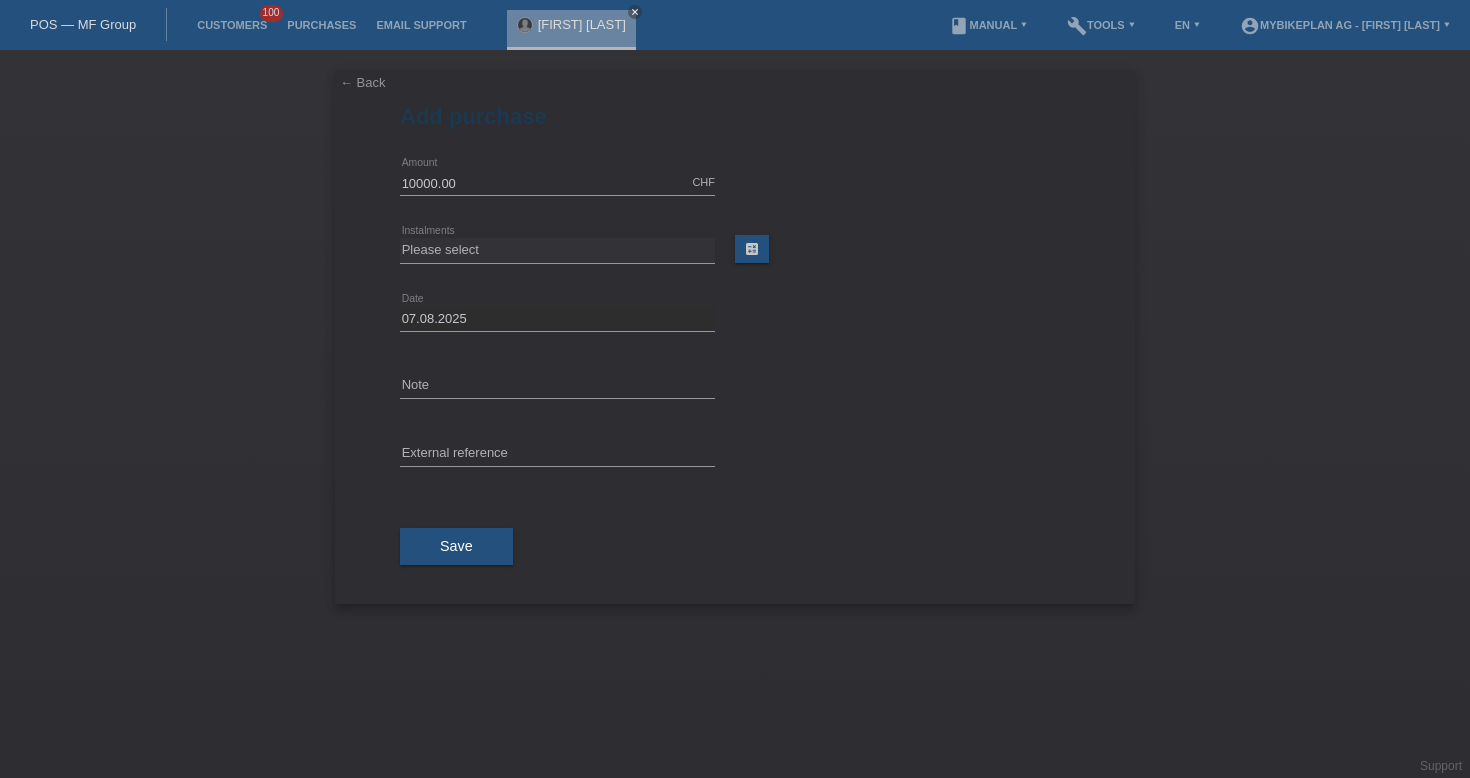 click on "Please select
6 instalments
12 instalments
18 instalments
24 instalments
36 instalments
48 instalments
error
Instalments" at bounding box center [557, 251] 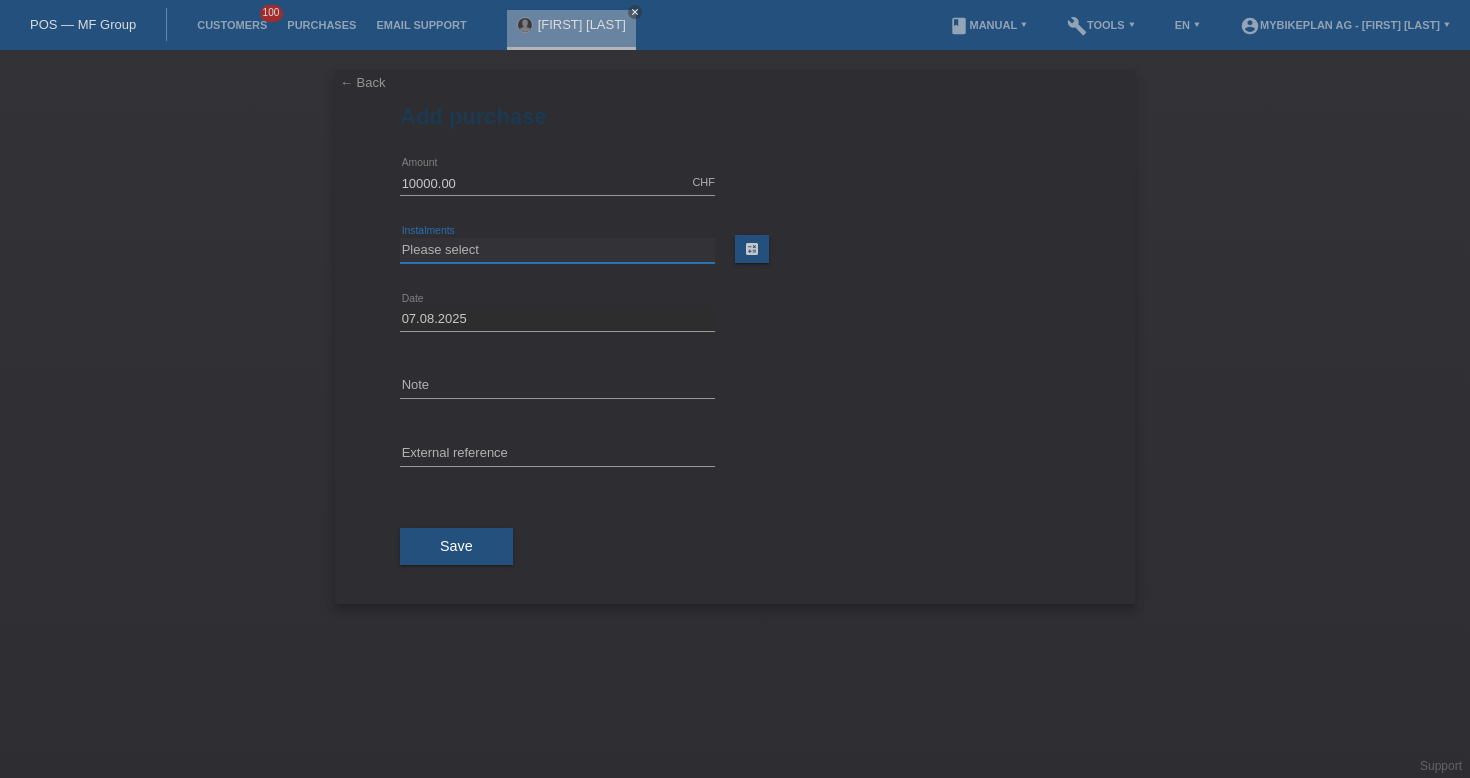 click on "Please select
6 instalments
12 instalments
18 instalments
24 instalments
36 instalments
48 instalments" at bounding box center (557, 250) 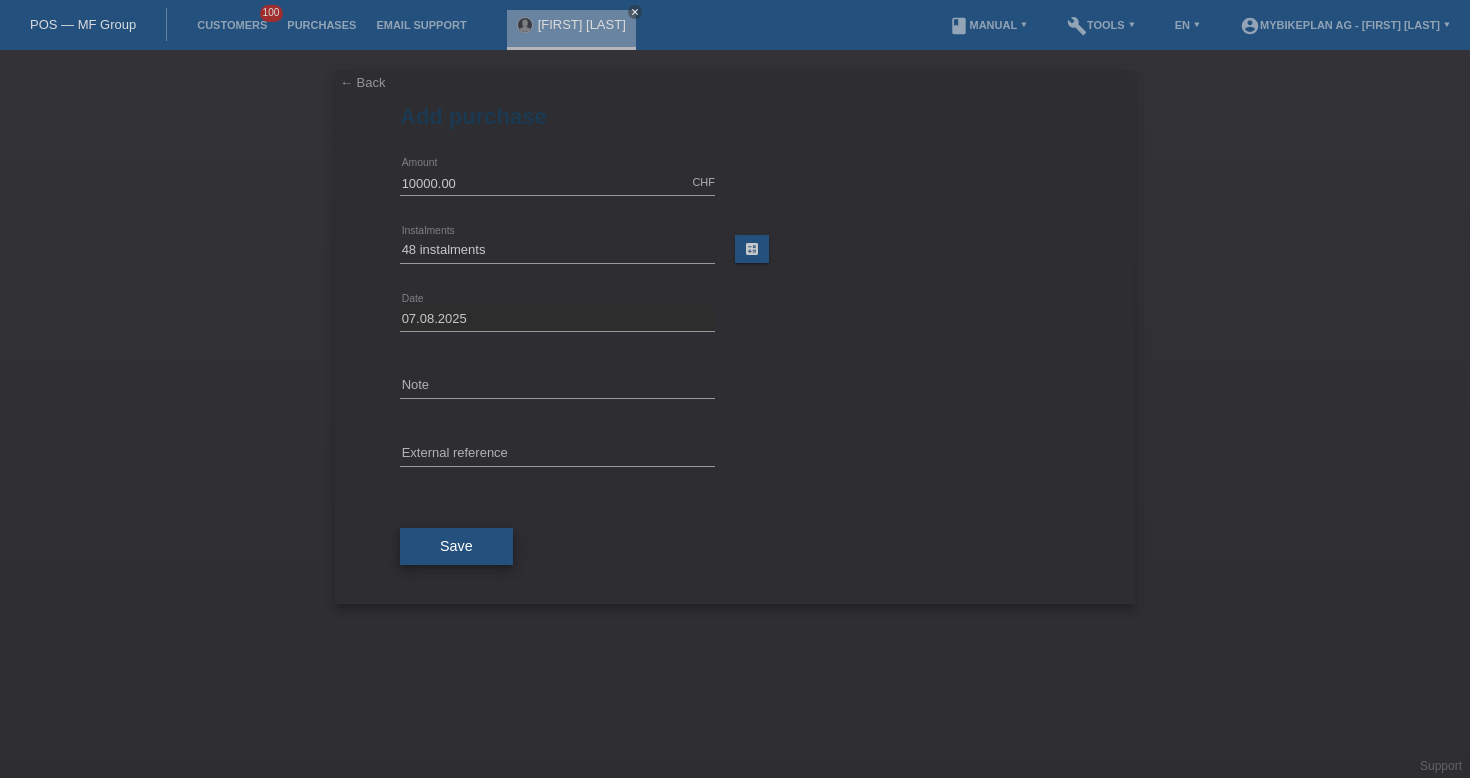 click on "Save" at bounding box center (456, 547) 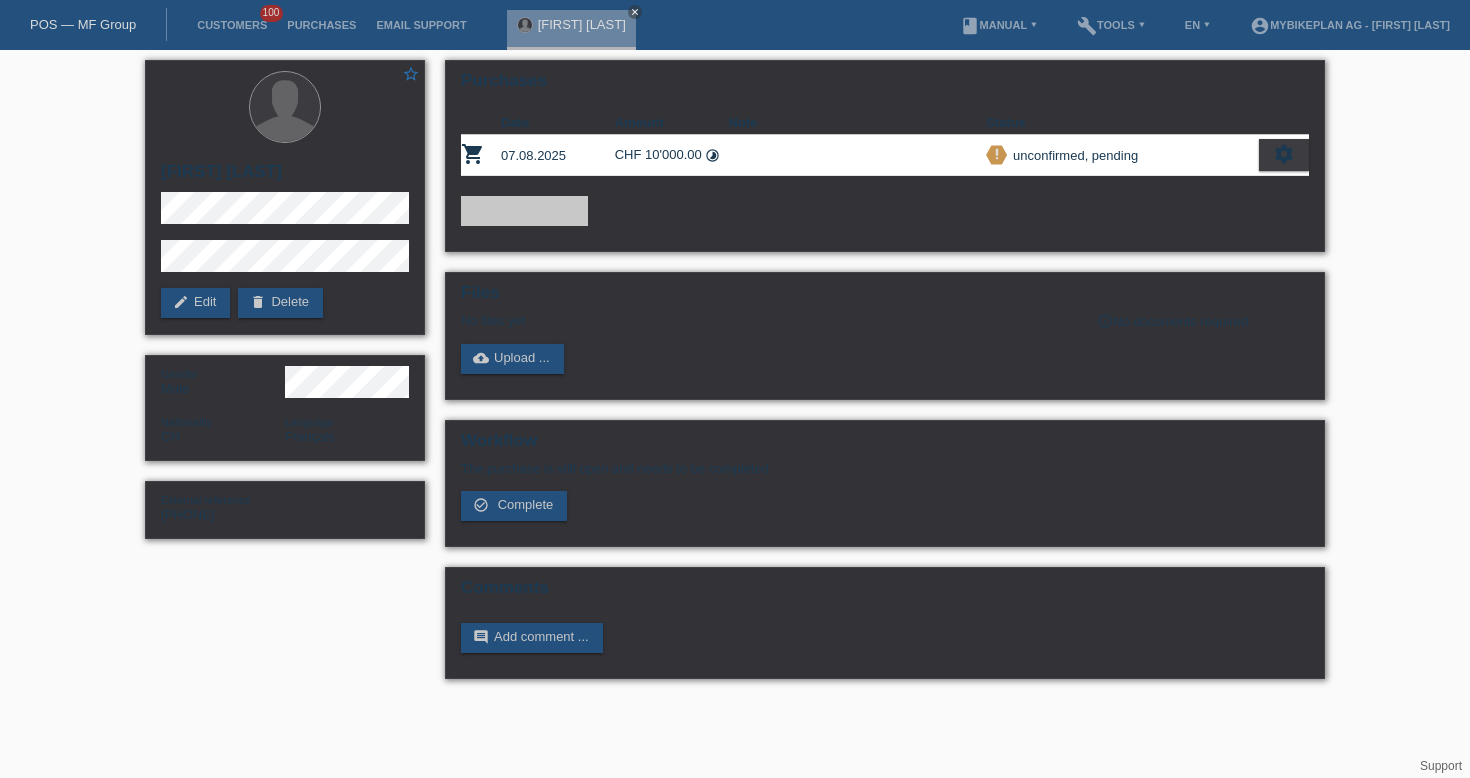 scroll, scrollTop: 0, scrollLeft: 0, axis: both 